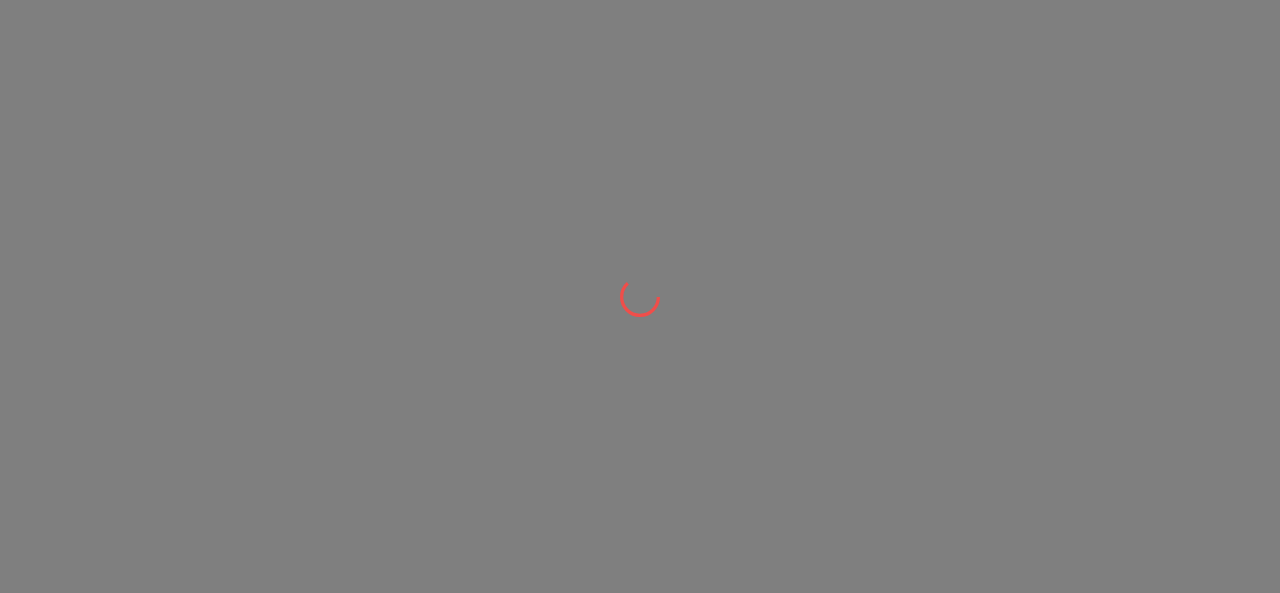 scroll, scrollTop: 0, scrollLeft: 0, axis: both 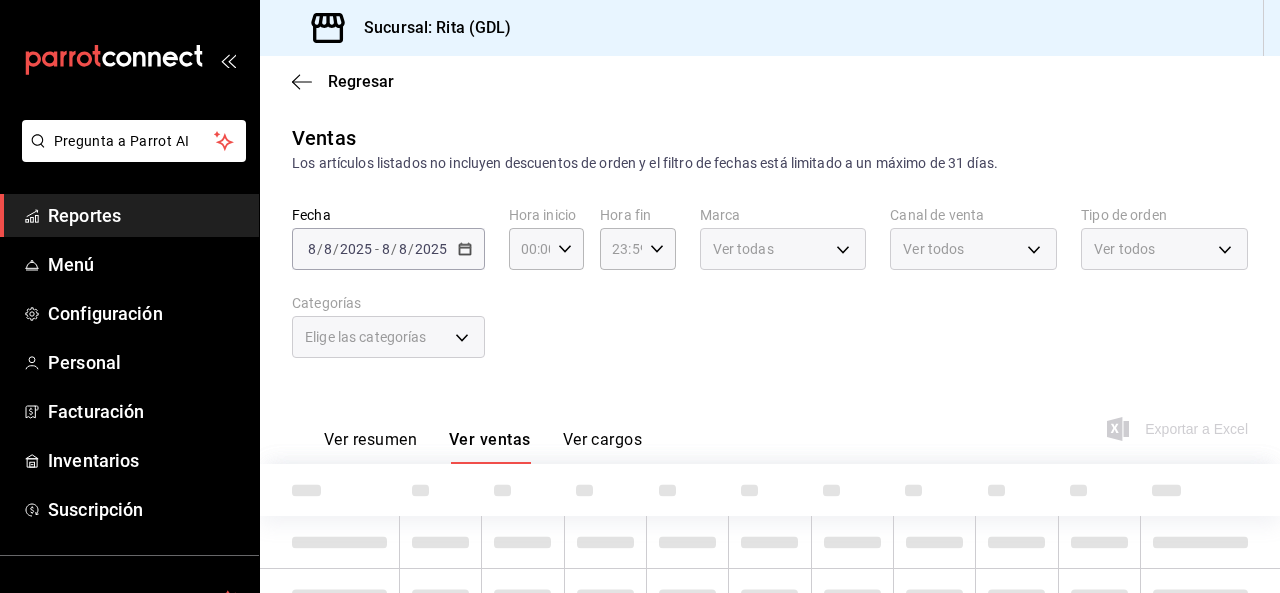type on "eaed0b07-5e0e-4e86-b0cf-eb68f643cc26,ea763c13-e17f-49cc-8527-f333d565307f" 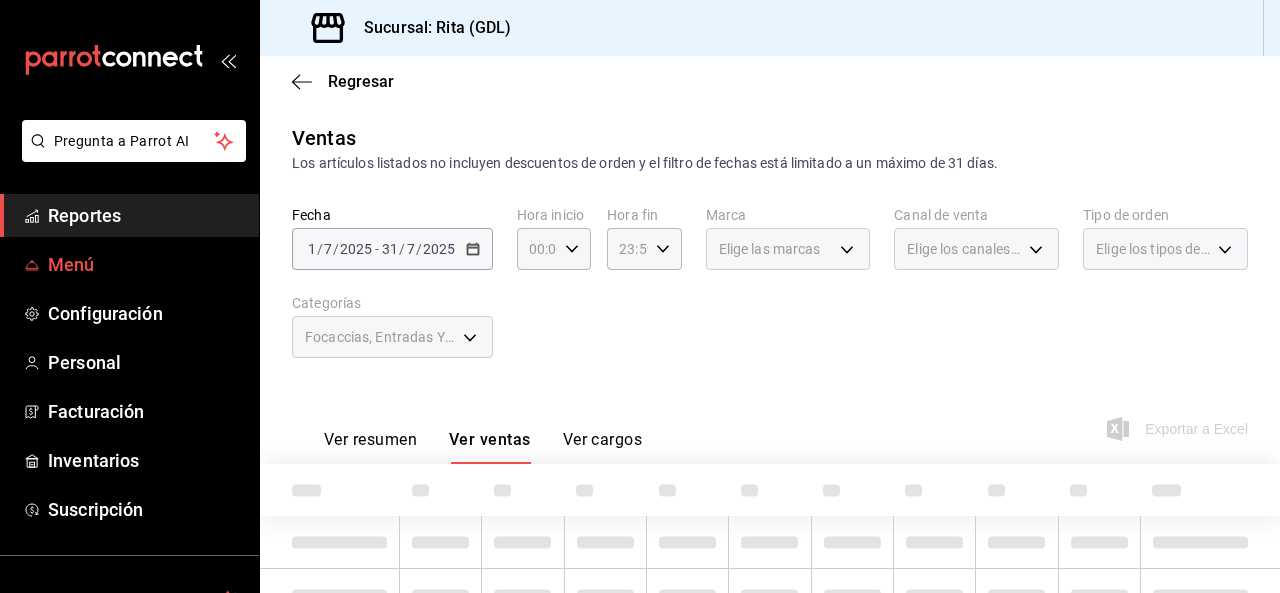 click on "Menú" at bounding box center [145, 264] 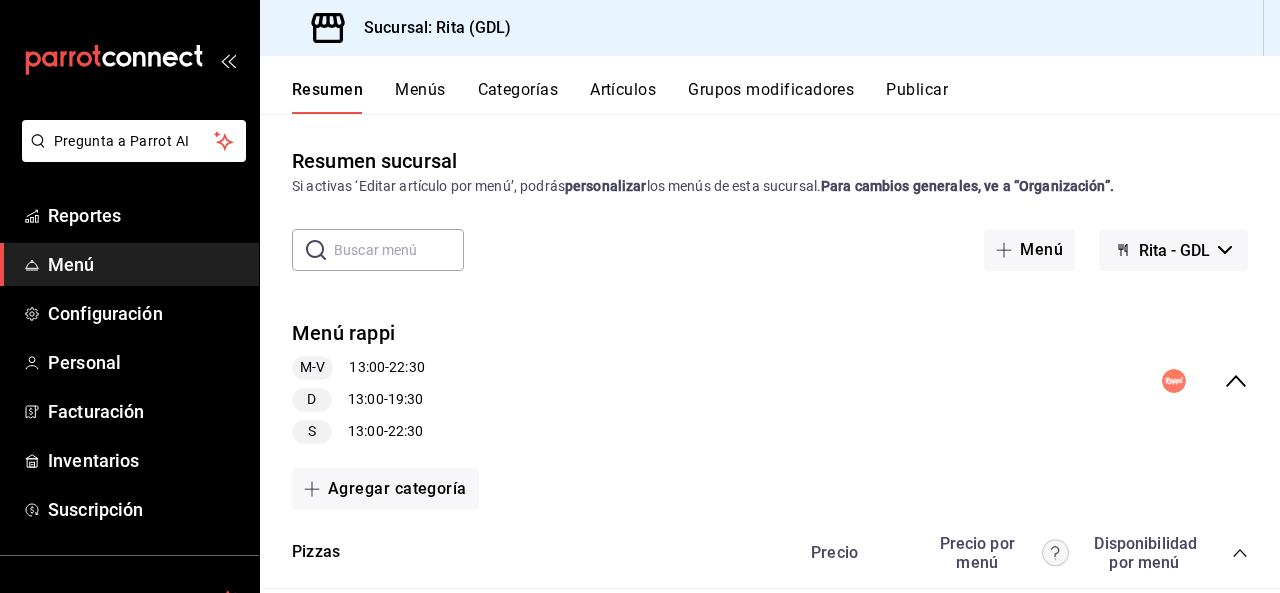 click on "Artículos" at bounding box center (623, 97) 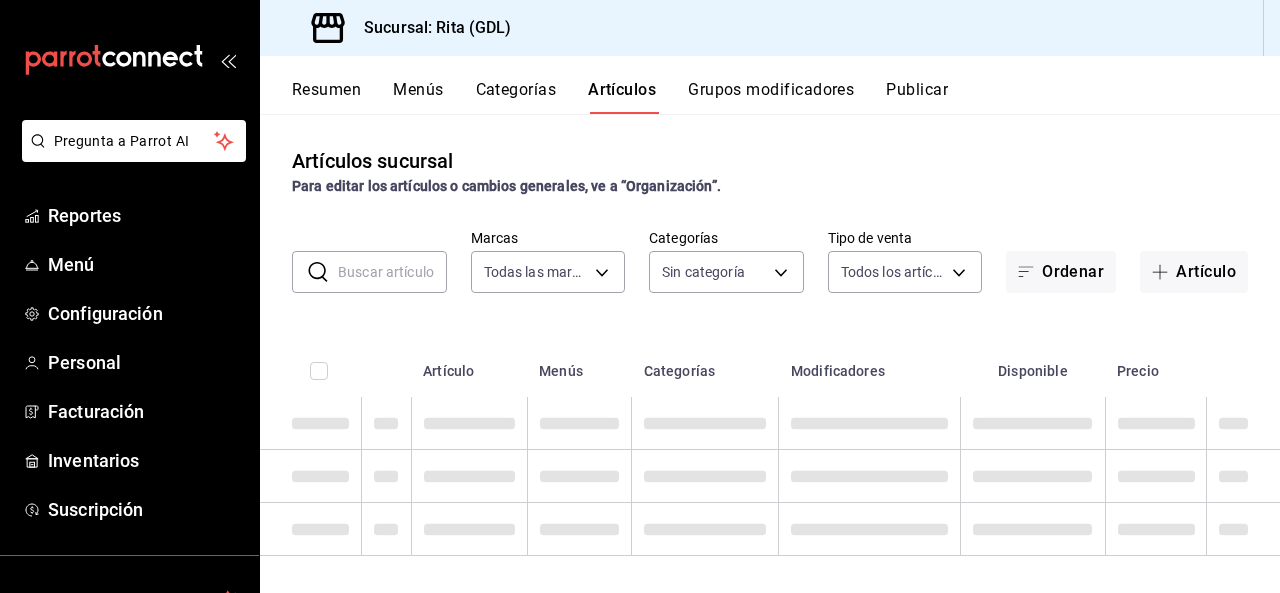 type on "[UUID]" 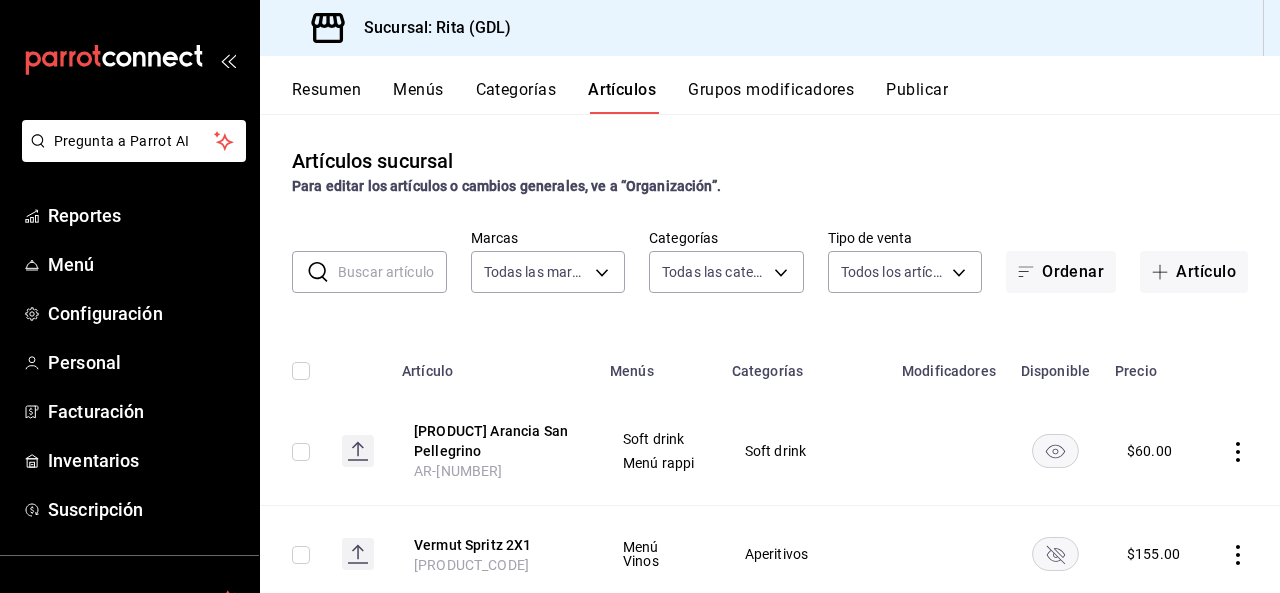 type on "5a38c0db-50c4-4522-a78d-74971e2a78b7,d0fb3d89-d9fa-4950-9157-36d411a573a0,9959c164-c187-4a56-8dab-0f7ba667f715,38363e62-52b4-49bc-bad8-971dd3fe2696,bf8c9e8f-e9e0-4ee2-aed5-19c3d3de0df4,290b0b32-3534-40c8-a6c7-7d56d3437968,2fc789cb-386d-4e63-8ddf-f875c9d46e11,3d4d1c21-29c3-4f56-8531-cb6b1aca6798,e0cd8c61-c7b8-460c-8ed5-22163d56845d,9f31f14e-9927-4824-a446-f5dadff0ad5a,eaed0b07-5e0e-4e86-b0cf-eb68f643cc26,ea763c13-e17f-49cc-8527-f333d565307f,34910040-26c0-4d08-9a08-2246139ef8ab,45490575-758a-409e-a3c4-dd858fc4574f,ad7d1384-bc45-4ea1-9c16-a48c72adb200,62fef760-489f-4914-8087-e24a7ae71f35" 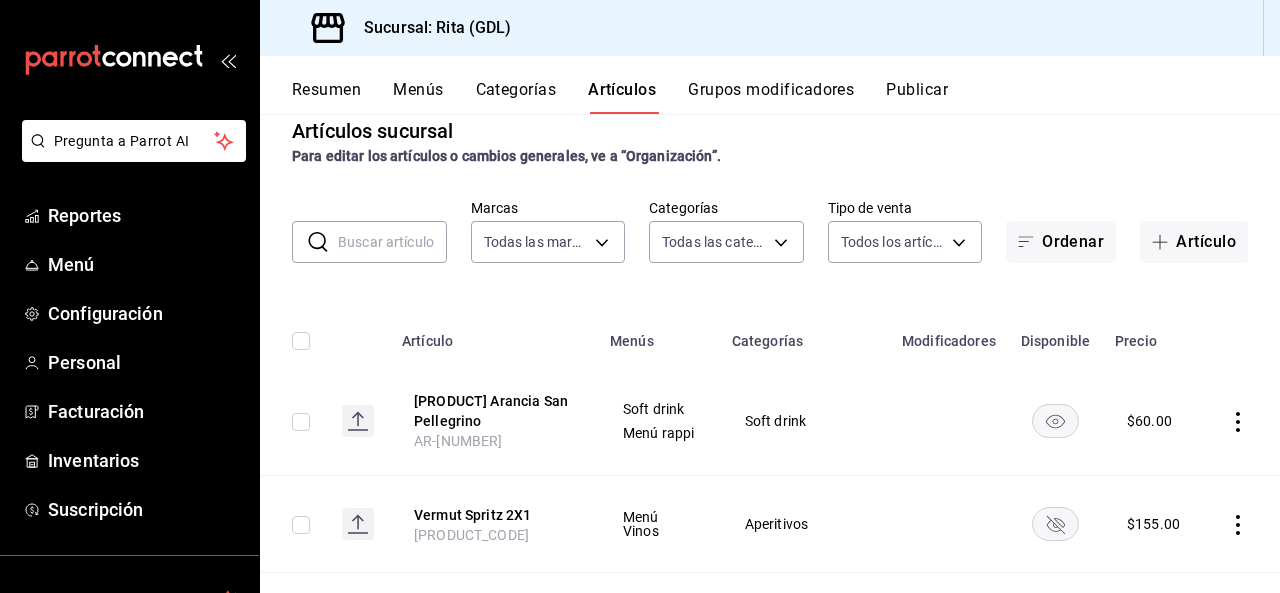 scroll, scrollTop: 0, scrollLeft: 0, axis: both 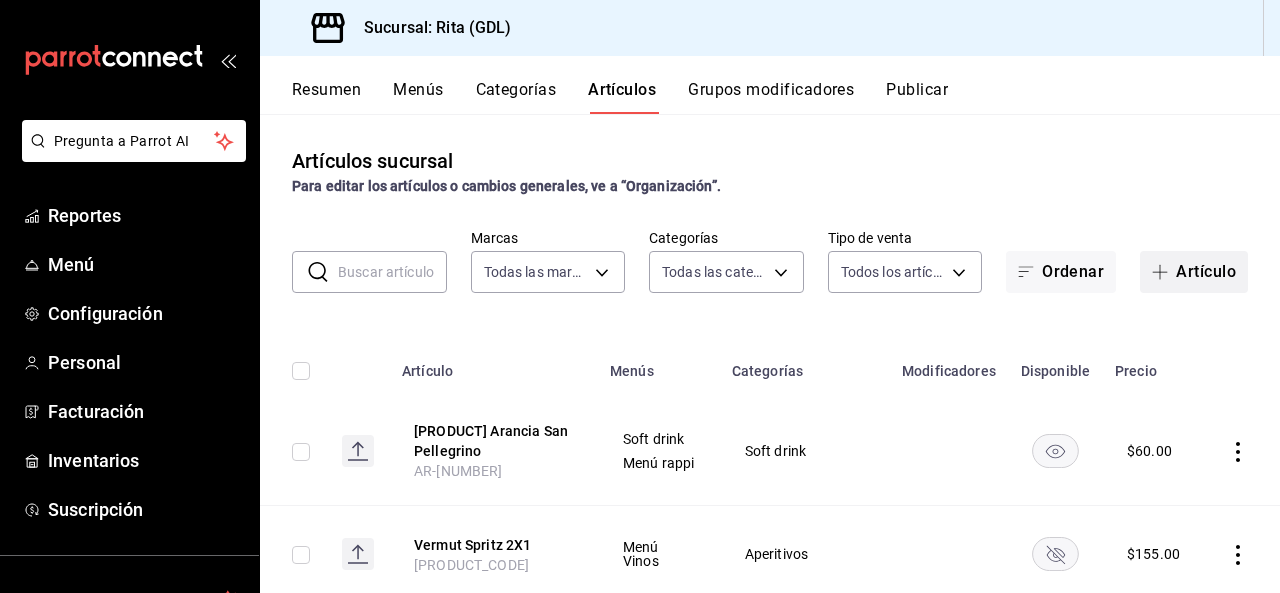 click on "Artículo" at bounding box center (1194, 272) 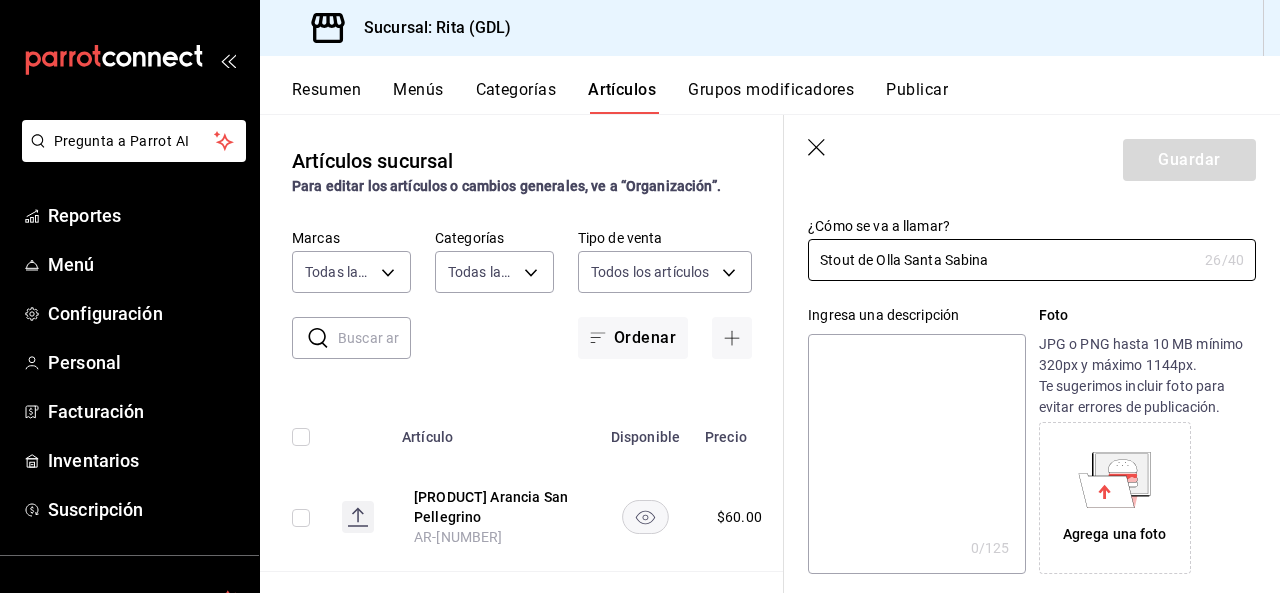 scroll, scrollTop: 200, scrollLeft: 0, axis: vertical 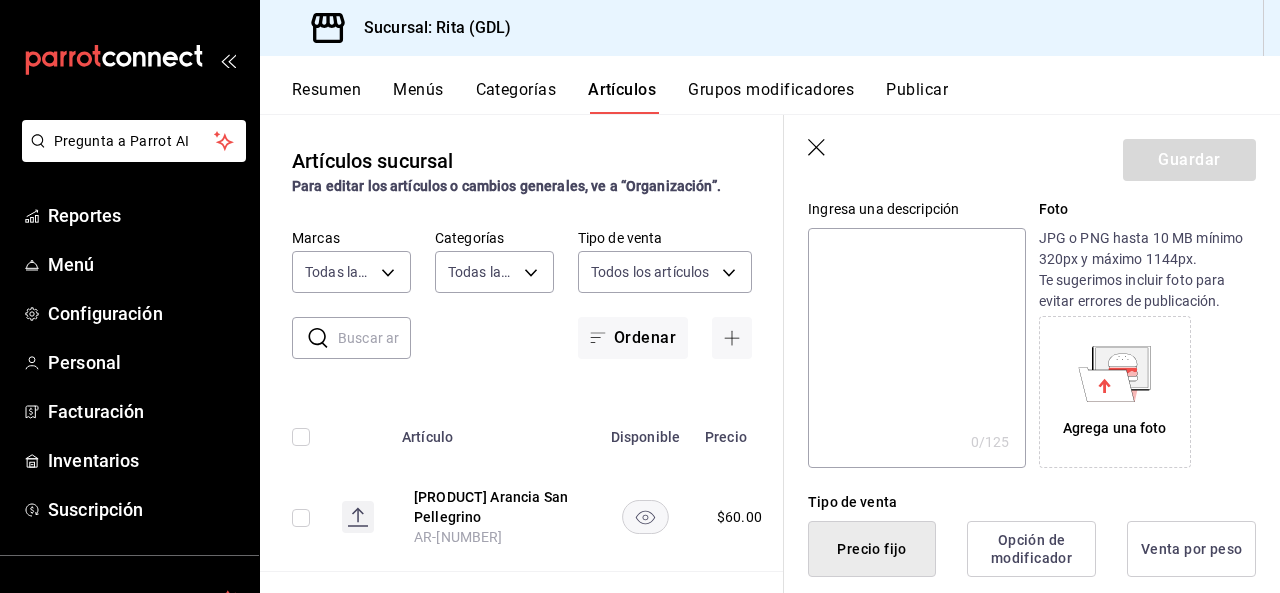 type on "Stout de Olla Santa Sabina" 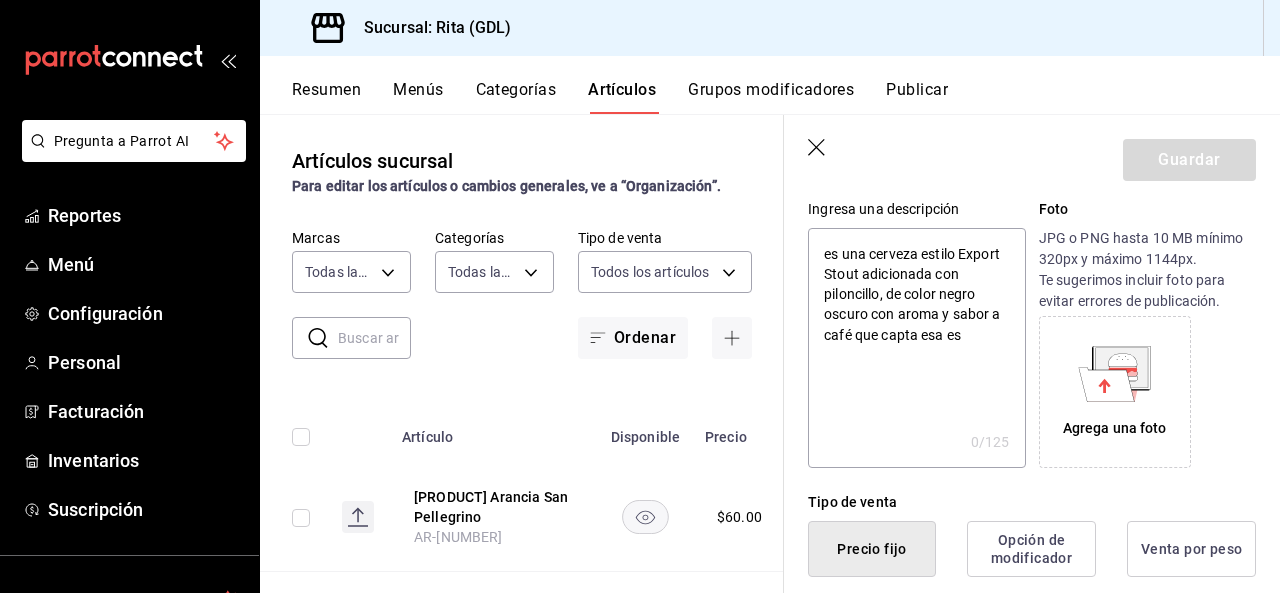 type on "x" 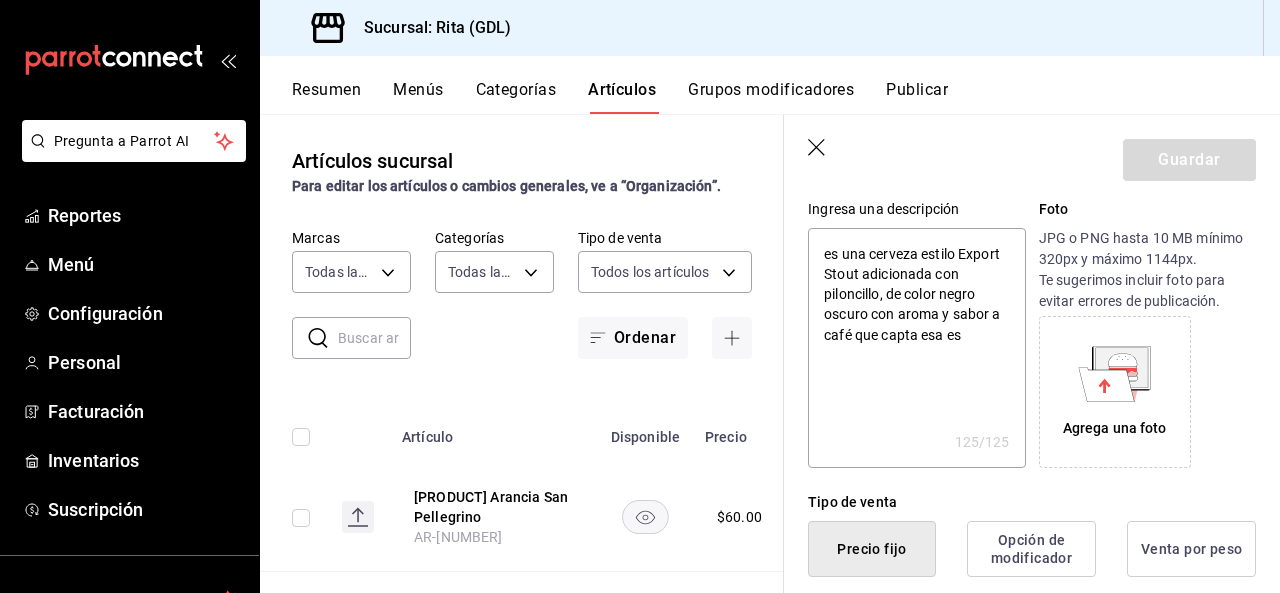 click on "es una cerveza estilo Export Stout adicionada con piloncillo, de color negro oscuro con aroma y sabor a café que capta esa es" at bounding box center (916, 348) 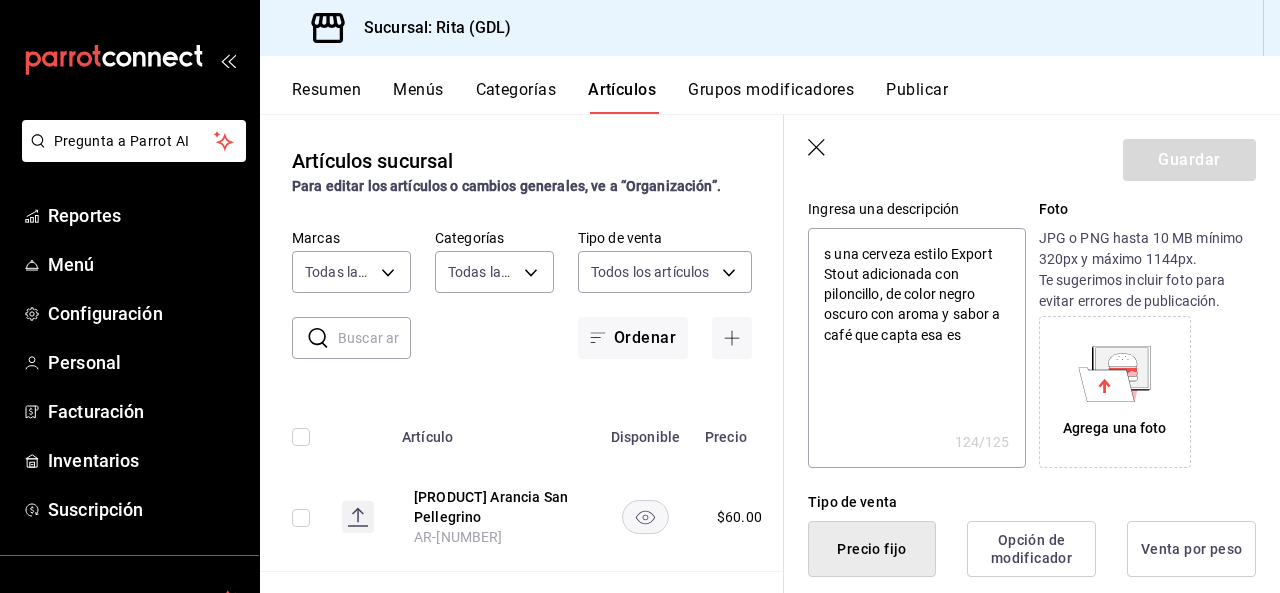 type on "Es una cerveza estilo Export Stout adicionada con piloncillo, de color negro oscuro con aroma y sabor a café que capta esa es" 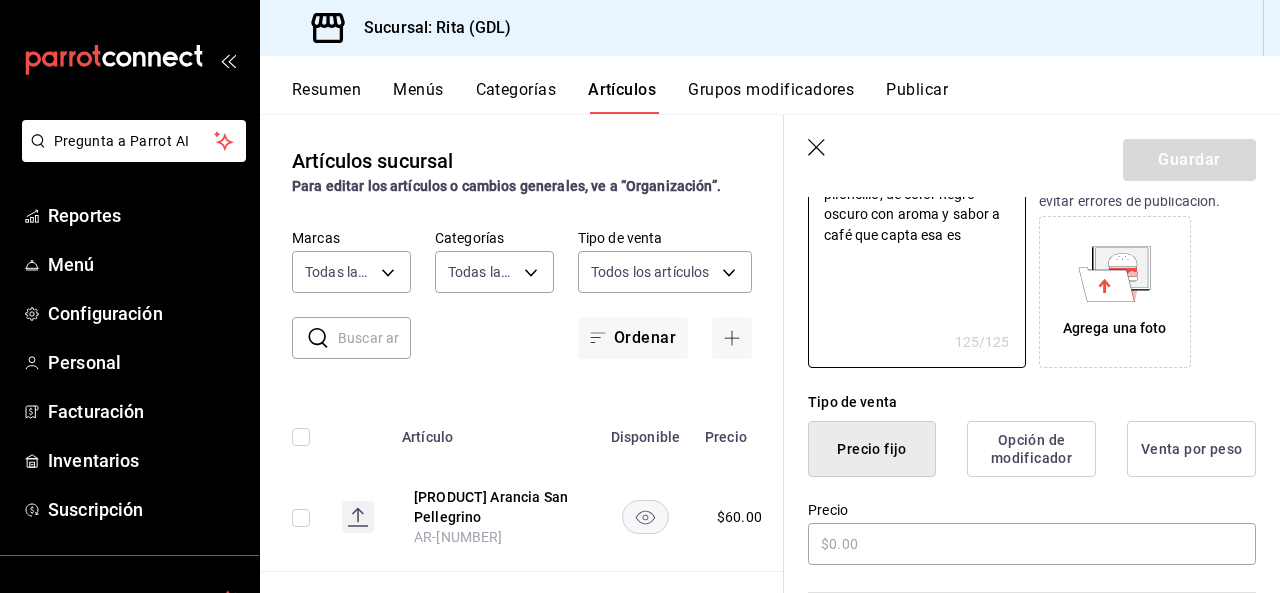 scroll, scrollTop: 500, scrollLeft: 0, axis: vertical 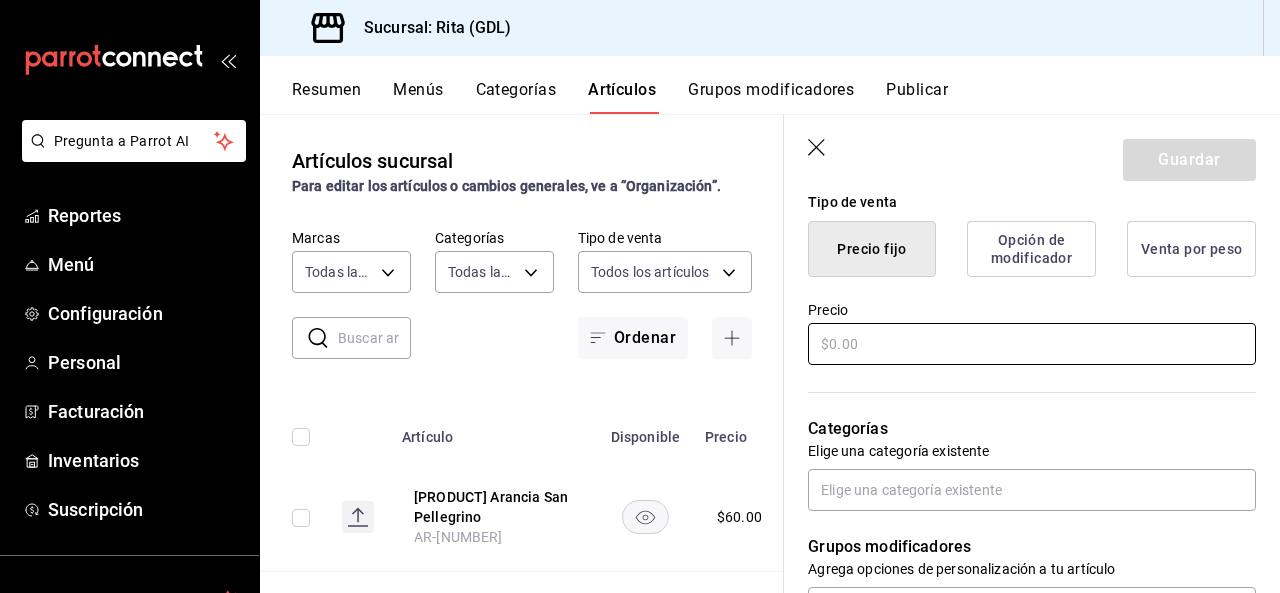type on "Es una cerveza estilo Export Stout adicionada con piloncillo, de color negro oscuro con aroma y sabor a café que capta esa es" 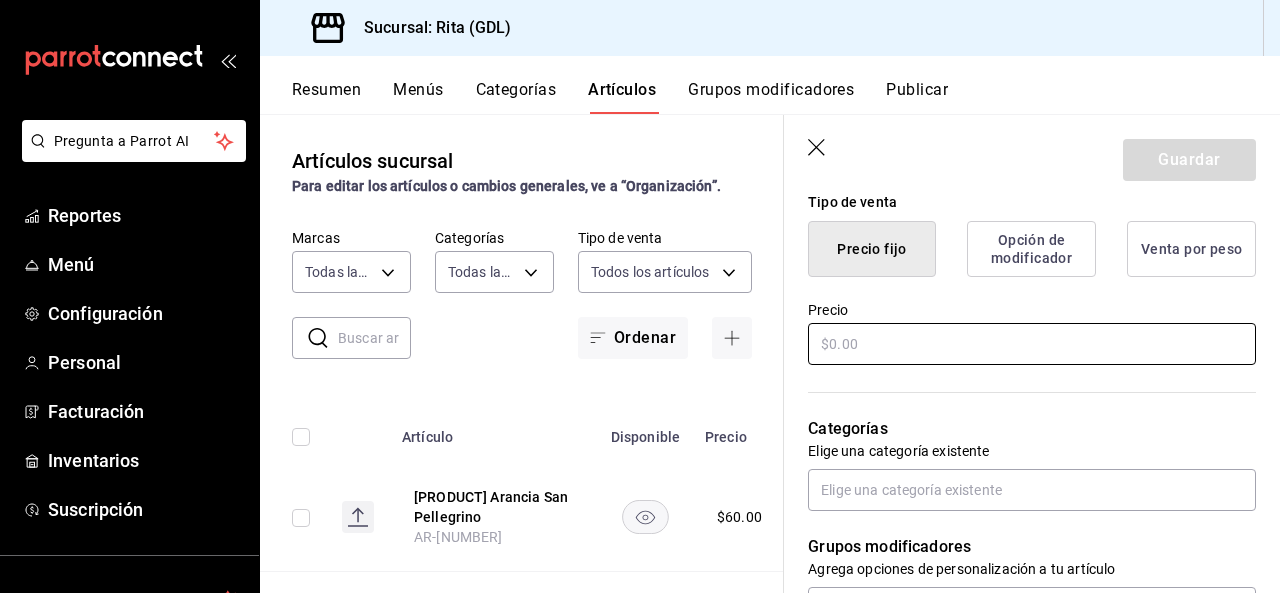 click at bounding box center (1032, 344) 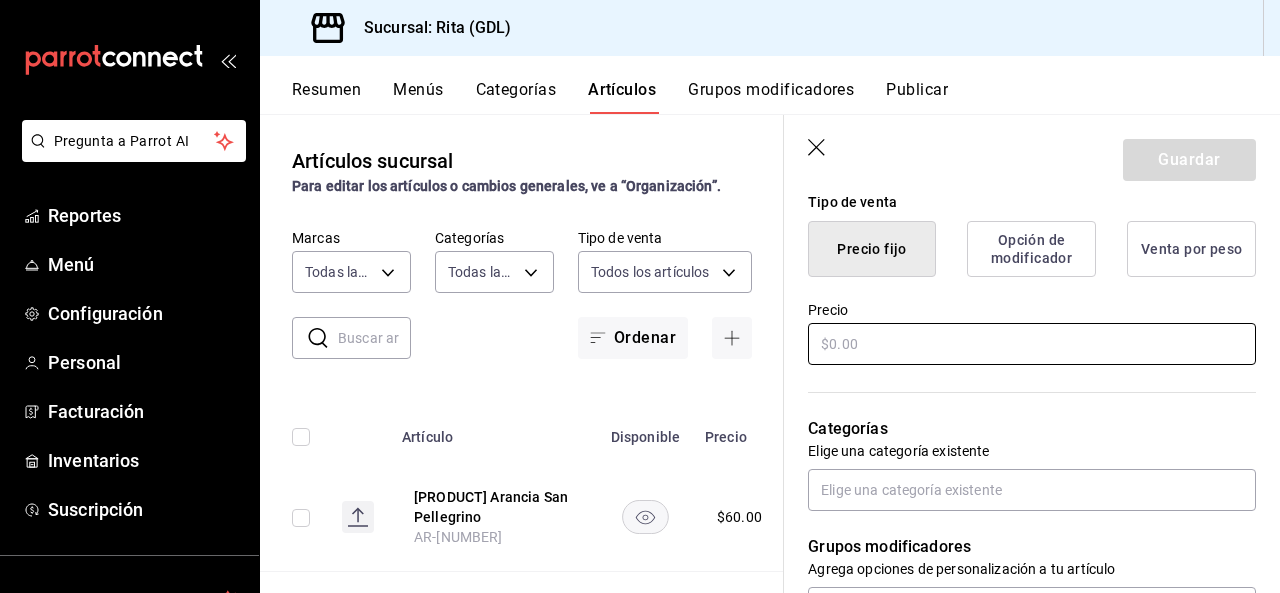 type on "x" 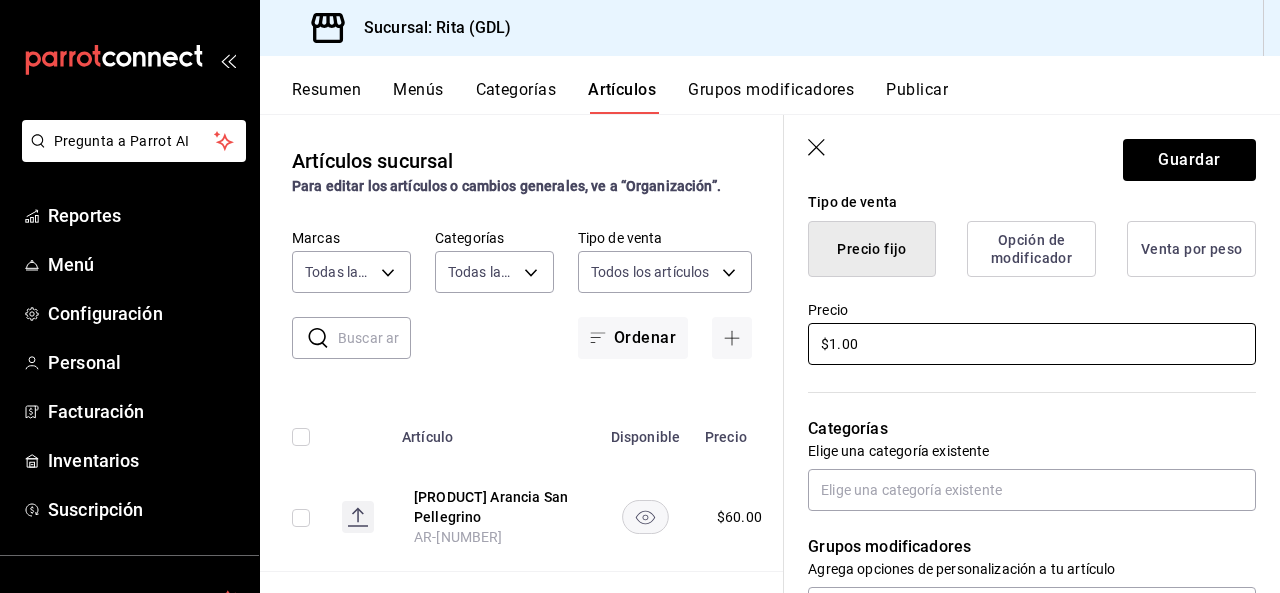 type on "x" 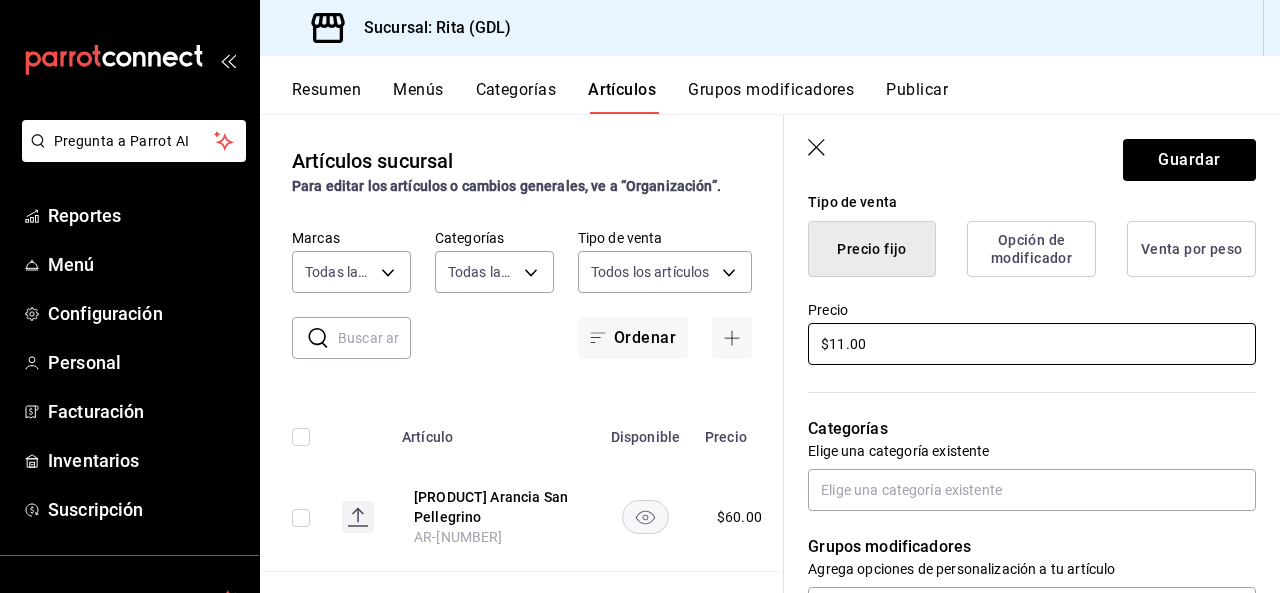 type on "x" 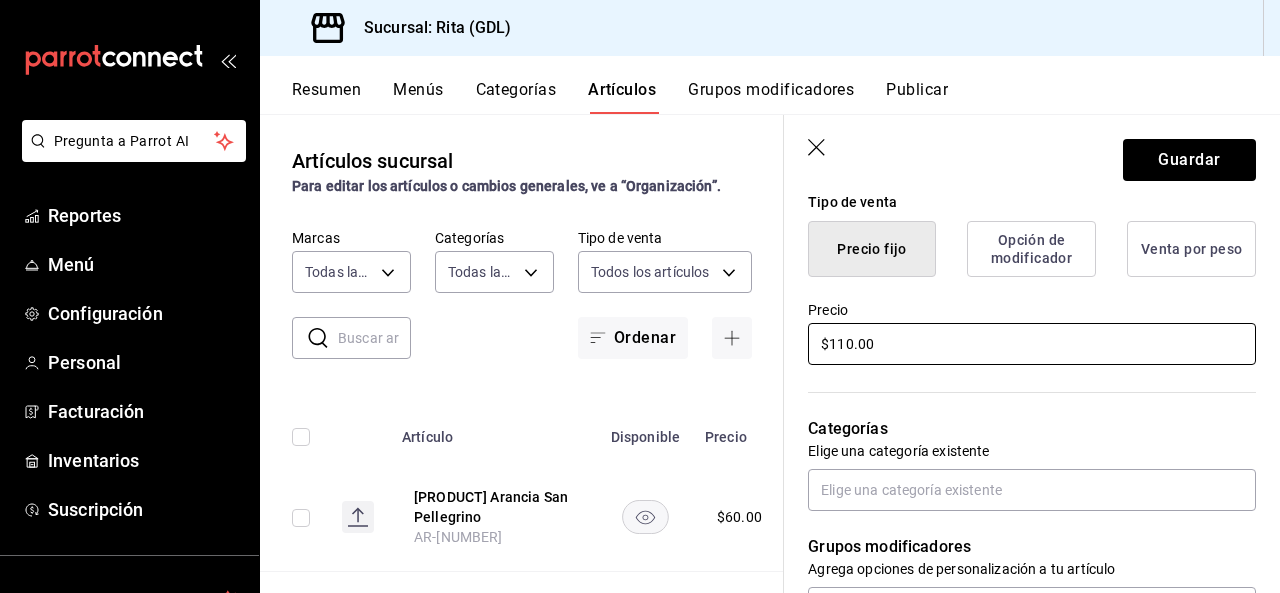 type on "$110.00" 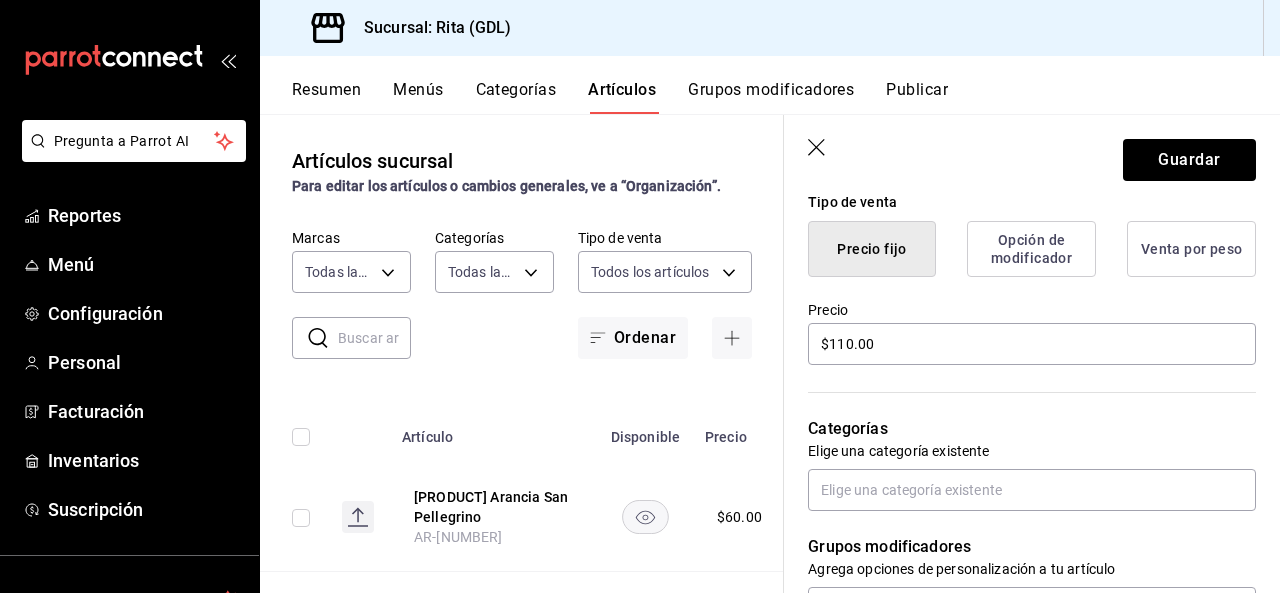 click on "Categorías Elige una categoría existente" at bounding box center (1020, 439) 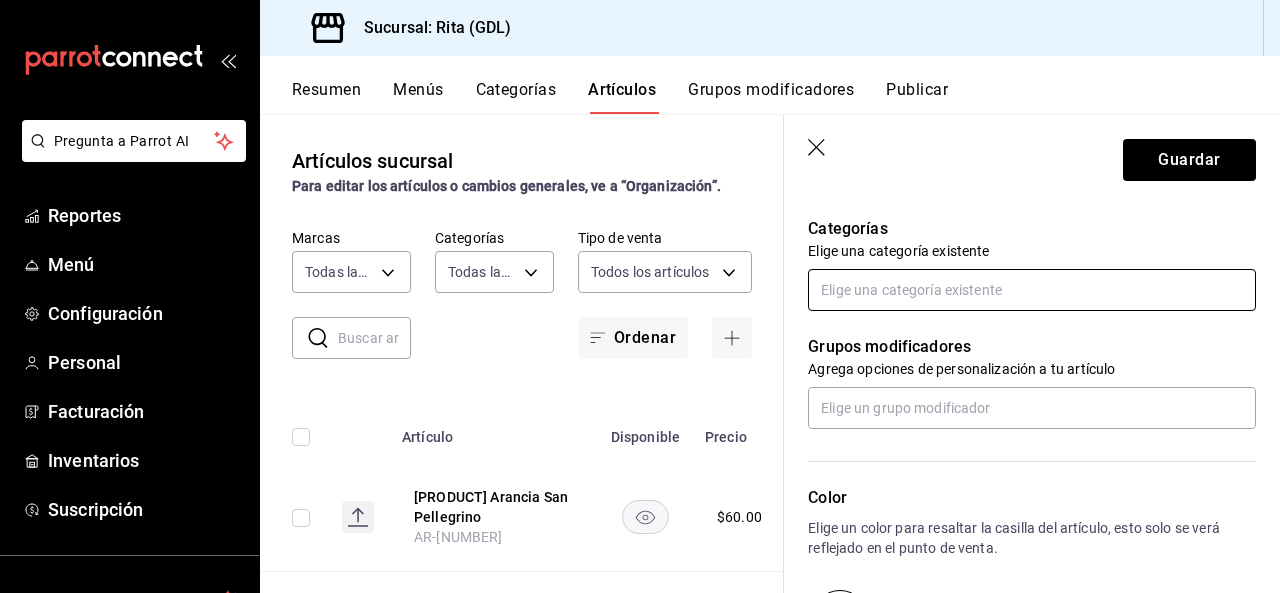 click at bounding box center [1032, 290] 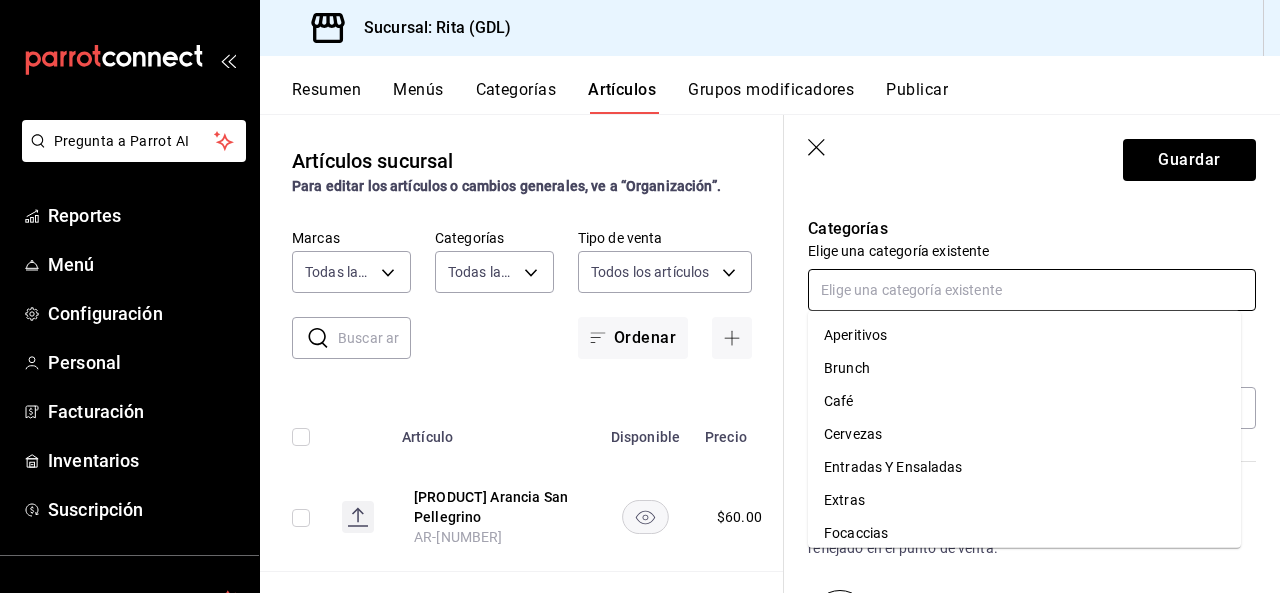 click on "Cervezas" at bounding box center [1024, 434] 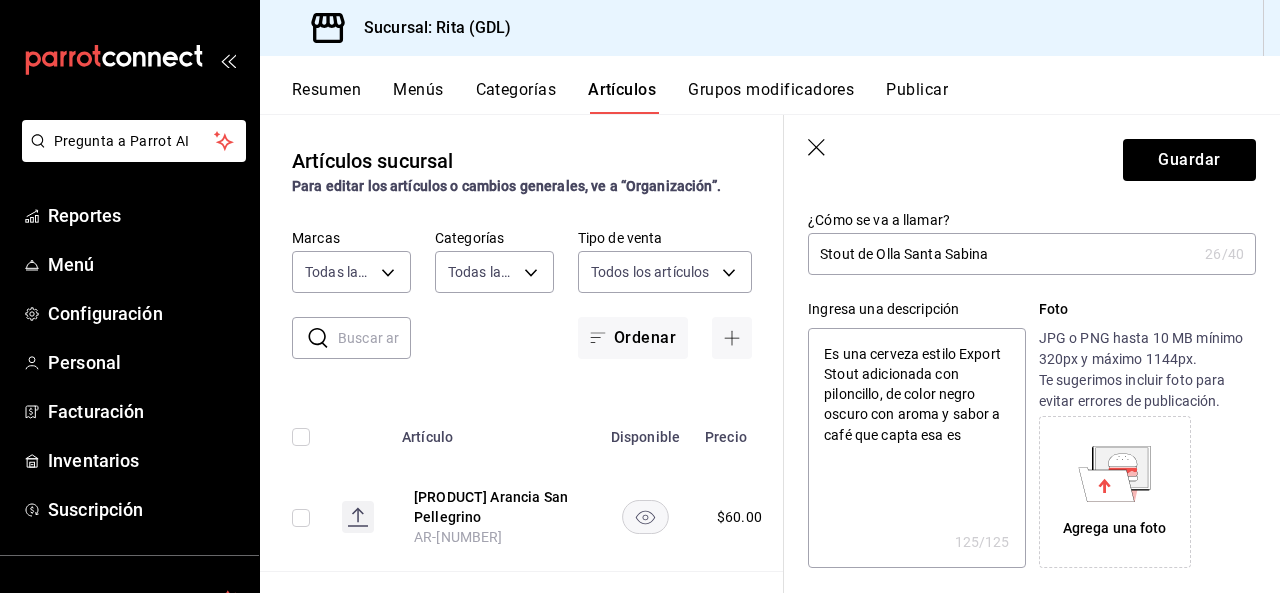 scroll, scrollTop: 0, scrollLeft: 0, axis: both 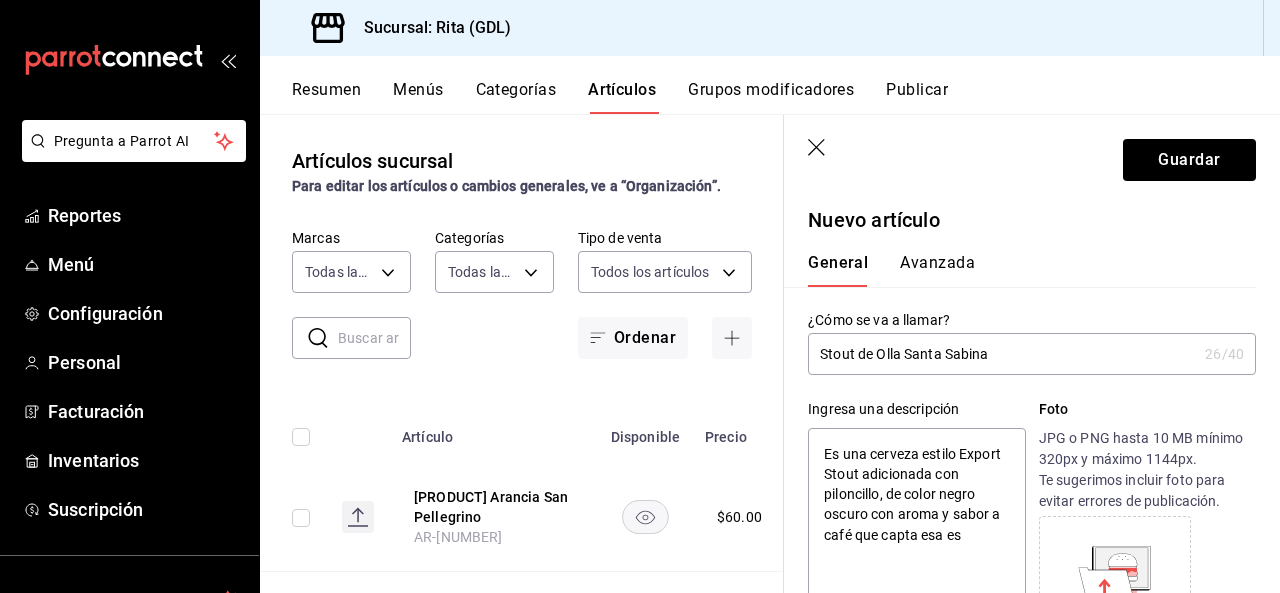click on "Avanzada" at bounding box center [937, 270] 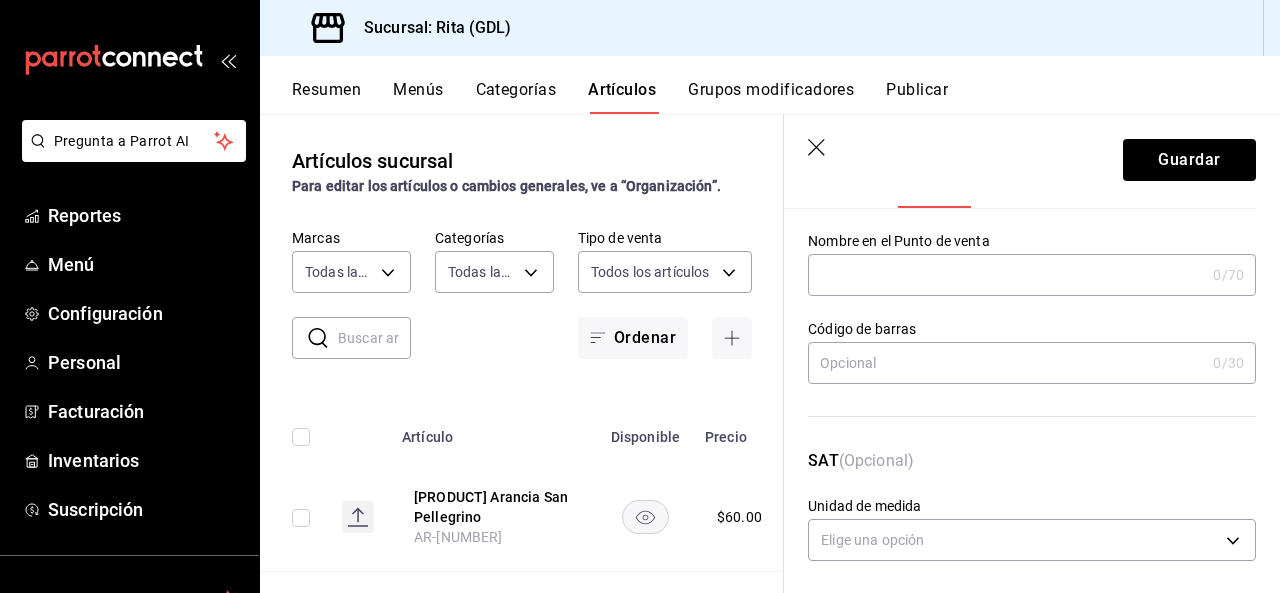 scroll, scrollTop: 200, scrollLeft: 0, axis: vertical 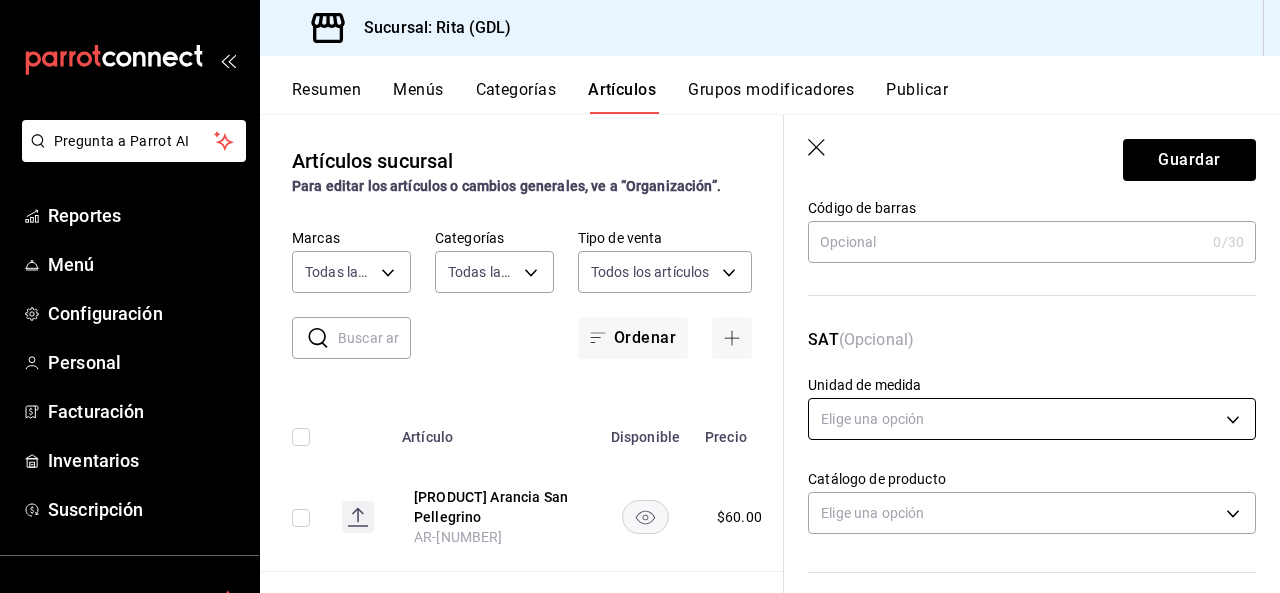 click on "Pregunta a Parrot AI Reportes   Menú   Configuración   Personal   Facturación   Inventarios   Suscripción   Ayuda Recomienda Parrot   [FIRST] [LAST]   Sugerir nueva función   Sucursal: Rita (GDL) Resumen Menús Categorías Artículos Grupos modificadores Publicar Artículos sucursal Para editar los artículos o cambios generales, ve a “Organización”. ​ ​ Marcas Todas las marcas, Sin marca [UUID] Categorías Todas las categorías, Sin categoría Tipo de venta Todos los artículos ALL Ordenar Artículo Disponible Precio Melograno Arancia San Pellegrino [PRODUCT_CODE] $ 60.00 Vermut Spritz 2X1 [PRODUCT_CODE] $ 155.00 Vermut 2x1 [PRODUCT_CODE] $ 95.00 CLIX - 2X1 - 6-8PM - Jueves y viernes [PRODUCT_CODE] $ 0.00 RitaMisu [PRODUCT_CODE] $ 90.00 Gastronena 2x160 [PRODUCT_CODE] $ 160.00 Gastronena California Ale [PRODUCT_CODE] $ 95.00 Negroni - Día del padre [PRODUCT_CODE] $ 0.00 Flores de Alcachofa [PRODUCT_CODE] $ 250.00 Cuvée 921 Collevento - Promo $ $ $" at bounding box center [640, 296] 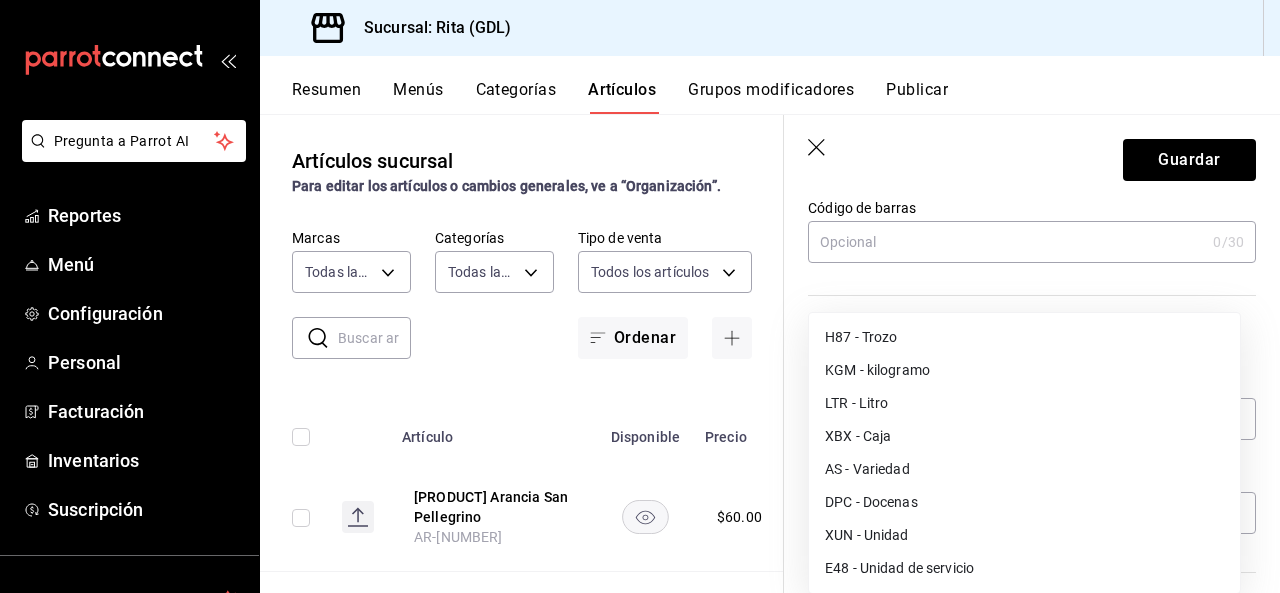 click on "E48 - Unidad de servicio" at bounding box center [1024, 568] 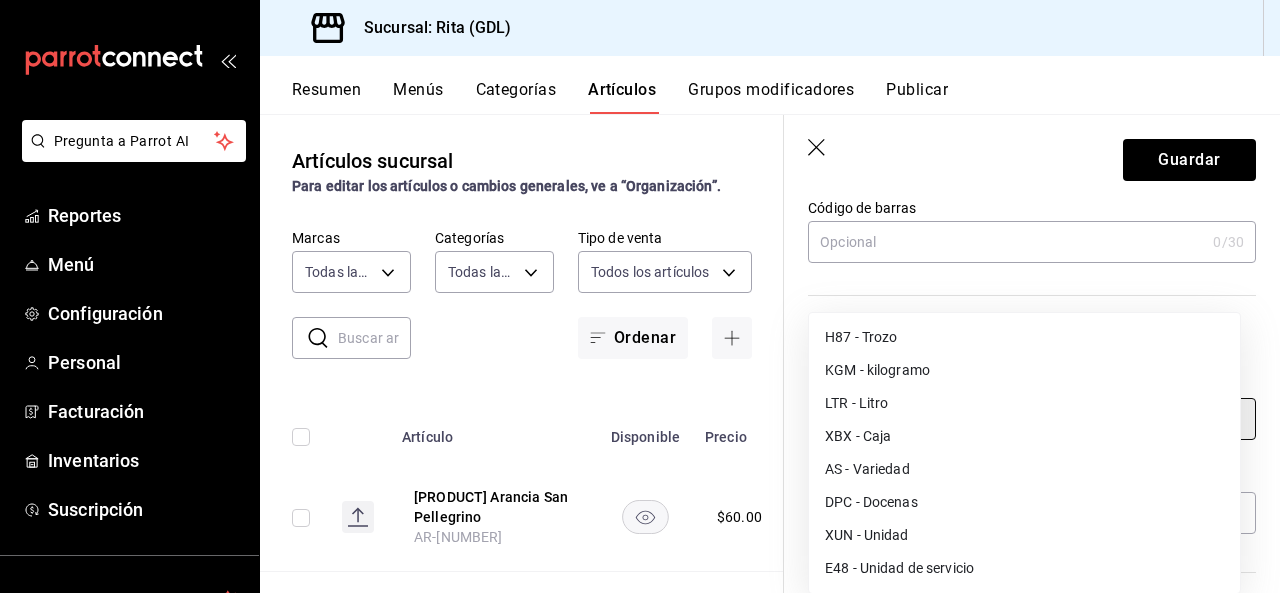 type on "E48" 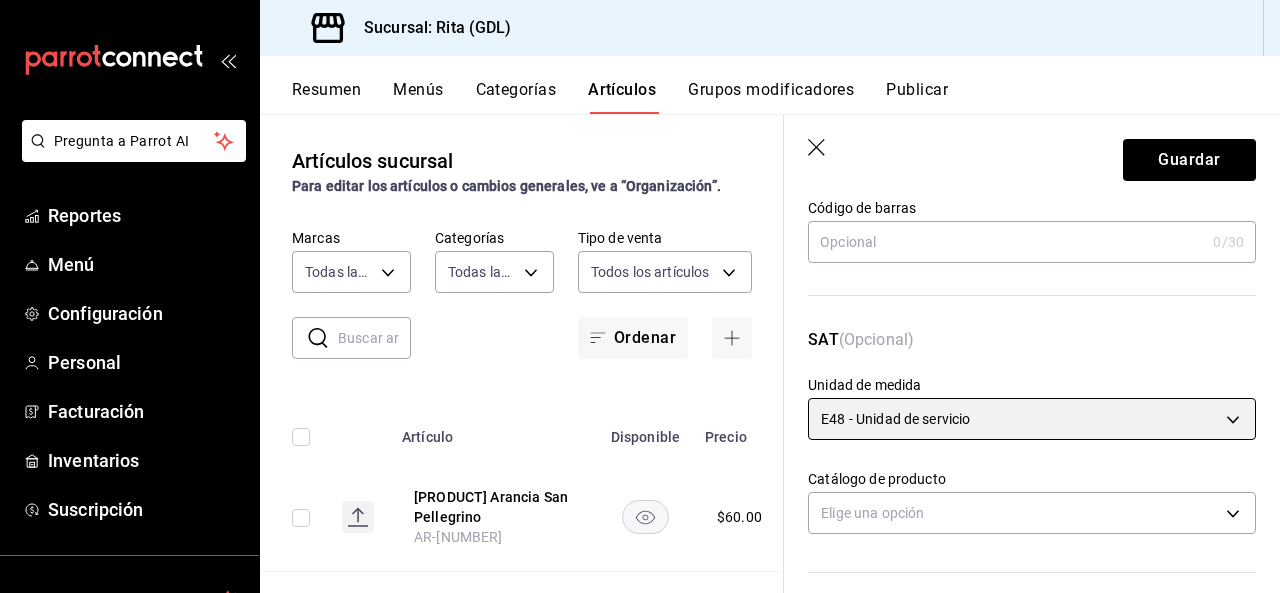 scroll, scrollTop: 300, scrollLeft: 0, axis: vertical 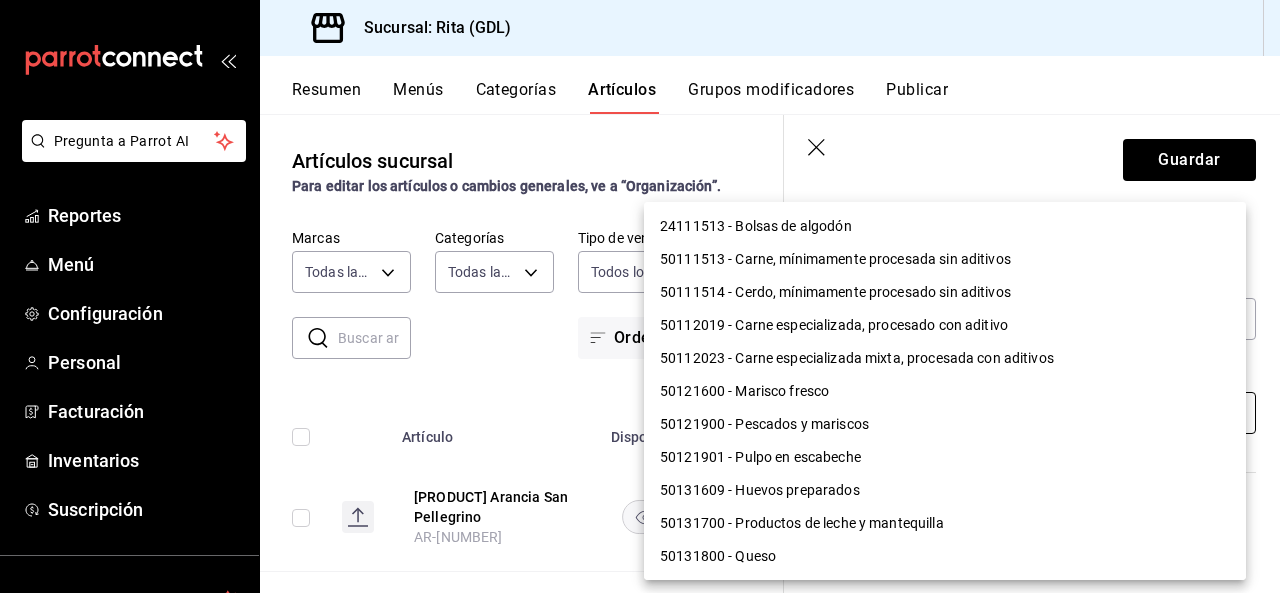 click on "Pregunta a Parrot AI Reportes   Menú   Configuración   Personal   Facturación   Inventarios   Suscripción   Ayuda Recomienda Parrot   [FIRST] [LAST]   Sugerir nueva función   Sucursal: Rita (GDL) Resumen Menús Categorías Artículos Grupos modificadores Publicar Artículos sucursal Para editar los artículos o cambios generales, ve a “Organización”. ​ ​ Marcas Todas las marcas, Sin marca [UUID] Categorías Todas las categorías, Sin categoría Tipo de venta Todos los artículos ALL Ordenar Artículo Disponible Precio Melograno Arancia San Pellegrino [PRODUCT_CODE] $ 60.00 Vermut Spritz 2X1 [PRODUCT_CODE] $ 155.00 Vermut 2x1 [PRODUCT_CODE] $ 95.00 CLIX - 2X1 - 6-8PM - Jueves y viernes [PRODUCT_CODE] $ 0.00 RitaMisu [PRODUCT_CODE] $ 90.00 Gastronena 2x160 [PRODUCT_CODE] $ 160.00 Gastronena California Ale [PRODUCT_CODE] $ 95.00 Negroni - Día del padre [PRODUCT_CODE] $ 0.00 Flores de Alcachofa [PRODUCT_CODE] $ 250.00 Cuvée 921 Collevento - Promo $ $ $" at bounding box center (640, 296) 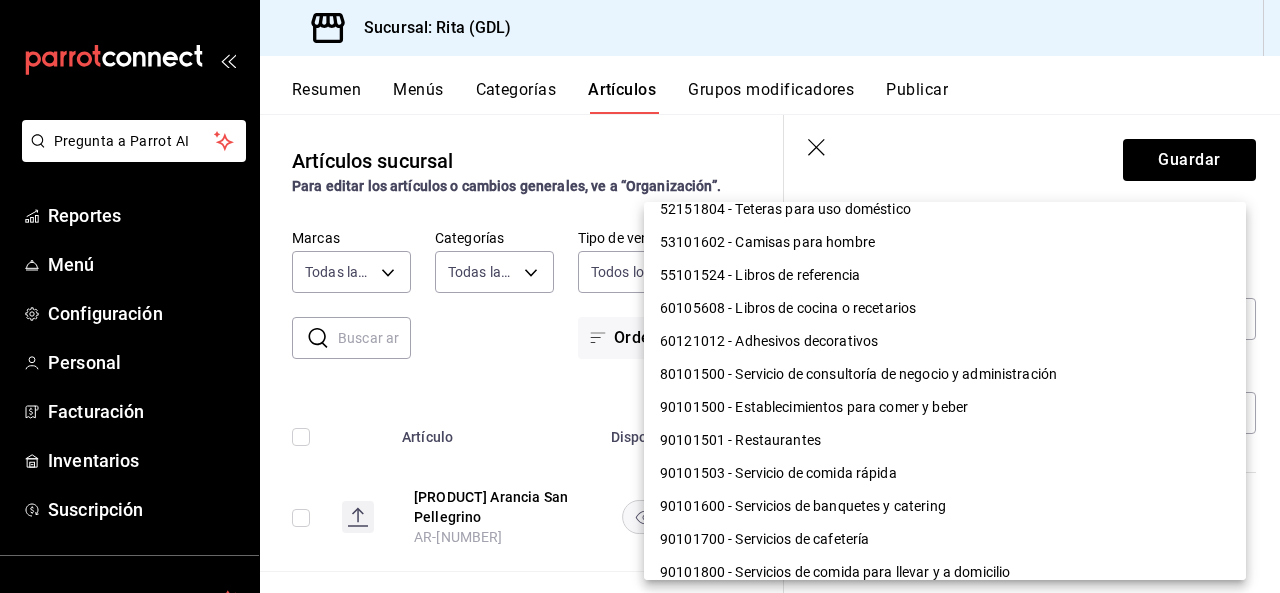 scroll, scrollTop: 1716, scrollLeft: 0, axis: vertical 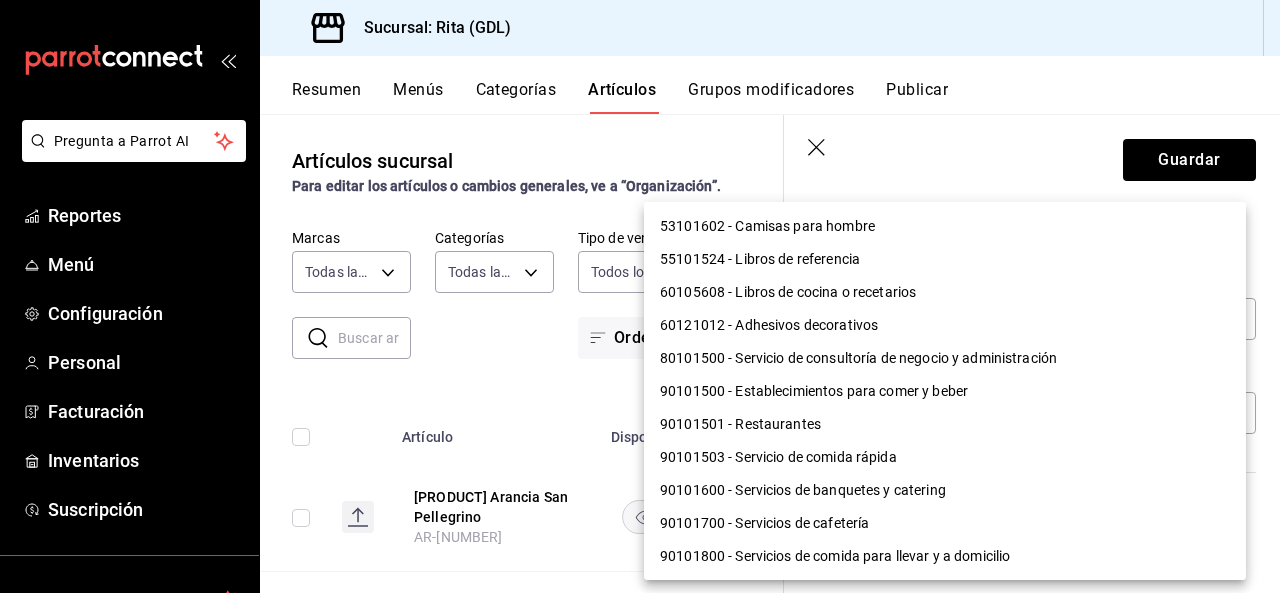 click on "90101500 - Establecimientos para comer y beber" at bounding box center (945, 391) 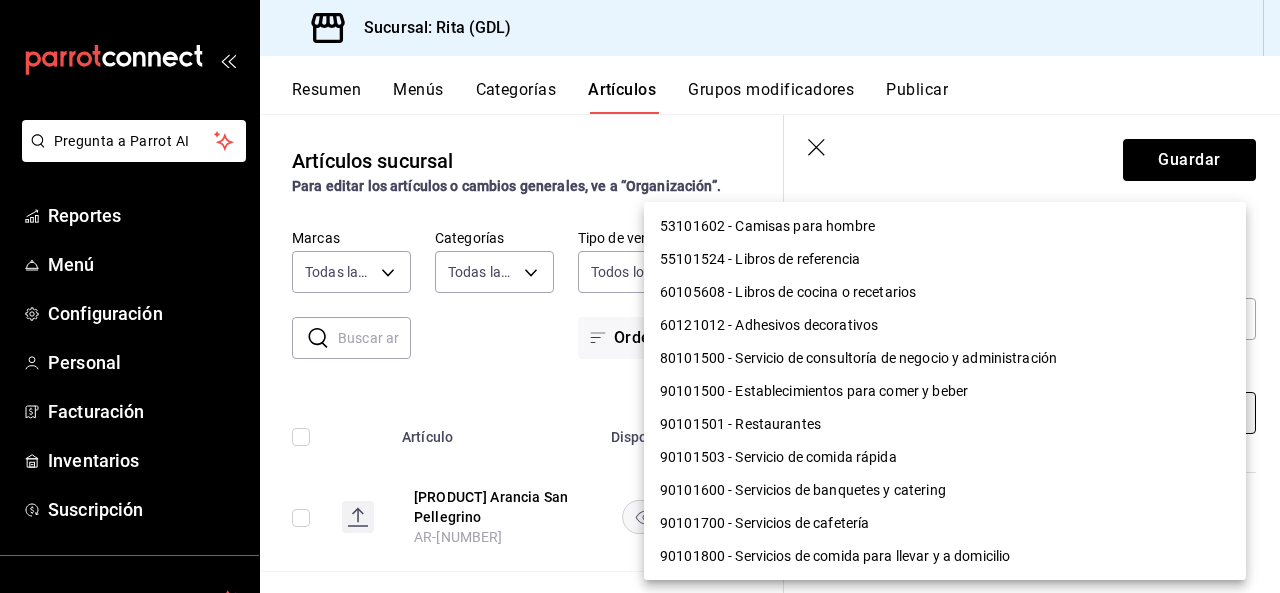 type on "90101500" 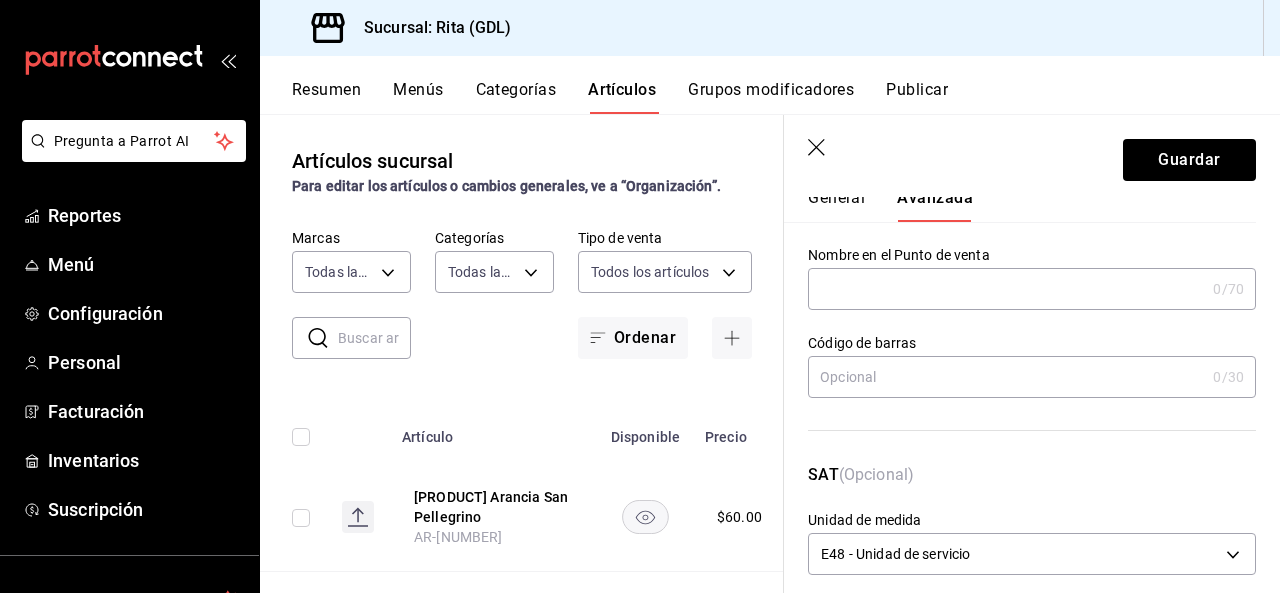 scroll, scrollTop: 0, scrollLeft: 0, axis: both 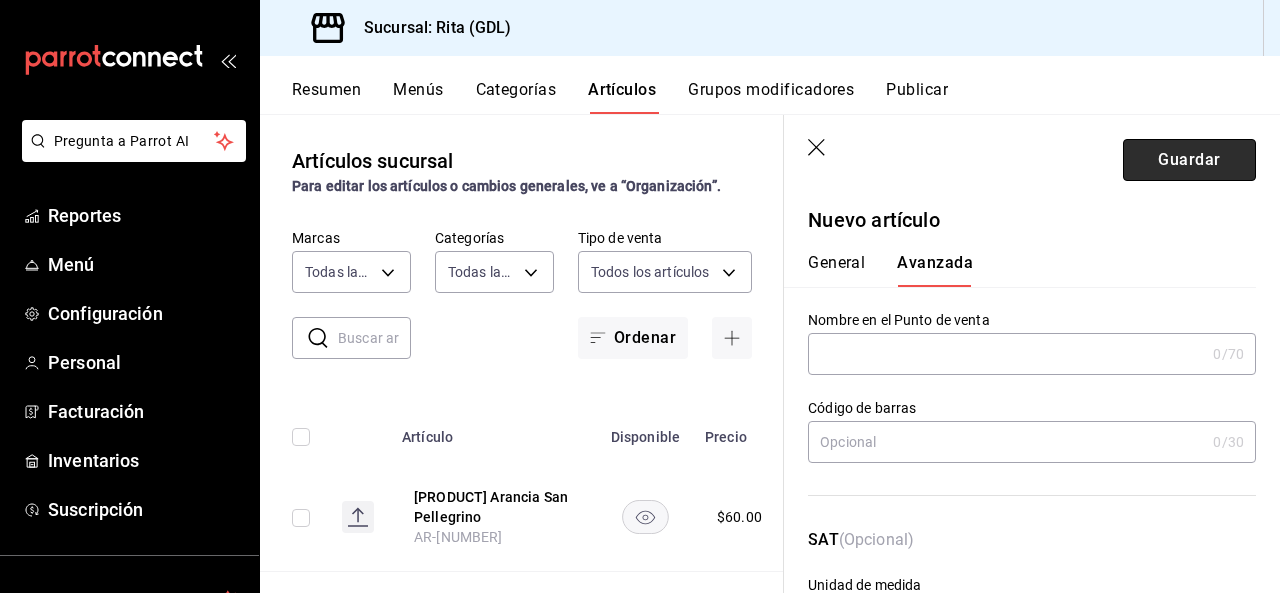 click on "Guardar" at bounding box center [1189, 160] 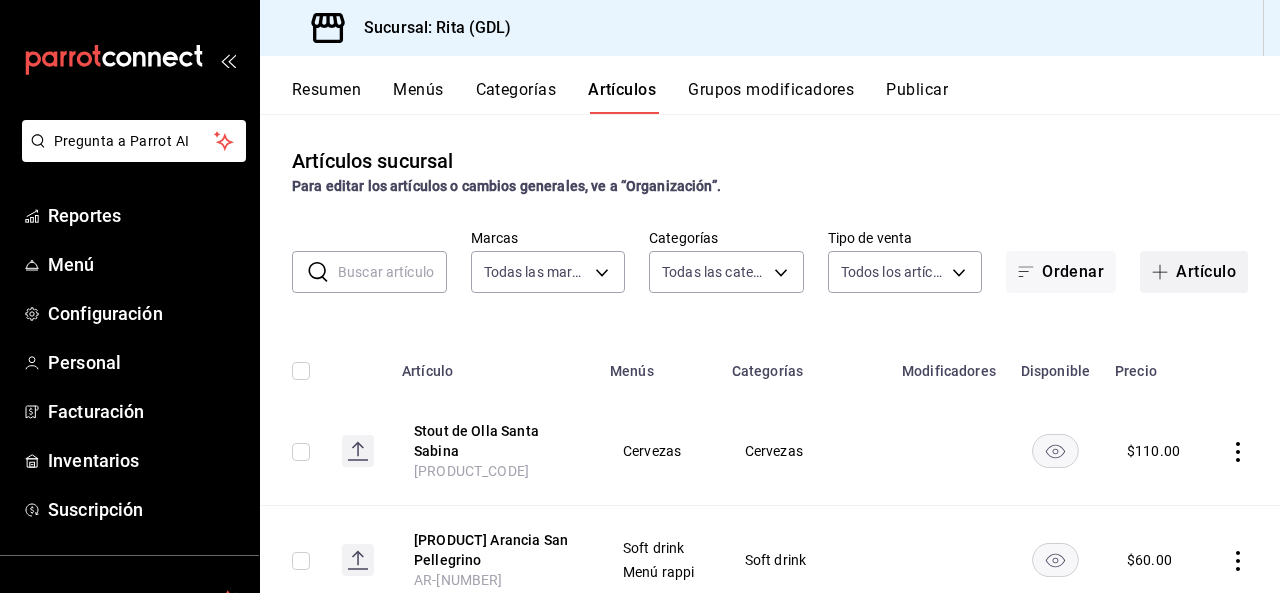 click on "Artículo" at bounding box center [1194, 272] 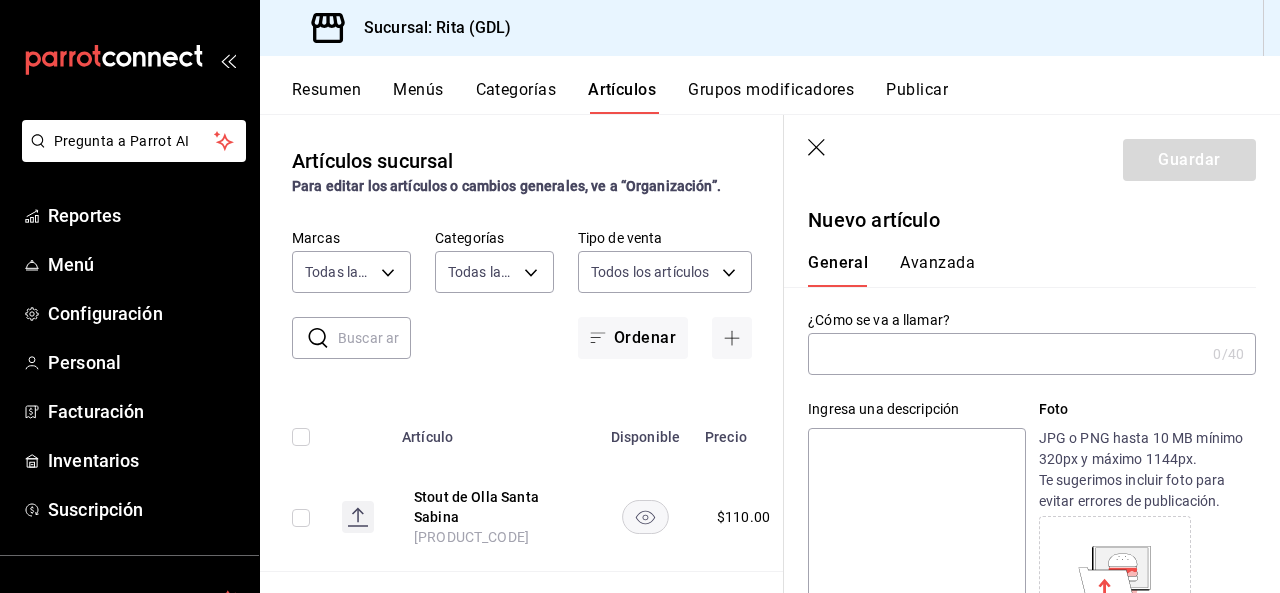 click at bounding box center (1006, 354) 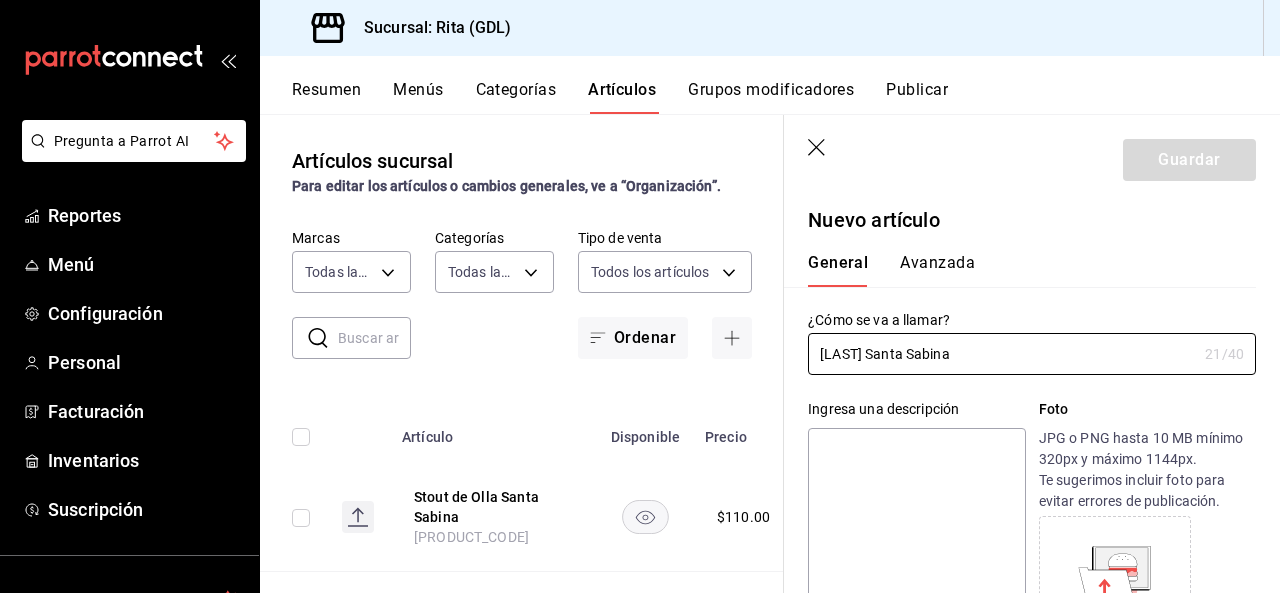 type on "[LAST] Santa Sabina" 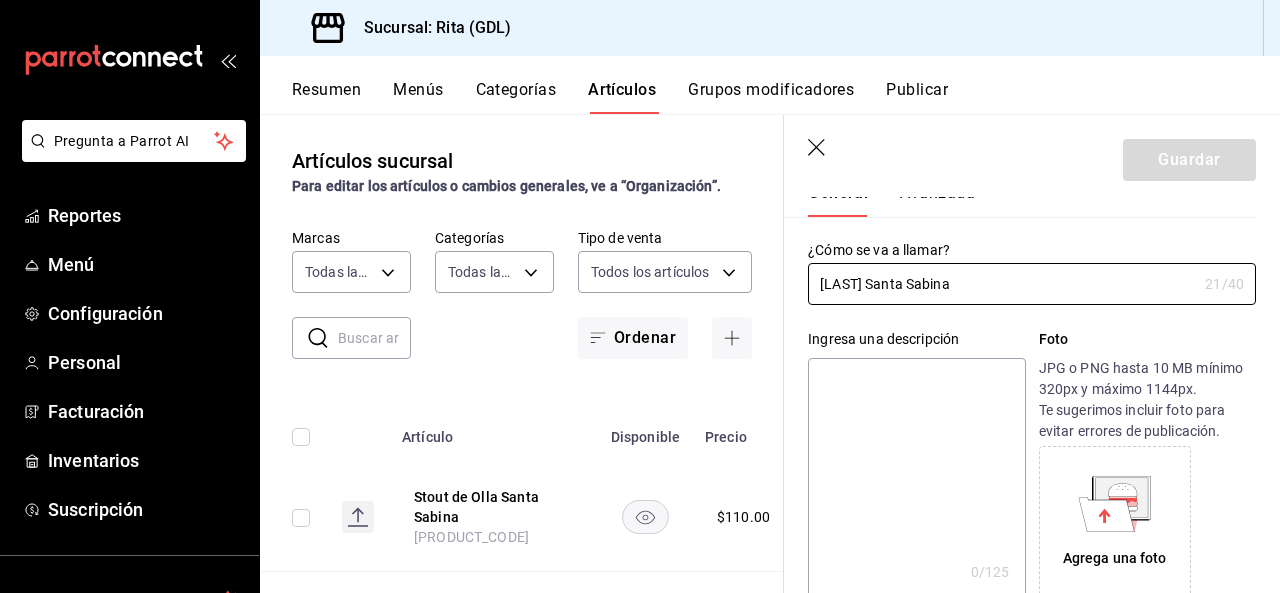 scroll, scrollTop: 100, scrollLeft: 0, axis: vertical 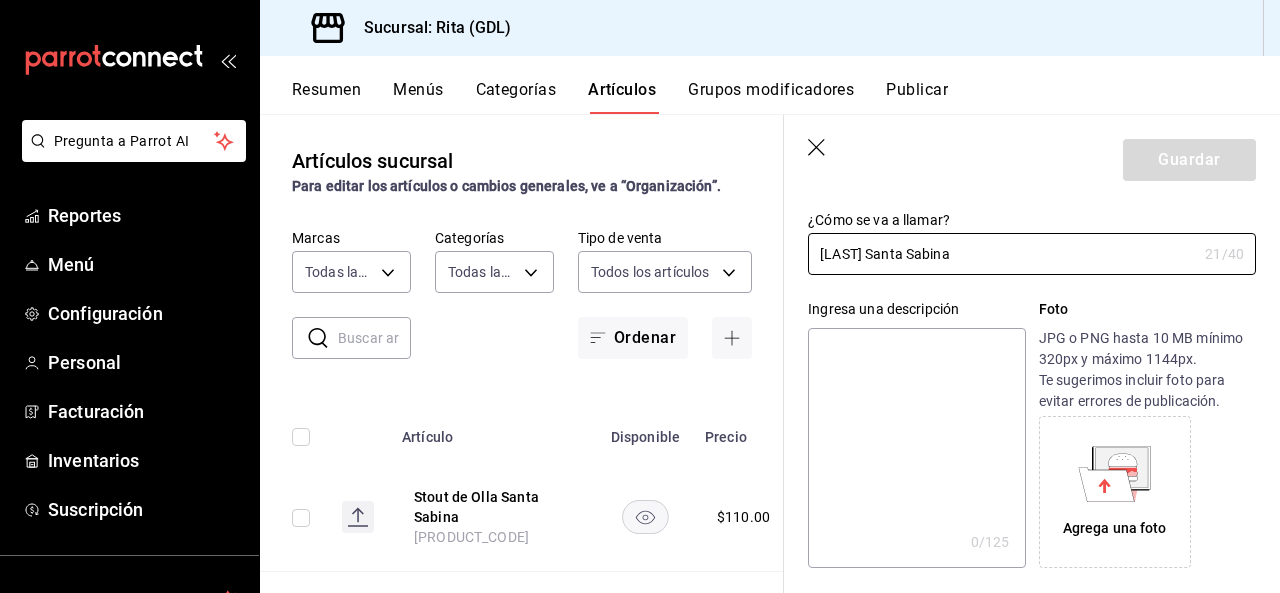 click at bounding box center (916, 448) 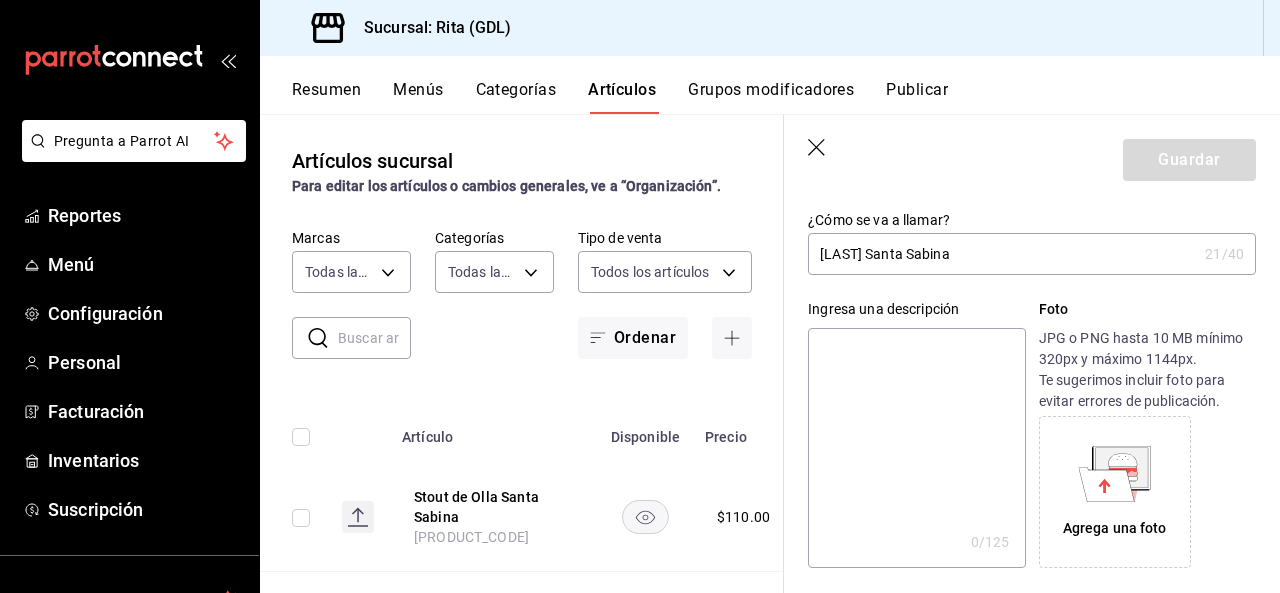 paste on "es una cerveza de fermentación espontánea con frambuesas. De acidez vibrante y notas frutales intensas, su carácter salvaje r" 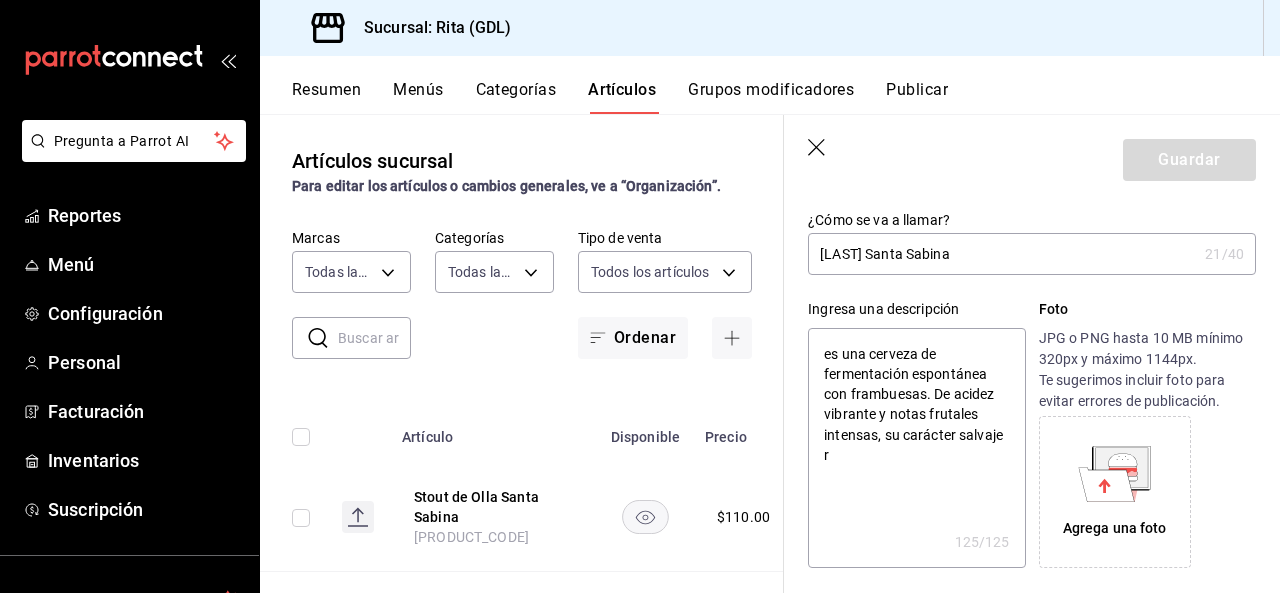 click on "es una cerveza de fermentación espontánea con frambuesas. De acidez vibrante y notas frutales intensas, su carácter salvaje r" at bounding box center [916, 448] 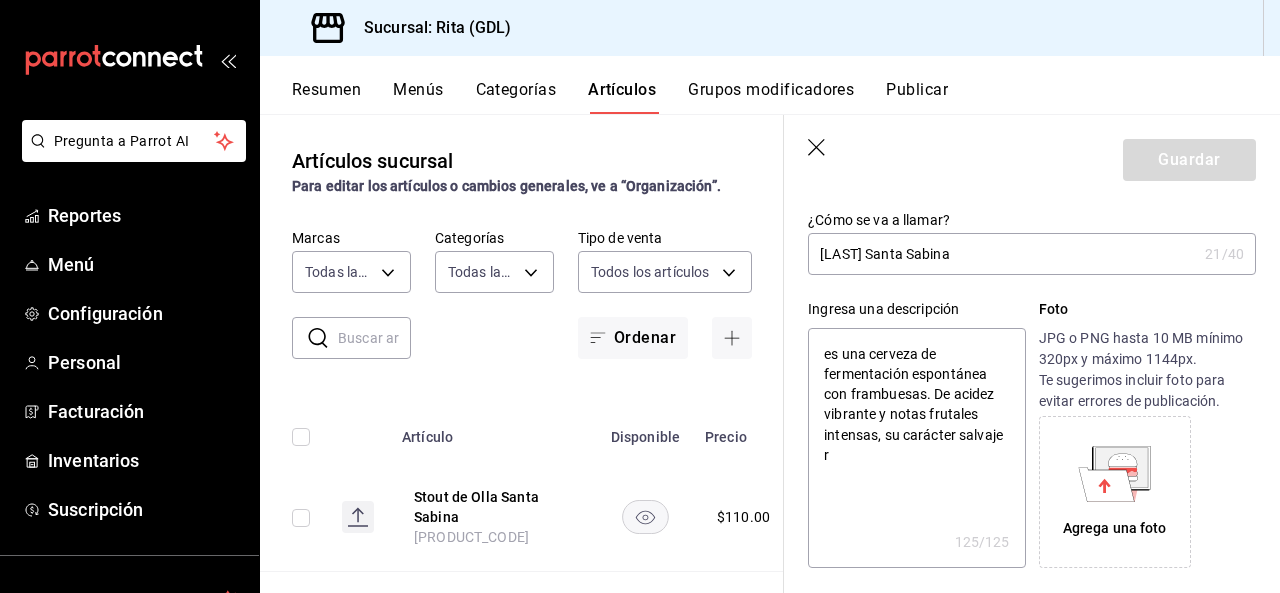 type on "s una cerveza de fermentación espontánea con frambuesas. De acidez vibrante y notas frutales intensas, su carácter salvaje r" 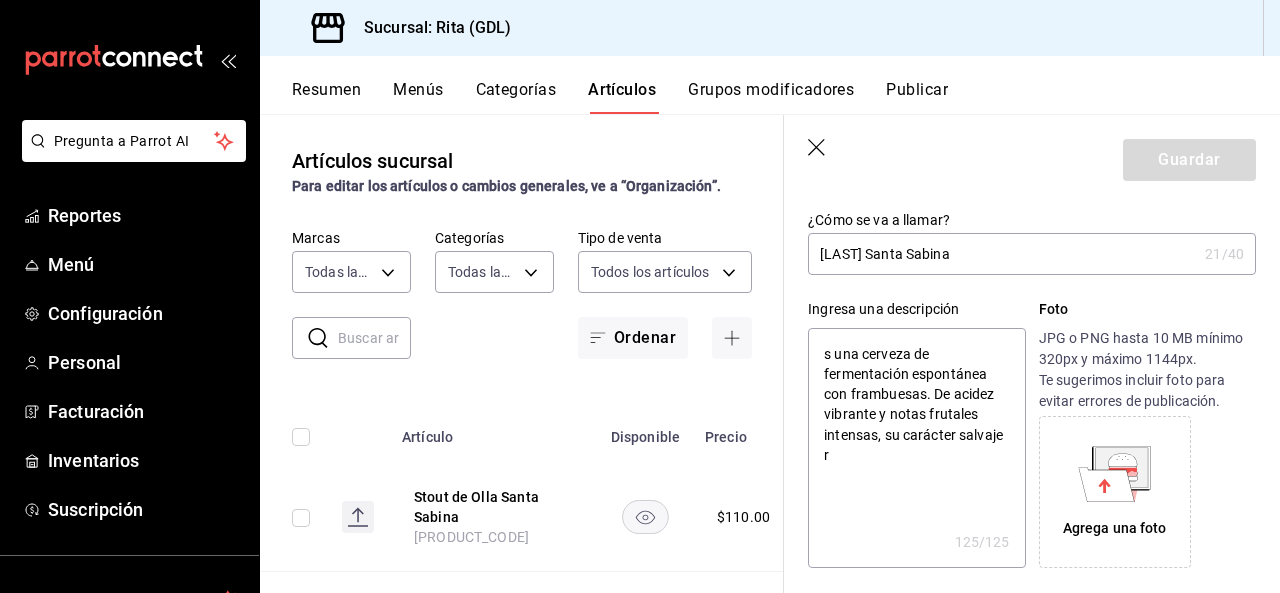type on "x" 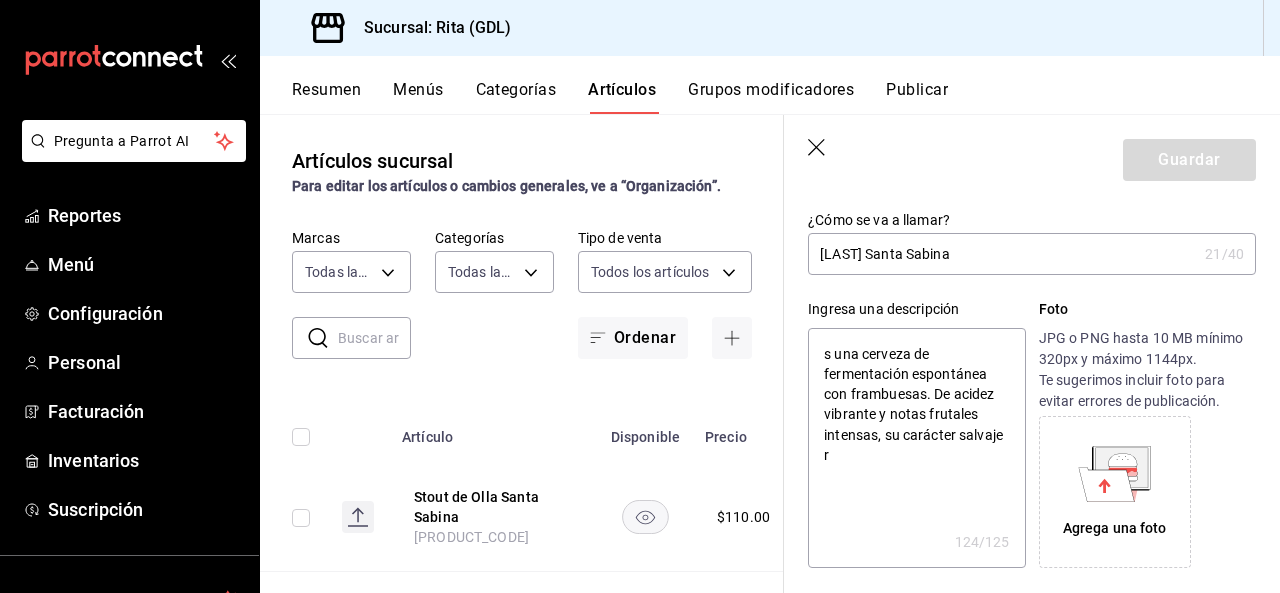 type on "Es una cerveza de fermentación espontánea con frambuesas. De acidez vibrante y notas frutales intensas, su carácter salvaje r" 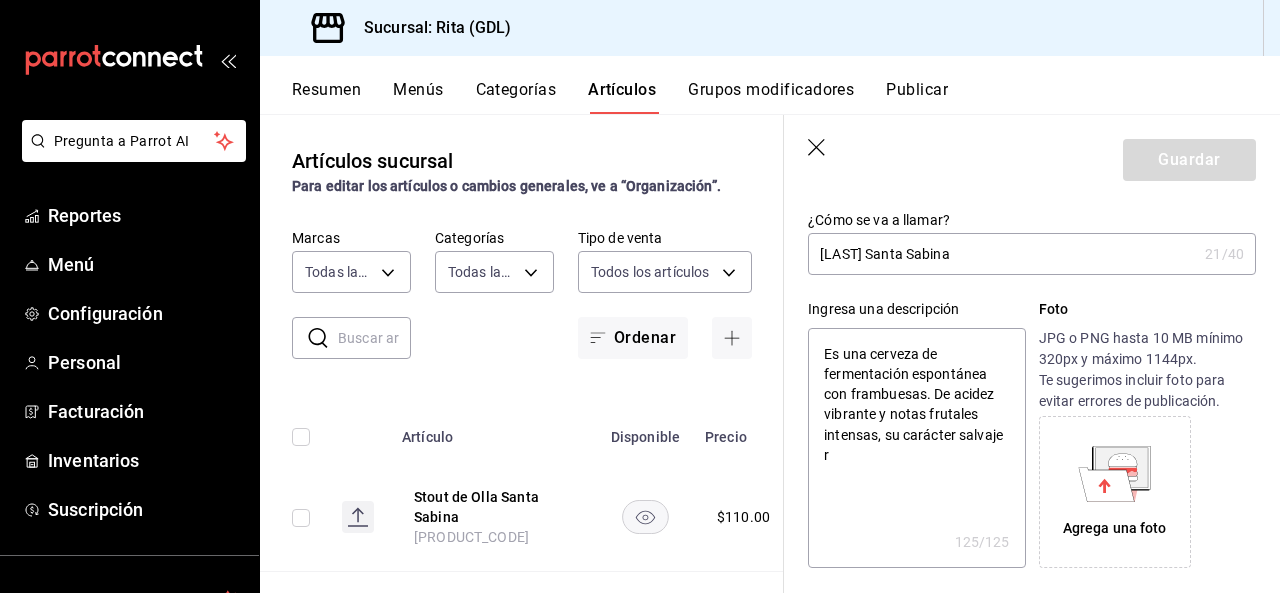 click on "Es una cerveza de fermentación espontánea con frambuesas. De acidez vibrante y notas frutales intensas, su carácter salvaje r" at bounding box center [916, 448] 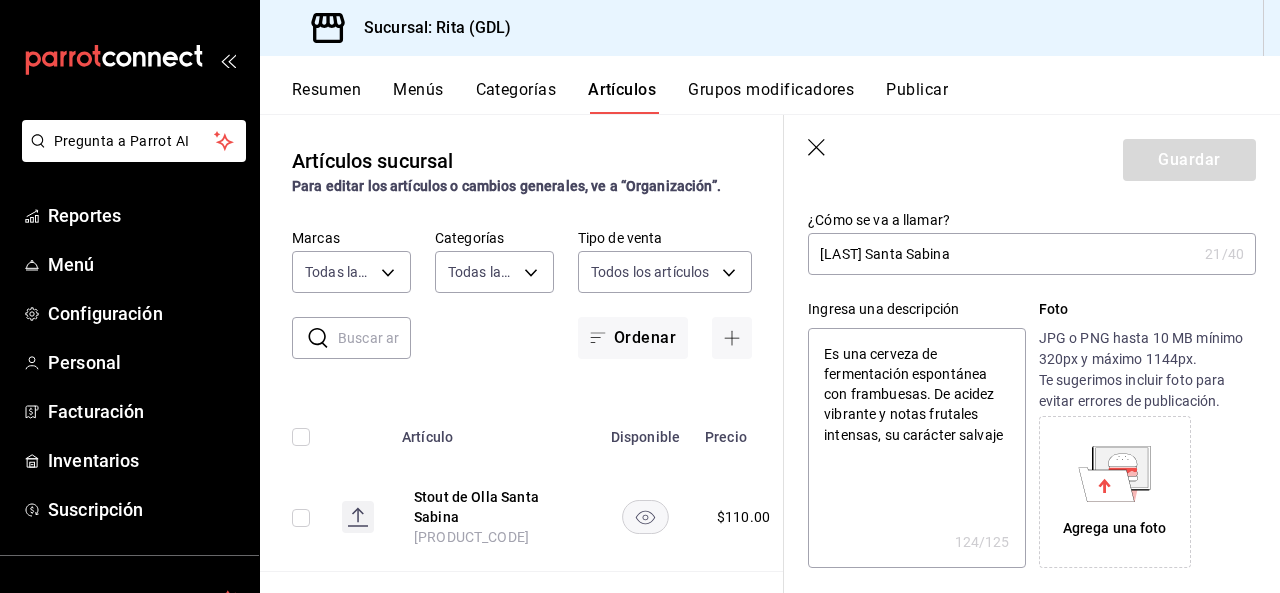 type on "Es una cerveza de fermentación espontánea con frambuesas. De acidez vibrante y notas frutales intensas, su carácter salvaje" 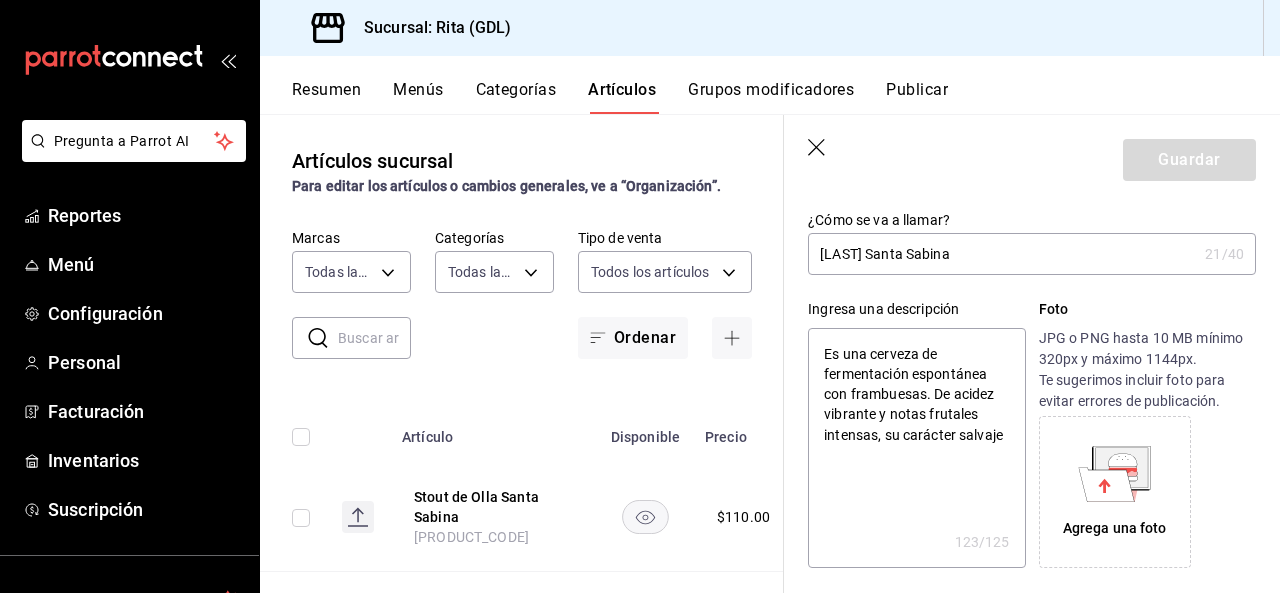 type on "Es una cerveza de fermentación espontánea con frambuesas. De acidez vibrante y notas frutales intensas, su carácter salvaje." 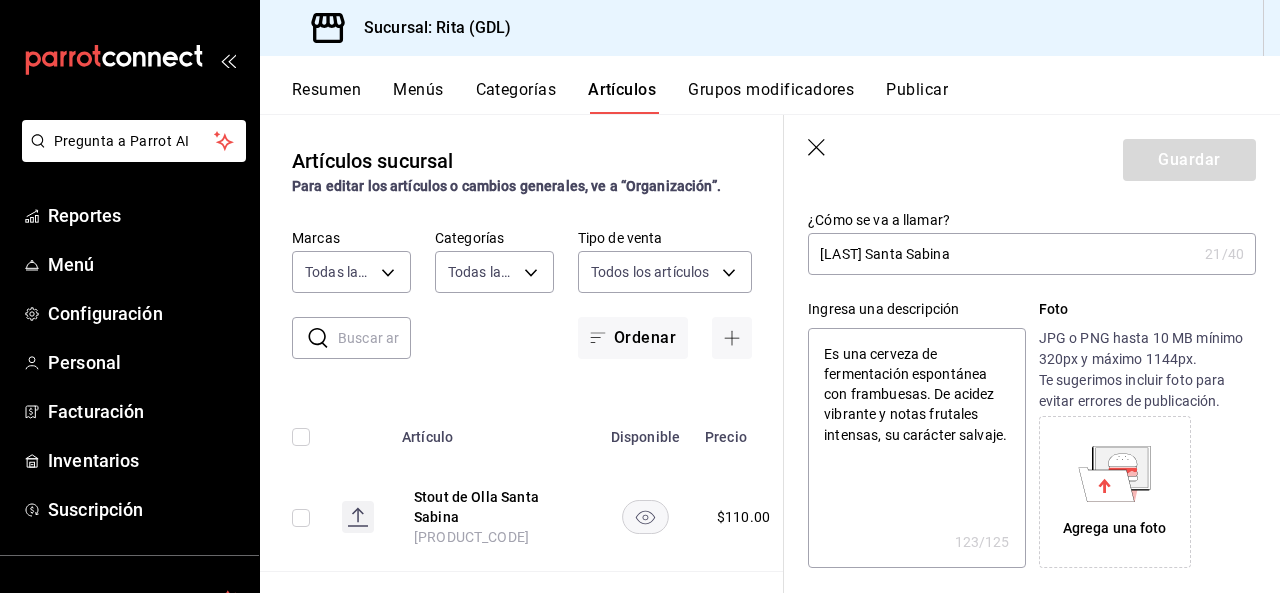type on "x" 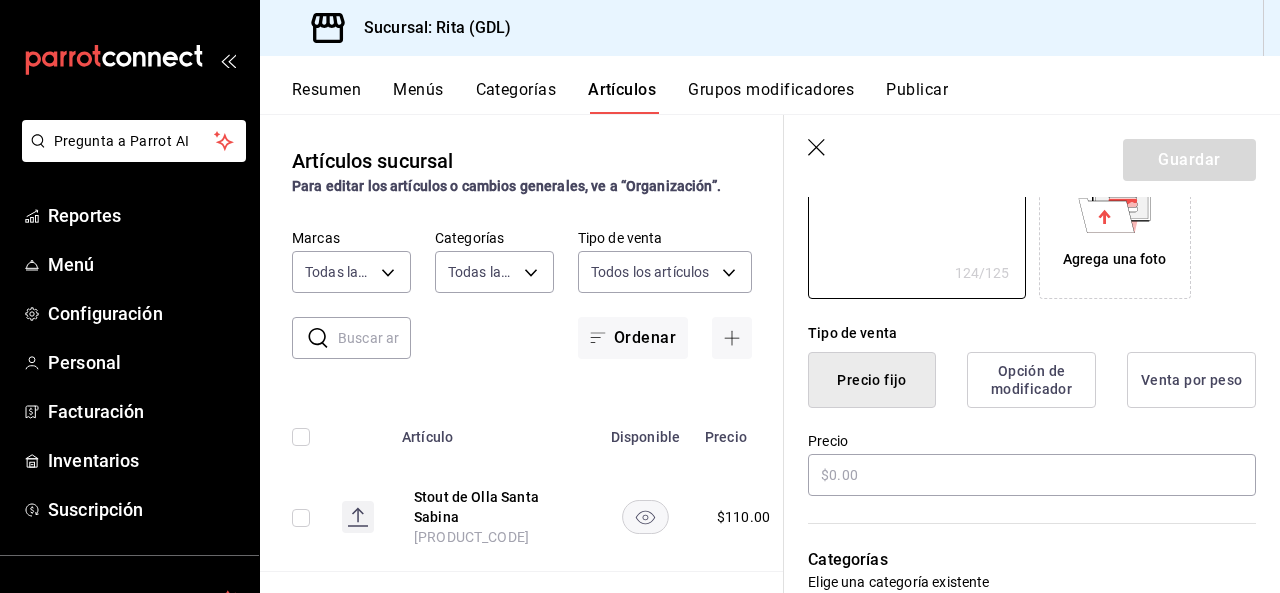 scroll, scrollTop: 400, scrollLeft: 0, axis: vertical 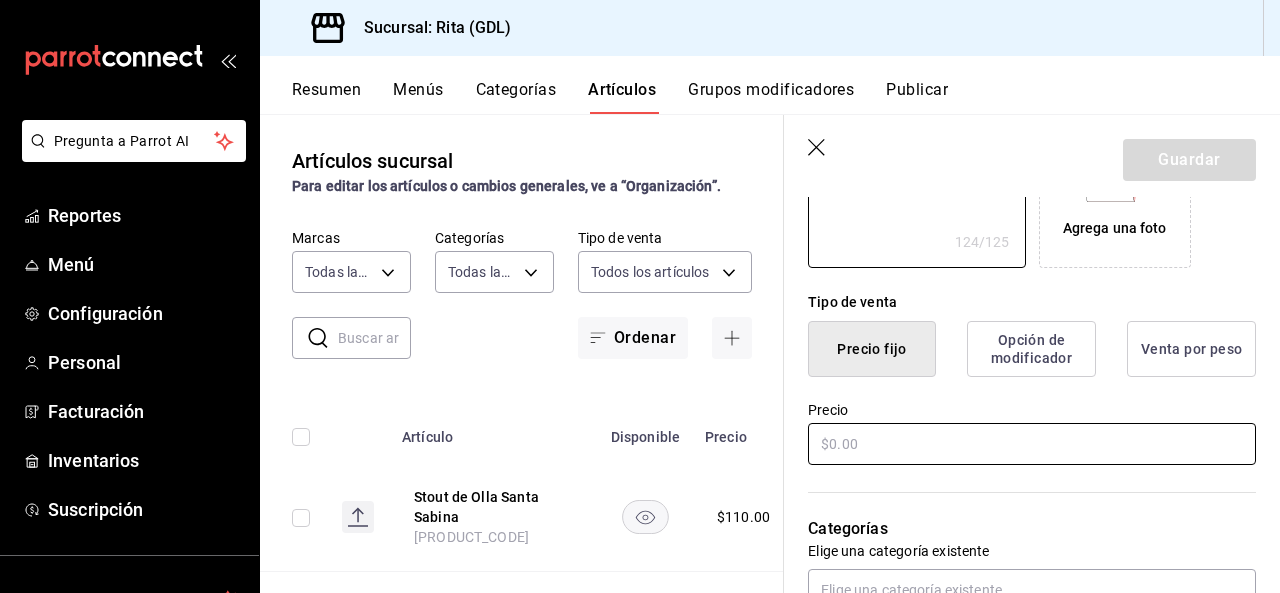 type on "Es una cerveza de fermentación espontánea con frambuesas. De acidez vibrante y notas frutales intensas, su carácter salvaje." 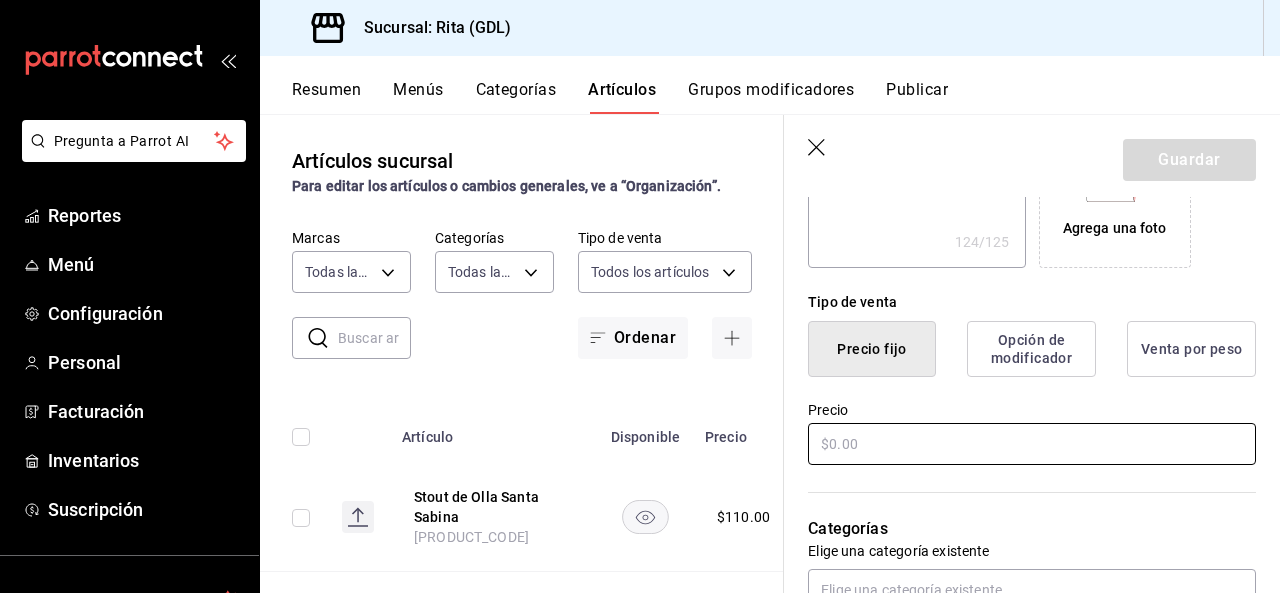 click at bounding box center [1032, 444] 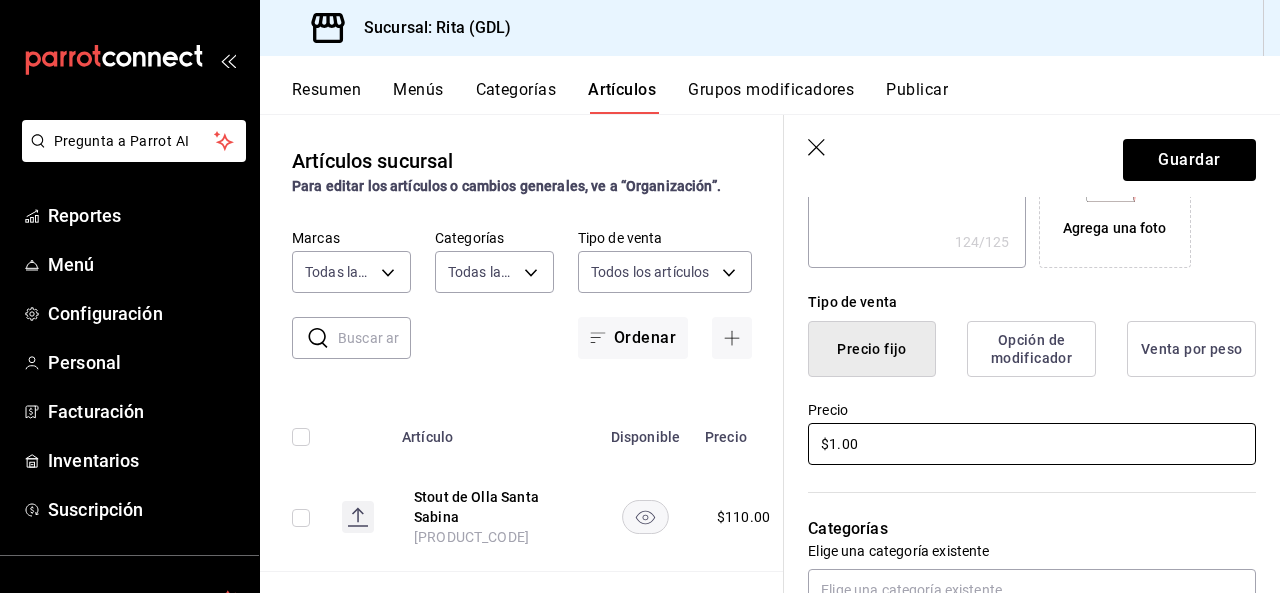 type on "x" 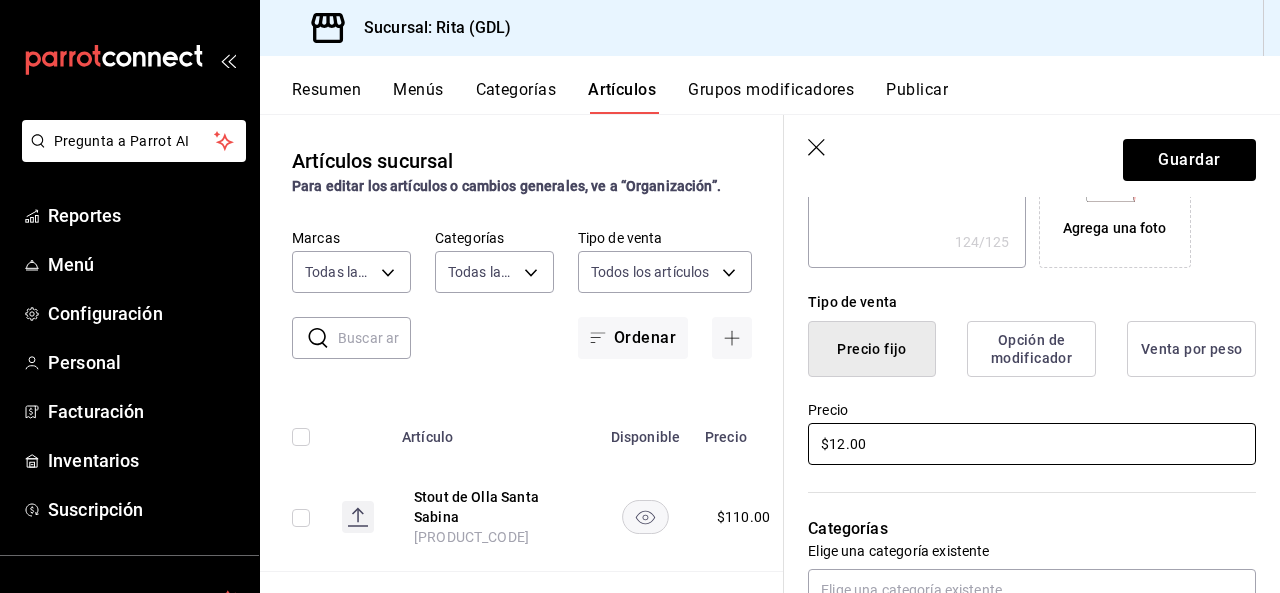 type on "x" 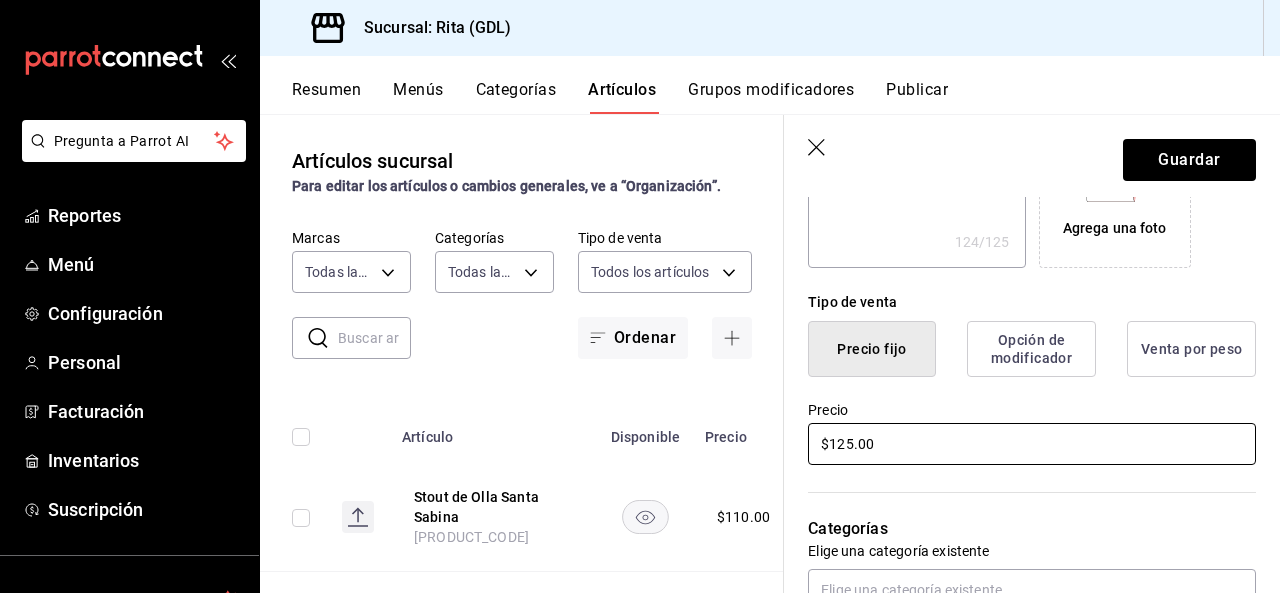 scroll, scrollTop: 600, scrollLeft: 0, axis: vertical 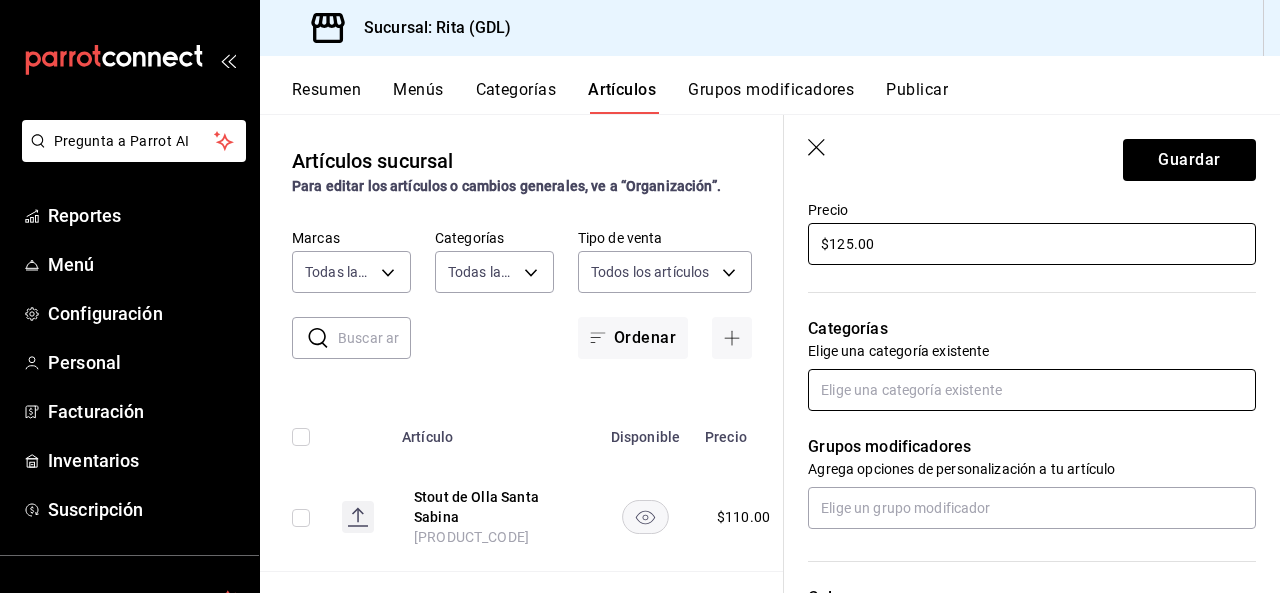 type on "$125.00" 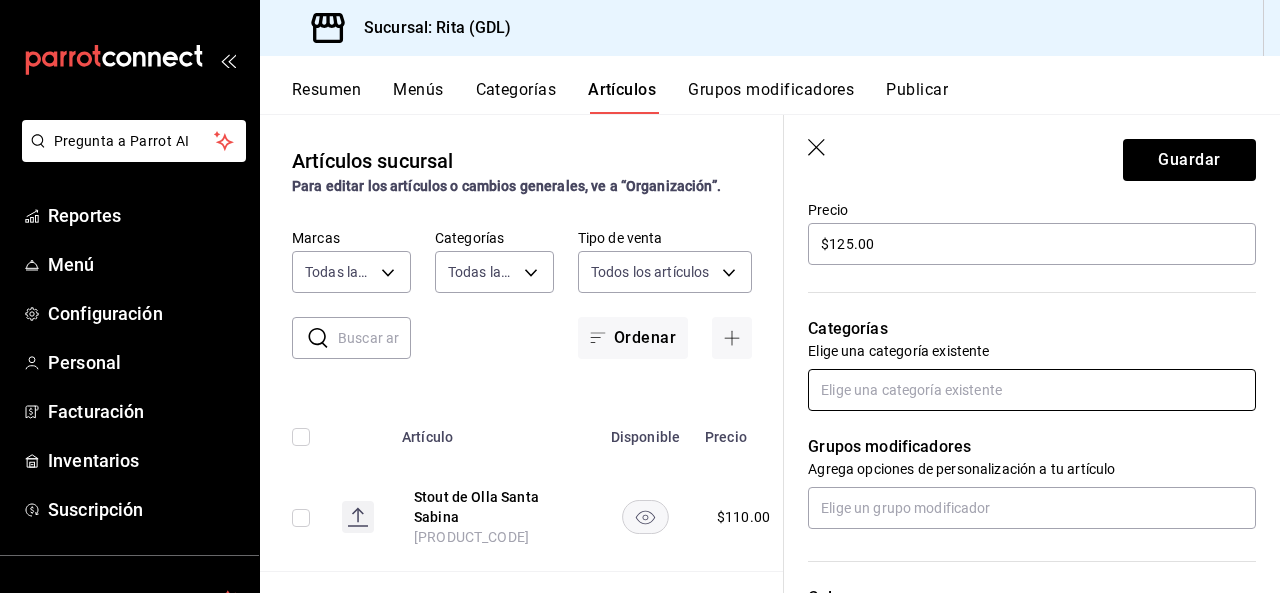 click at bounding box center [1032, 390] 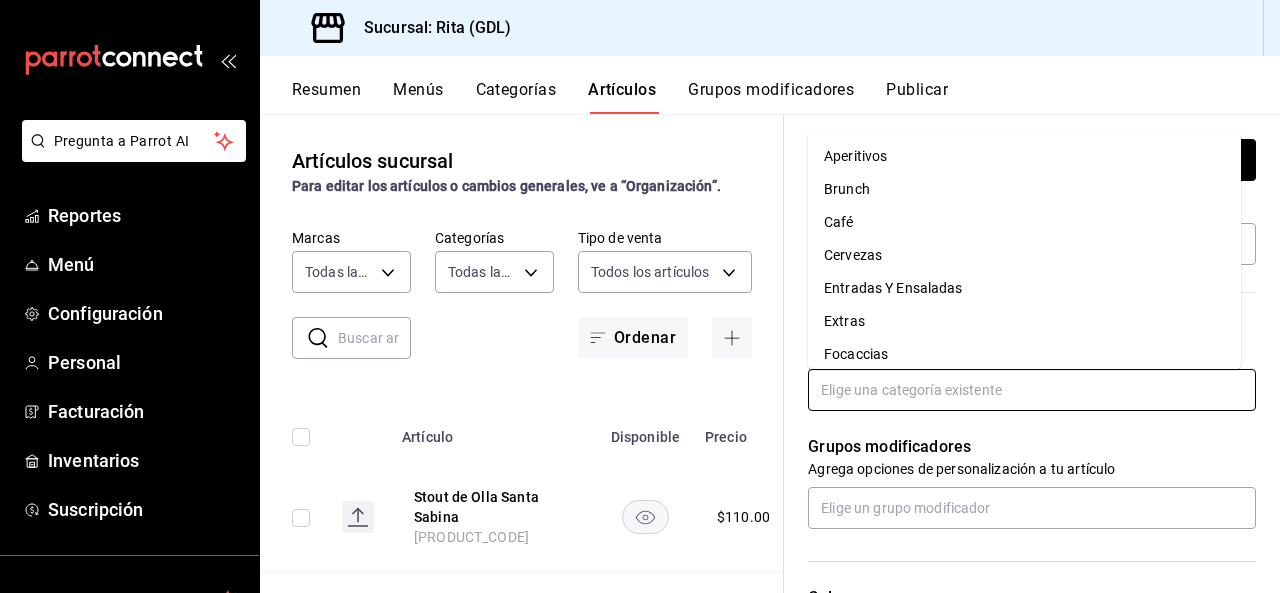 click on "Cervezas" at bounding box center [1024, 255] 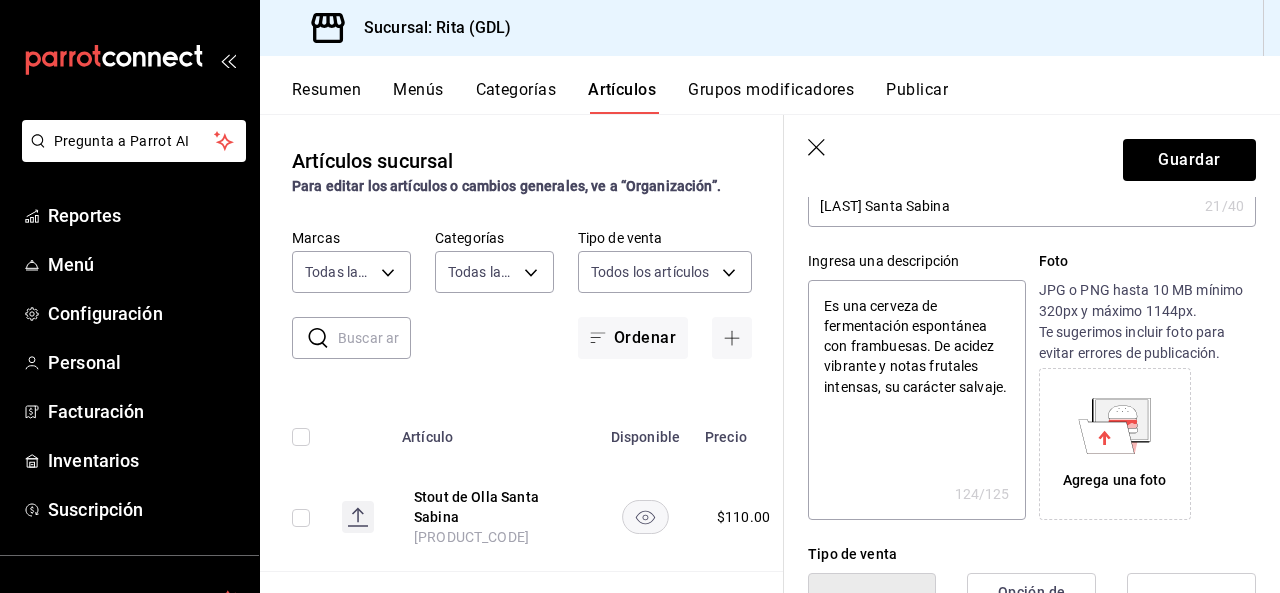 scroll, scrollTop: 0, scrollLeft: 0, axis: both 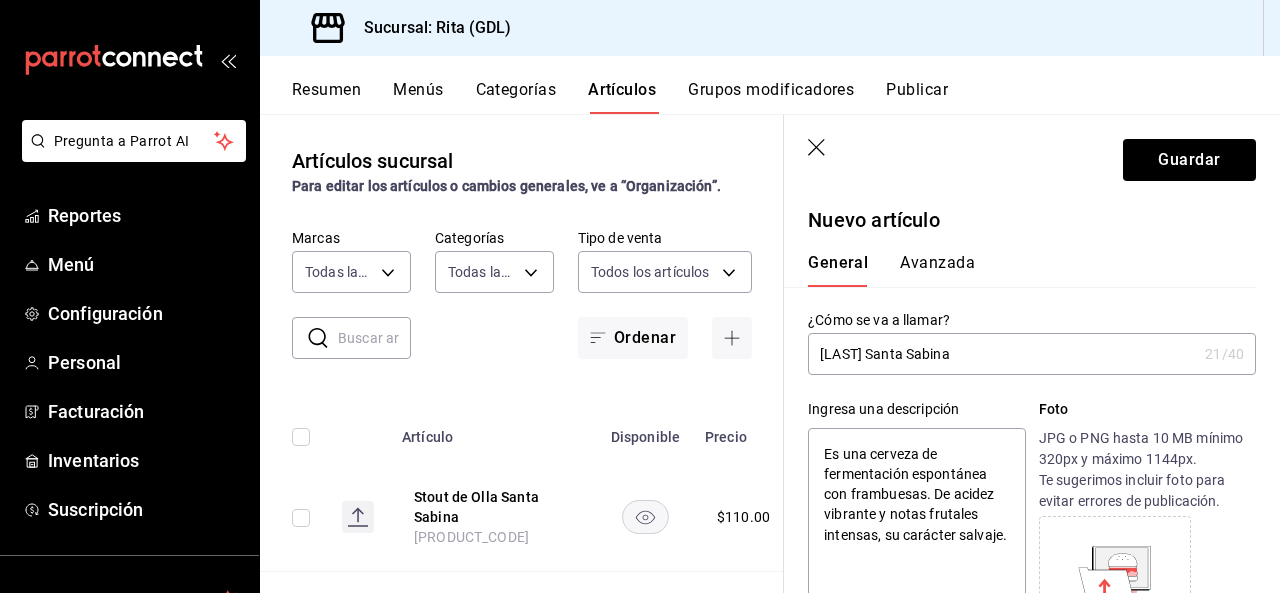click on "Avanzada" at bounding box center (937, 270) 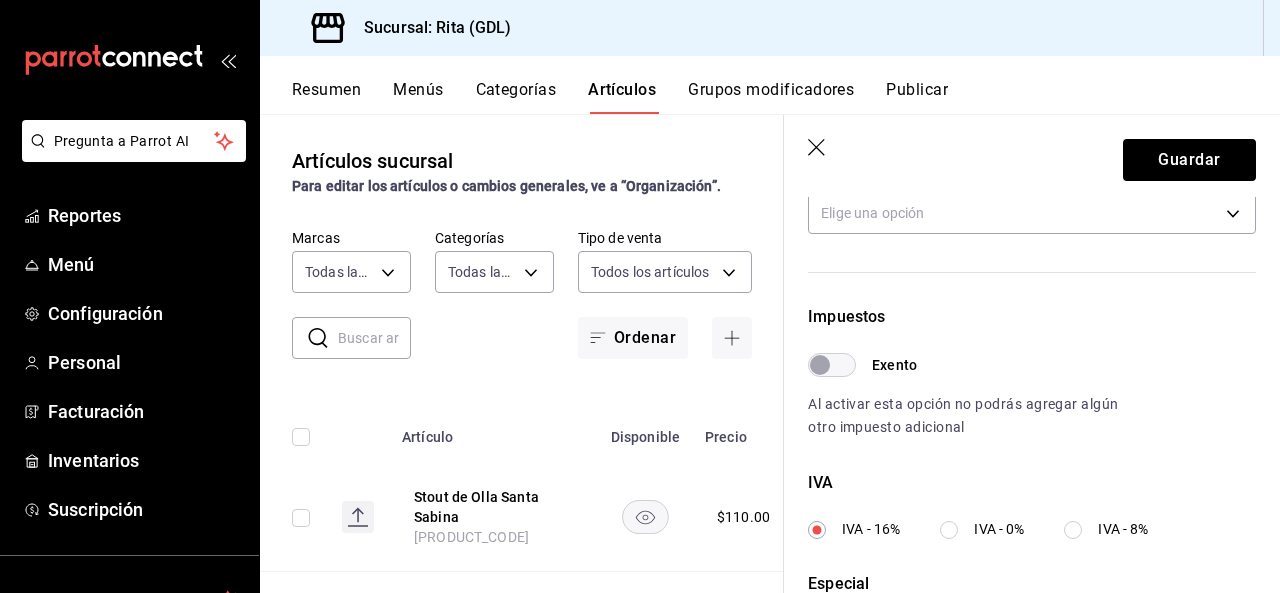 scroll, scrollTop: 200, scrollLeft: 0, axis: vertical 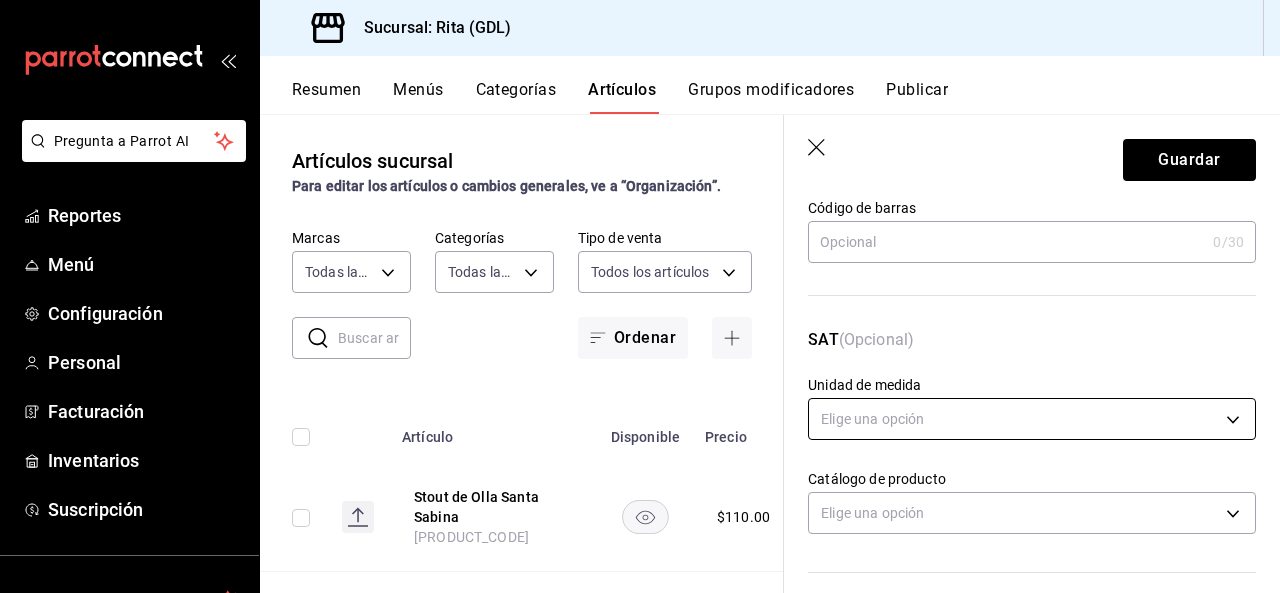 click on "Pregunta a Parrot AI Reportes   Menú   Configuración   Personal   Facturación   Inventarios   Suscripción   Ayuda Recomienda Parrot   Franco Alva   Sugerir nueva función   Sucursal: [PERSON] (GDL) Resumen Menús Categorías Artículos Grupos modificadores Publicar Artículos sucursal Para editar los artículos o cambios generales, ve a “Organización”. ​ ​ Marcas Todas las marcas, Sin marca [UUID] Categorías Todas las categorías, Sin categoría Tipo de venta Todos los artículos ALL Ordenar Artículo Disponible Precio [PRODUCT] de Olla Santa Sabina AR-[NUMBER] $ 110.00 [PRODUCT] Arancia San Pellegrino AR-[NUMBER] $ 60.00 [PRODUCT] Spritz 2X1 AR-[NUMBER] $ 155.00 [PRODUCT] 2x1 AR-[NUMBER] $ 95.00 CLIX - 2X1 - 6-8PM - Jueves y viernes AR-[NUMBER] $ 0.00 [PRODUCT] AR-[NUMBER] $ 90.00 Gastronena 2x160 AR-[NUMBER] $ 160.00 Gastronena California Ale AR-[NUMBER] $ 95.00 [PRODUCT] - Día del padre AR-[NUMBER] $ 0.00 Flores de Alcachofa $ 250.00" at bounding box center [640, 296] 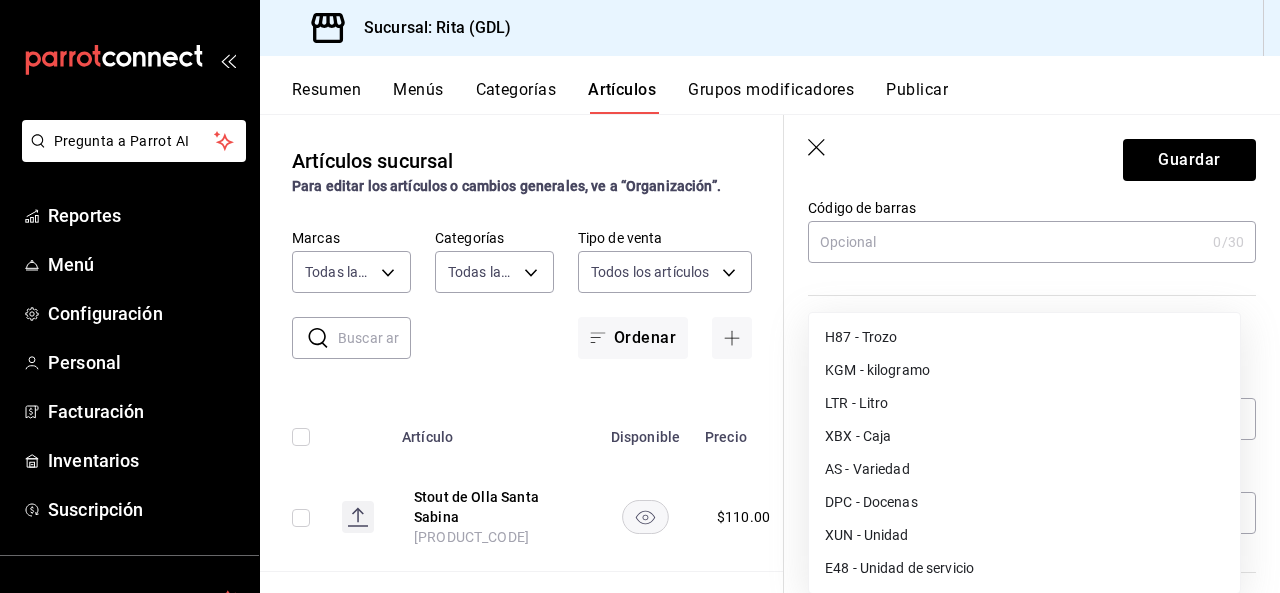 click on "E48 - Unidad de servicio" at bounding box center (1024, 568) 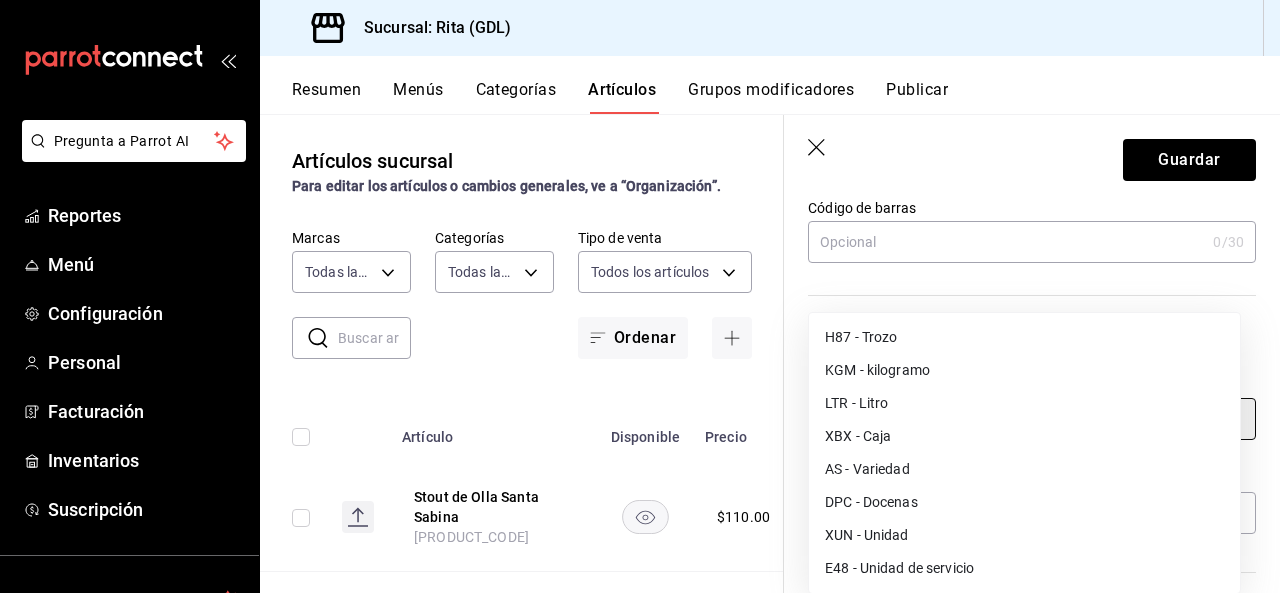 type on "E48" 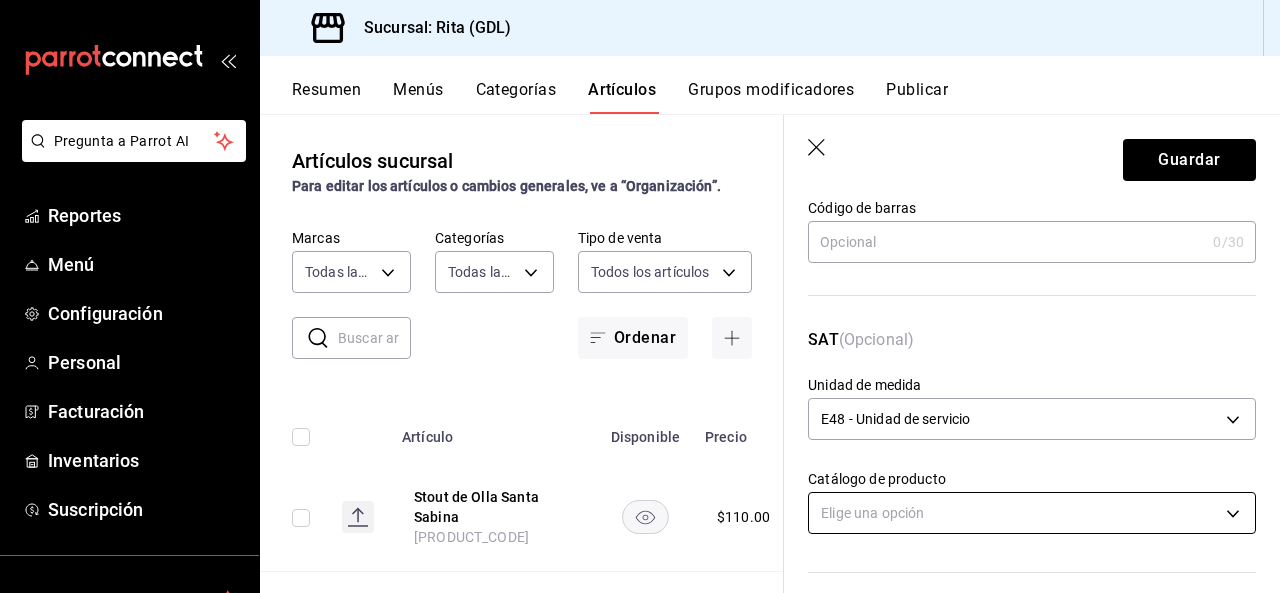 click on "Pregunta a Parrot AI Reportes   Menú   Configuración   Personal   Facturación   Inventarios   Suscripción   Ayuda Recomienda Parrot   Franco Alva   Sugerir nueva función   Sucursal: [PERSON] (GDL) Resumen Menús Categorías Artículos Grupos modificadores Publicar Artículos sucursal Para editar los artículos o cambios generales, ve a “Organización”. ​ ​ Marcas Todas las marcas, Sin marca [UUID] Categorías Todas las categorías, Sin categoría Tipo de venta Todos los artículos ALL Ordenar Artículo Disponible Precio [PRODUCT] de Olla Santa Sabina AR-[NUMBER] $ 110.00 [PRODUCT] Arancia San Pellegrino AR-[NUMBER] $ 60.00 [PRODUCT] Spritz 2X1 AR-[NUMBER] $ 155.00 [PRODUCT] 2x1 AR-[NUMBER] $ 95.00 CLIX - 2X1 - 6-8PM - Jueves y viernes AR-[NUMBER] $ 0.00 [PRODUCT] AR-[NUMBER] $ 90.00 Gastronena 2x160 AR-[NUMBER] $ 160.00 Gastronena California Ale AR-[NUMBER] $ 95.00 [PRODUCT] - Día del padre AR-[NUMBER] $ 0.00 Flores de Alcachofa $ 250.00" at bounding box center (640, 296) 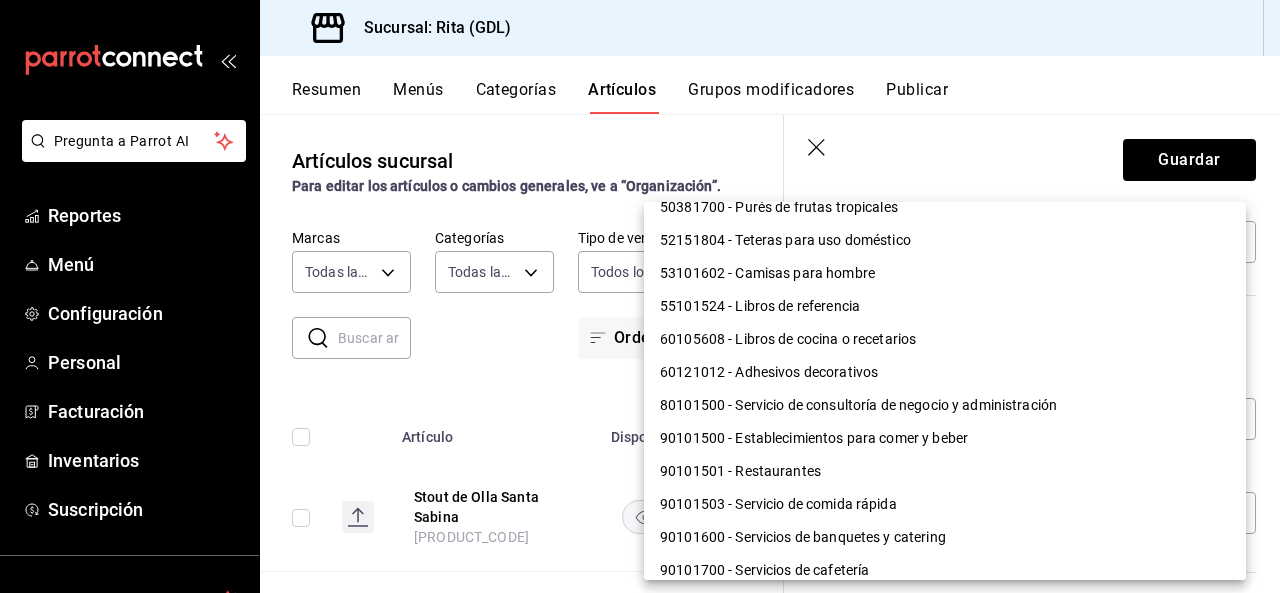 scroll, scrollTop: 1716, scrollLeft: 0, axis: vertical 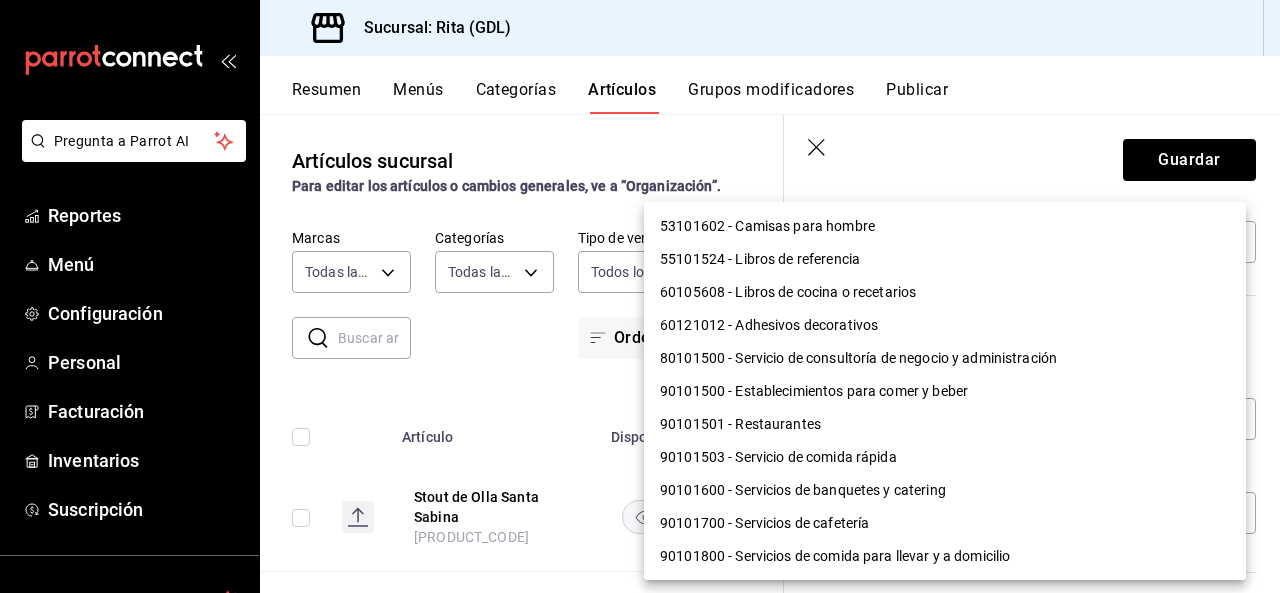 click on "90101500 - Establecimientos para comer y beber" at bounding box center [945, 391] 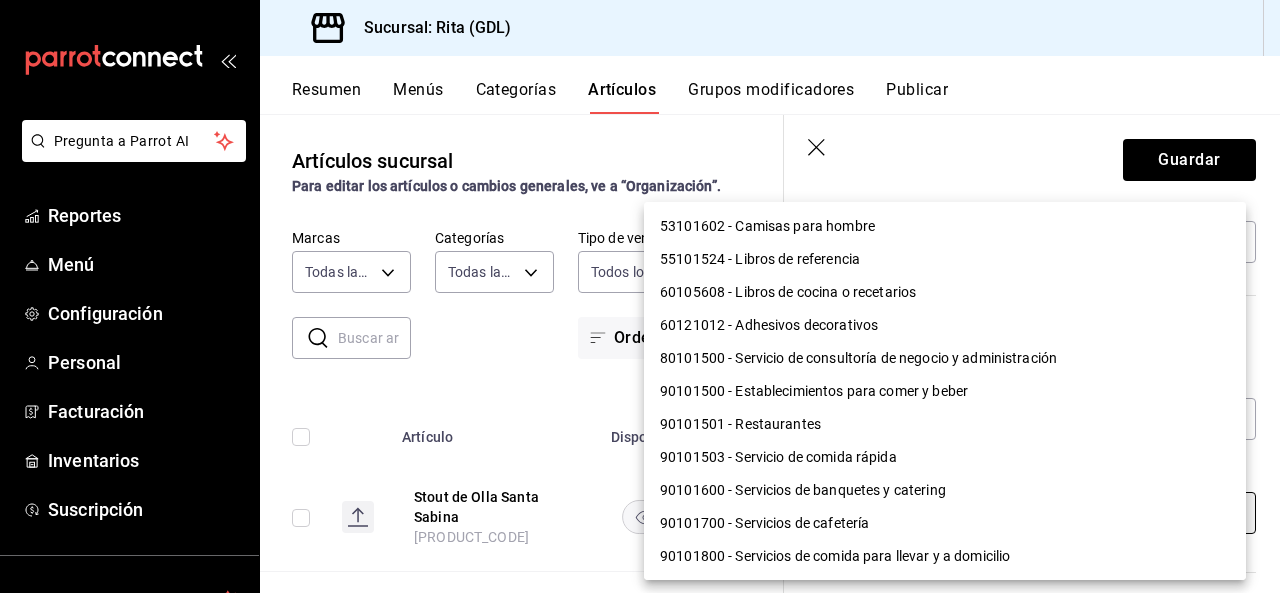 type on "90101500" 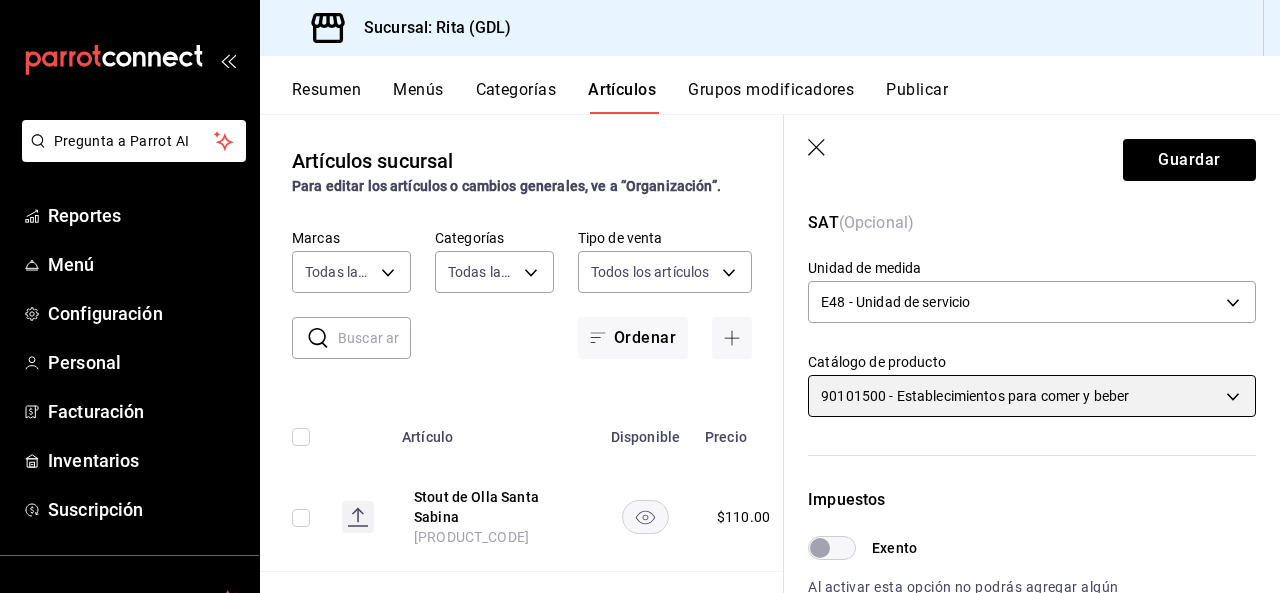 scroll, scrollTop: 217, scrollLeft: 0, axis: vertical 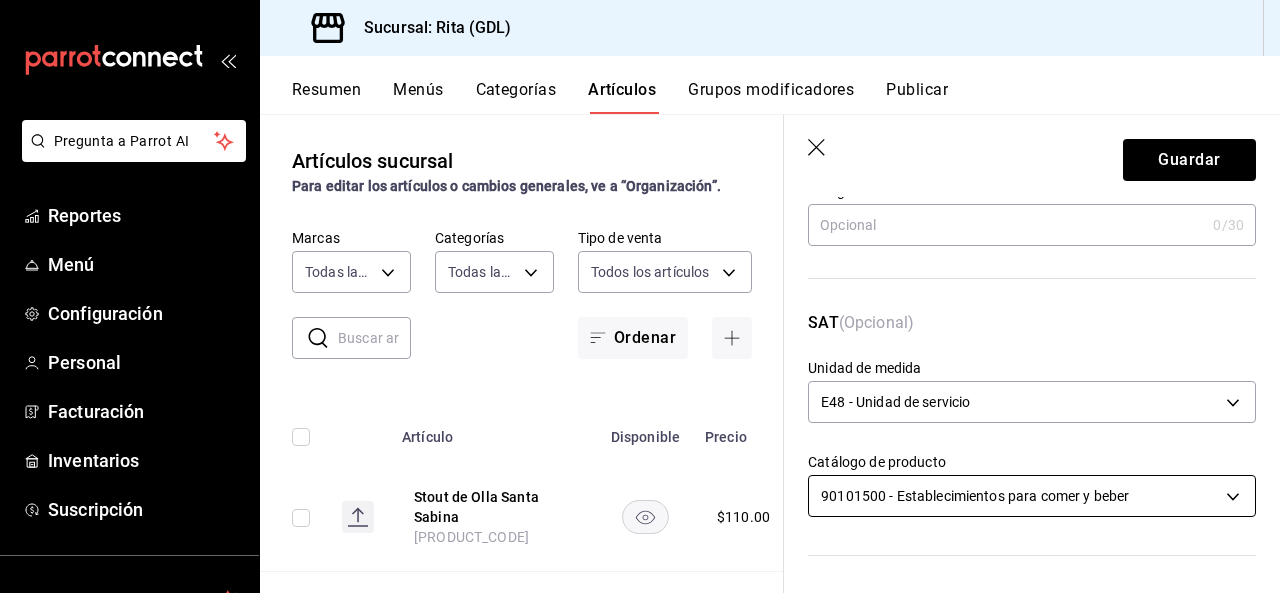 click on "Pregunta a Parrot AI Reportes   Menú   Configuración   Personal   Facturación   Inventarios   Suscripción   Ayuda Recomienda Parrot   Franco Alva   Sugerir nueva función   Sucursal: [PERSON] (GDL) Resumen Menús Categorías Artículos Grupos modificadores Publicar Artículos sucursal Para editar los artículos o cambios generales, ve a “Organización”. ​ ​ Marcas Todas las marcas, Sin marca [UUID] Categorías Todas las categorías, Sin categoría Tipo de venta Todos los artículos ALL Ordenar Artículo Disponible Precio [PRODUCT] de Olla Santa Sabina AR-[NUMBER] $ 110.00 [PRODUCT] Arancia San Pellegrino AR-[NUMBER] $ 60.00 [PRODUCT] Spritz 2X1 AR-[NUMBER] $ 155.00 [PRODUCT] 2x1 AR-[NUMBER] $ 95.00 CLIX - 2X1 - 6-8PM - Jueves y viernes AR-[NUMBER] $ 0.00 [PRODUCT] AR-[NUMBER] $ 90.00 Gastronena 2x160 AR-[NUMBER] $ 160.00 Gastronena California Ale AR-[NUMBER] $ 95.00 [PRODUCT] - Día del padre AR-[NUMBER] $ 0.00 Flores de Alcachofa $ 250.00" at bounding box center [640, 296] 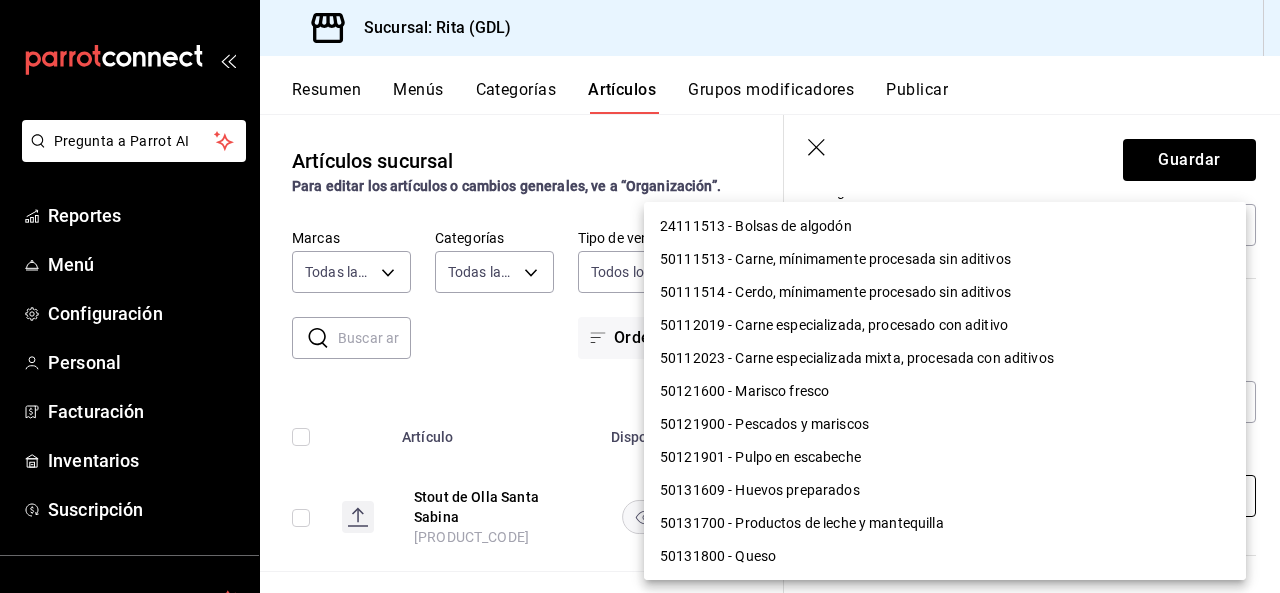 scroll, scrollTop: 1716, scrollLeft: 0, axis: vertical 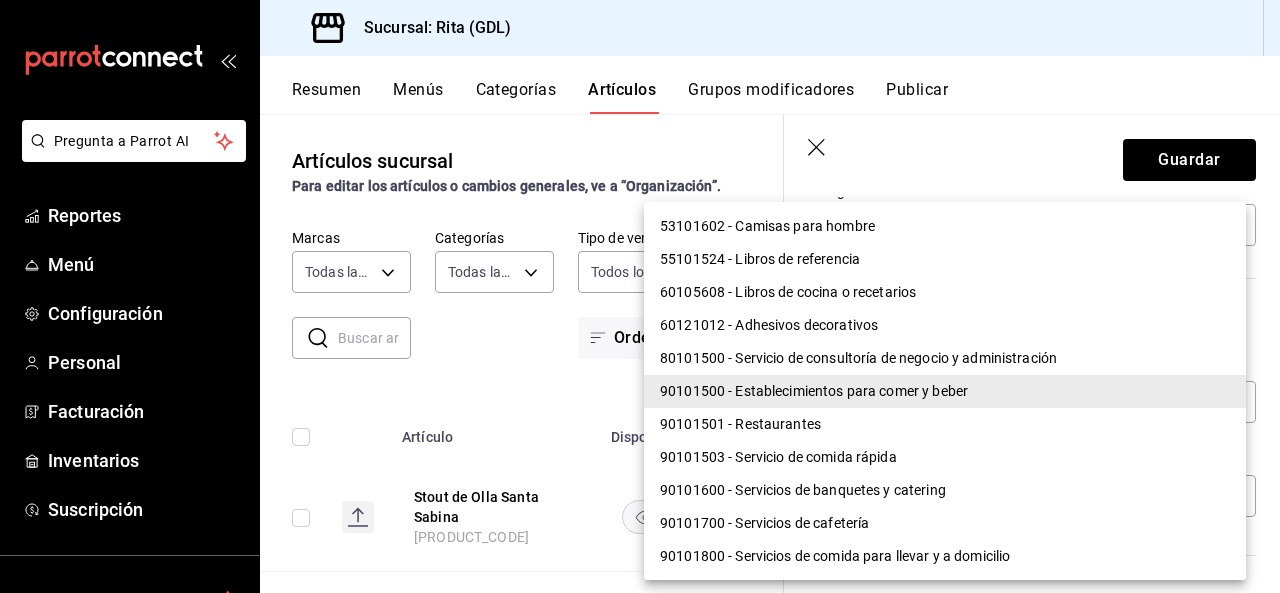 click on "90101500 - Establecimientos para comer y beber" at bounding box center (945, 391) 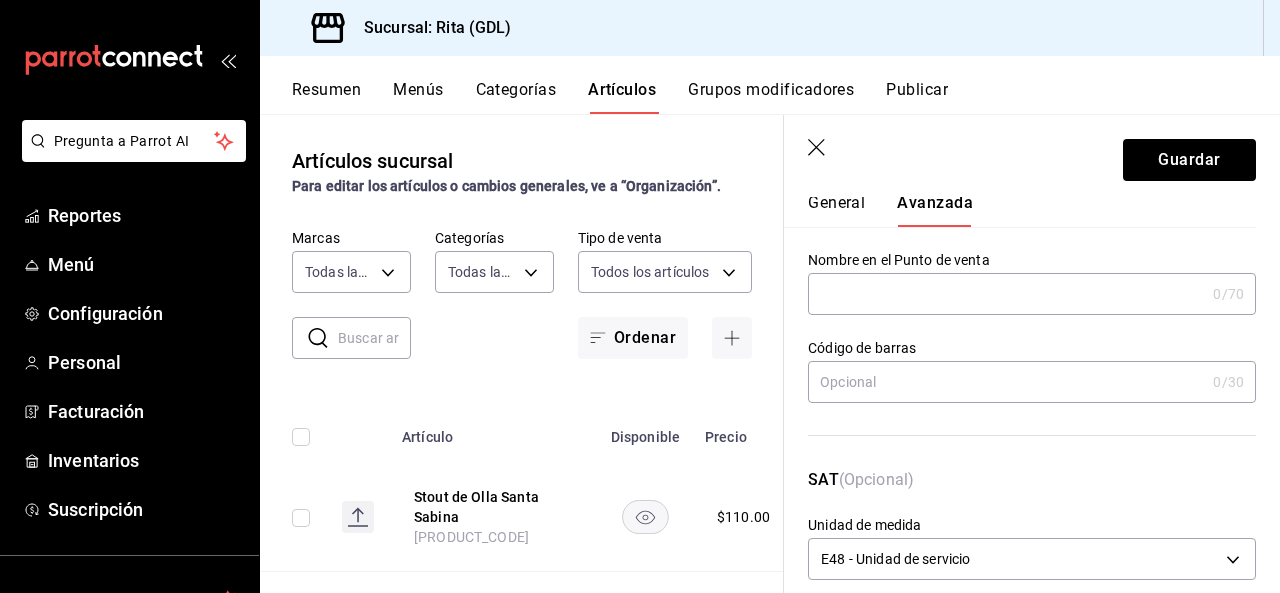 scroll, scrollTop: 0, scrollLeft: 0, axis: both 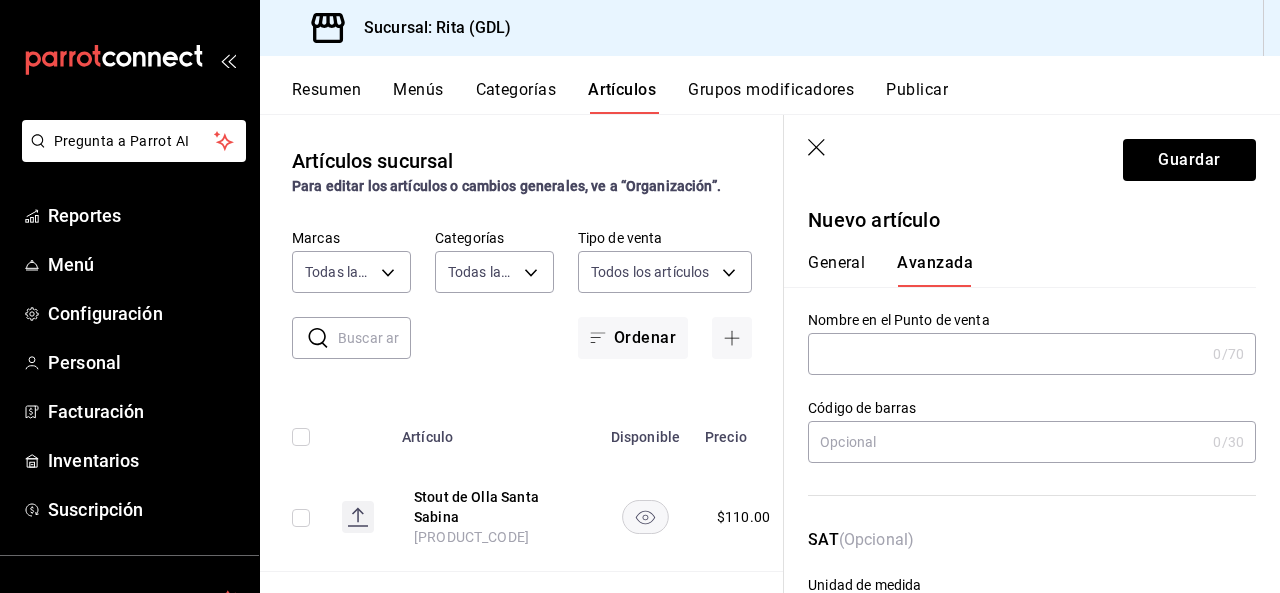 click on "General" at bounding box center (836, 270) 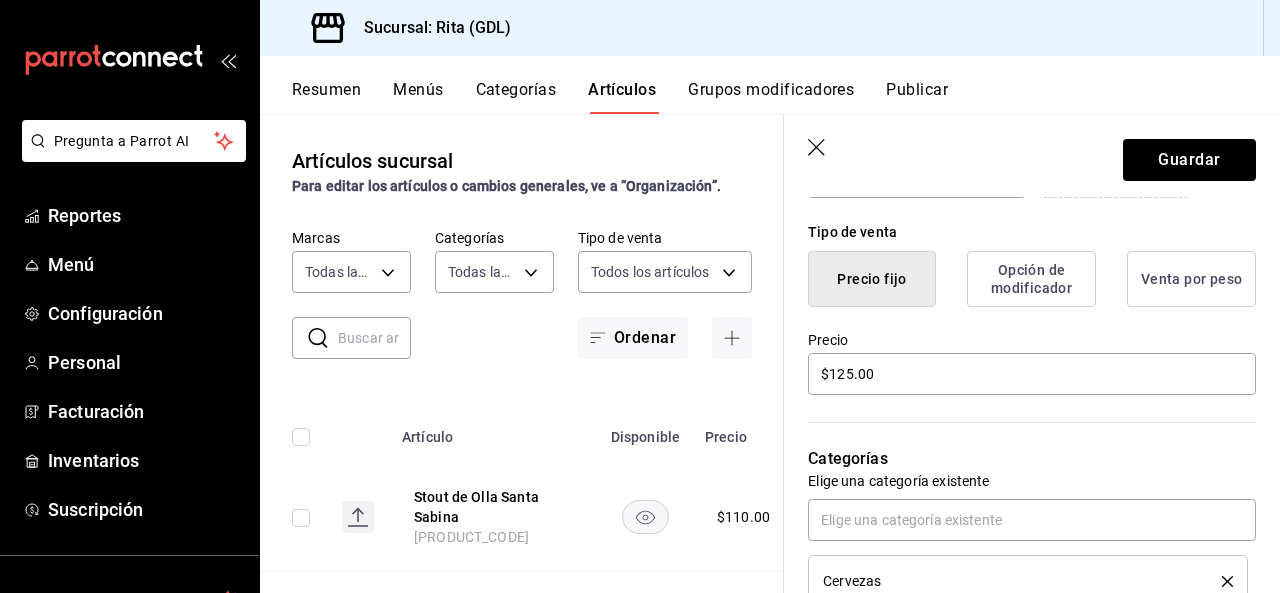 scroll, scrollTop: 0, scrollLeft: 0, axis: both 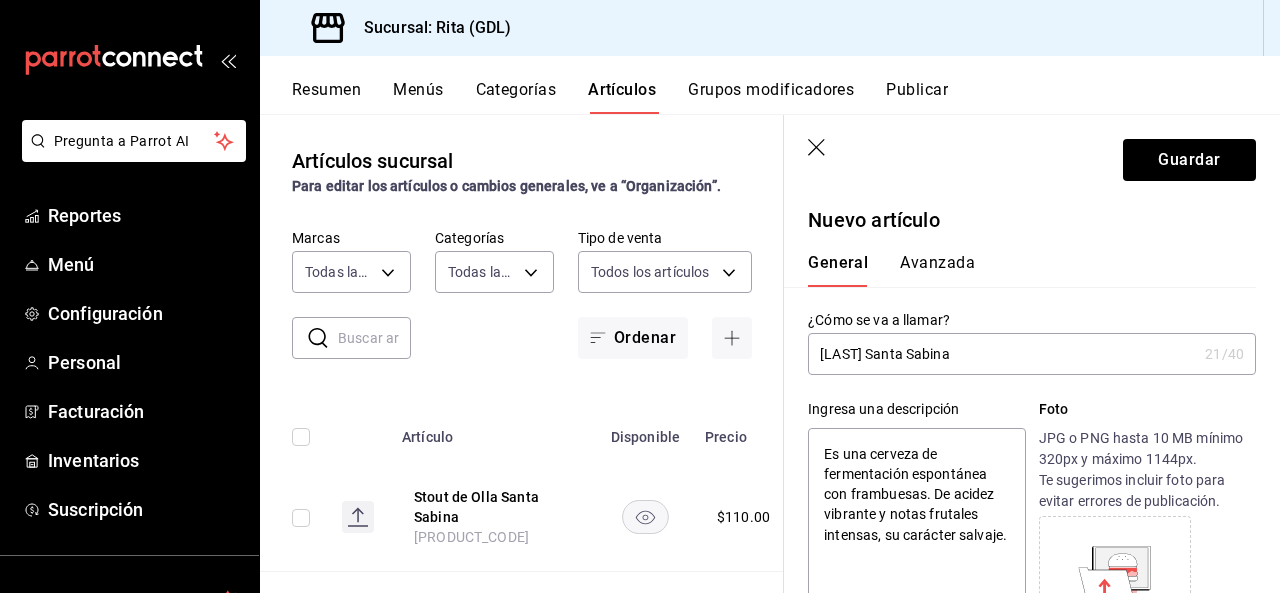 click on "Avanzada" at bounding box center [937, 270] 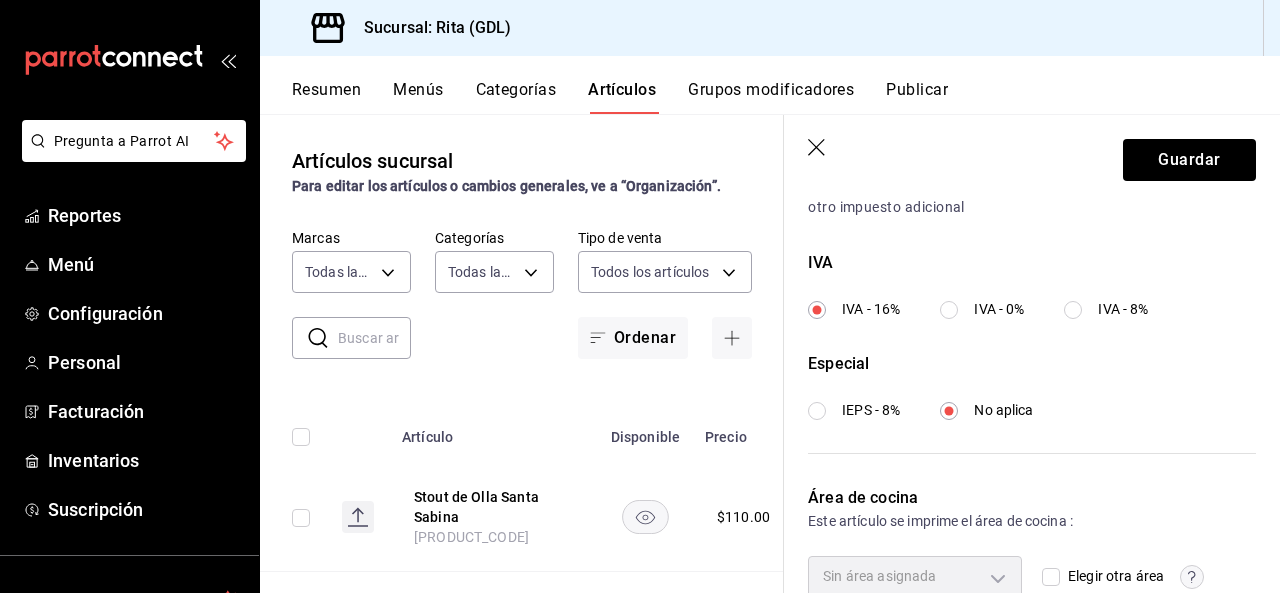scroll, scrollTop: 800, scrollLeft: 0, axis: vertical 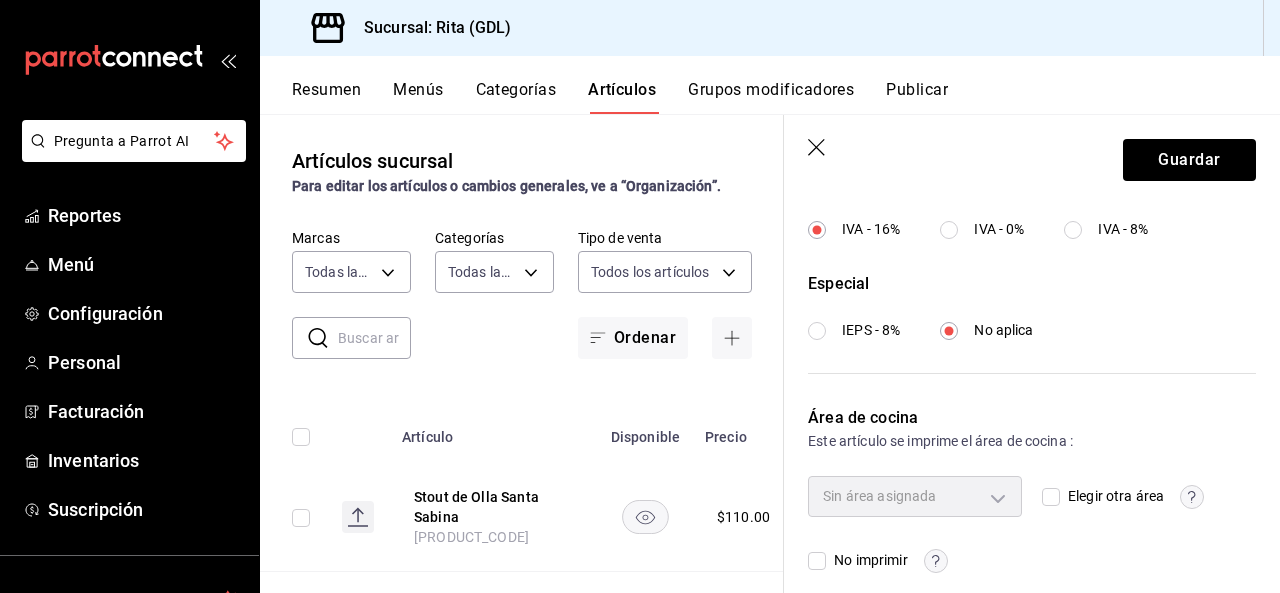 click on "Sin área asignada" at bounding box center (915, 496) 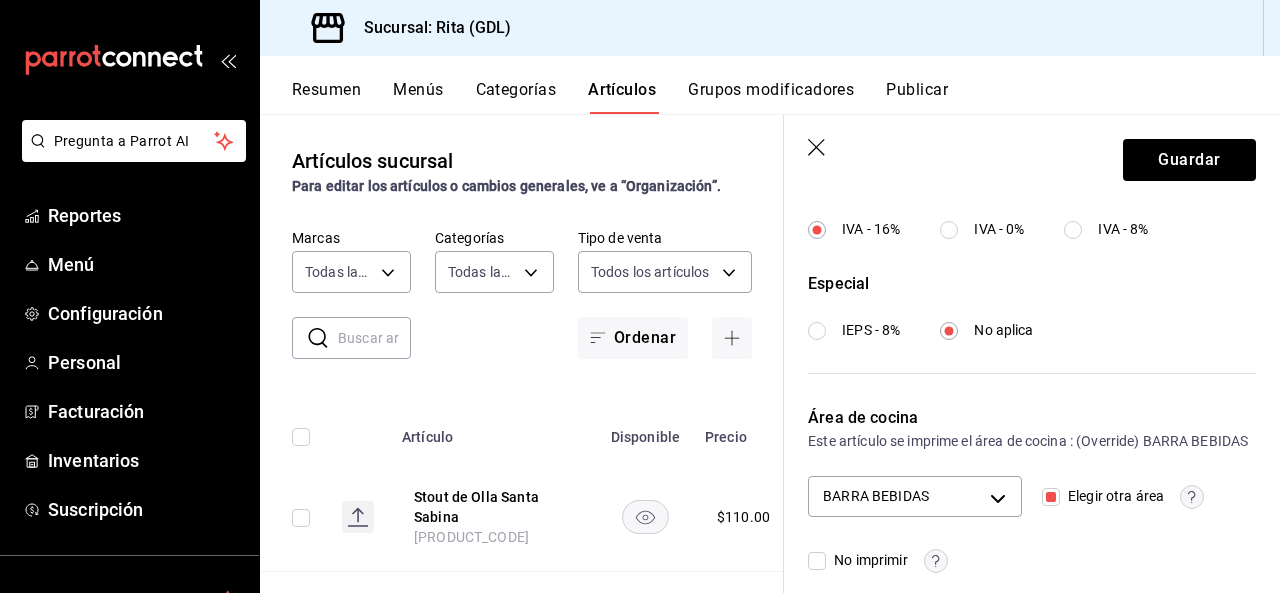click on "Elegir otra área" at bounding box center [1051, 497] 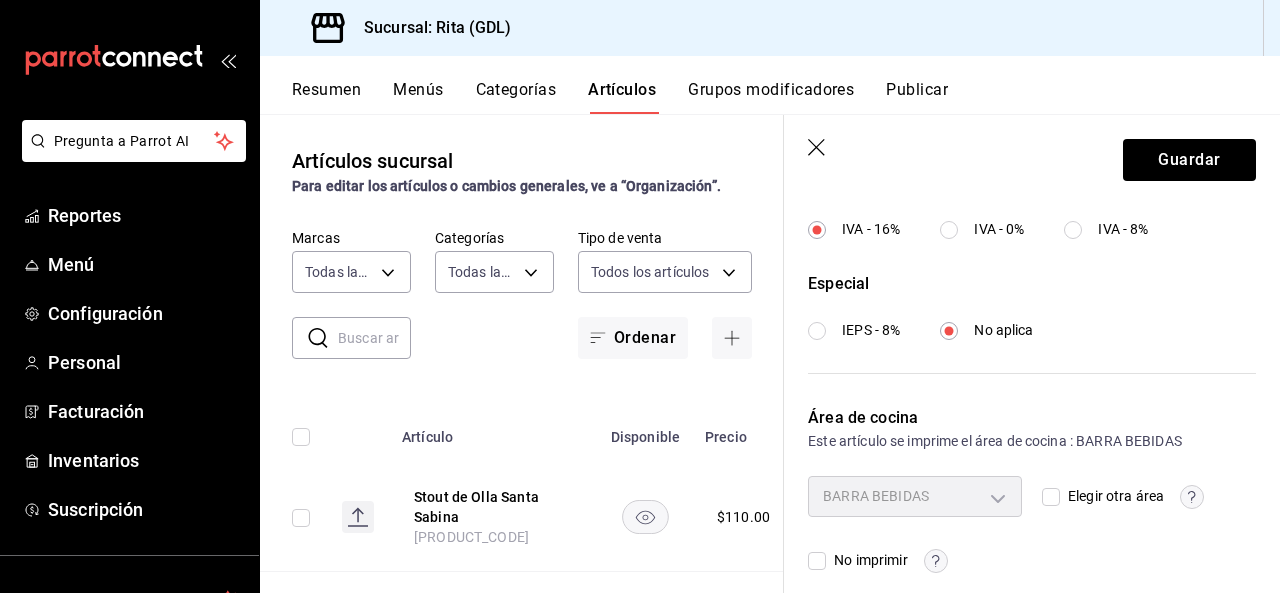 scroll, scrollTop: 817, scrollLeft: 0, axis: vertical 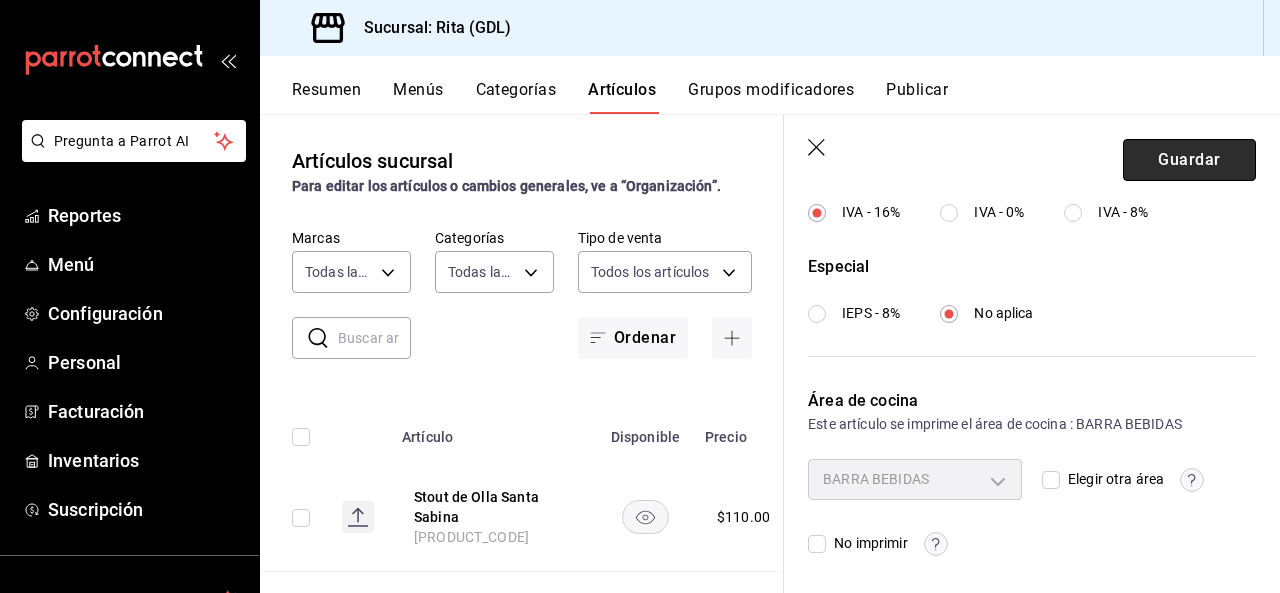 click on "Guardar" at bounding box center (1189, 160) 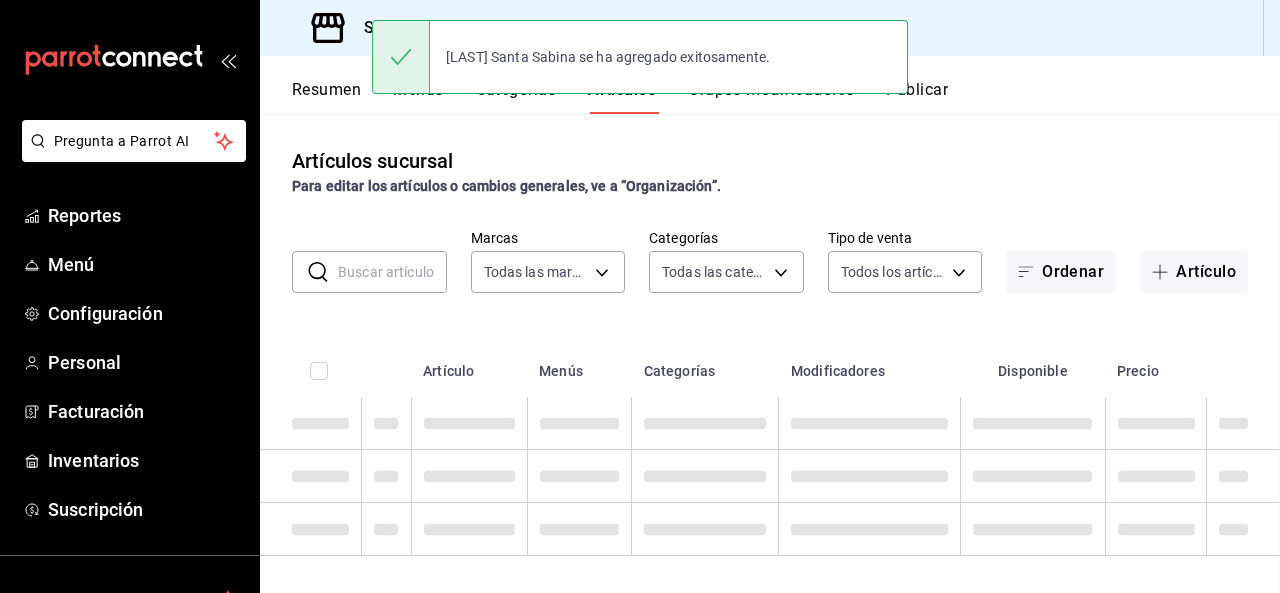 scroll, scrollTop: 0, scrollLeft: 0, axis: both 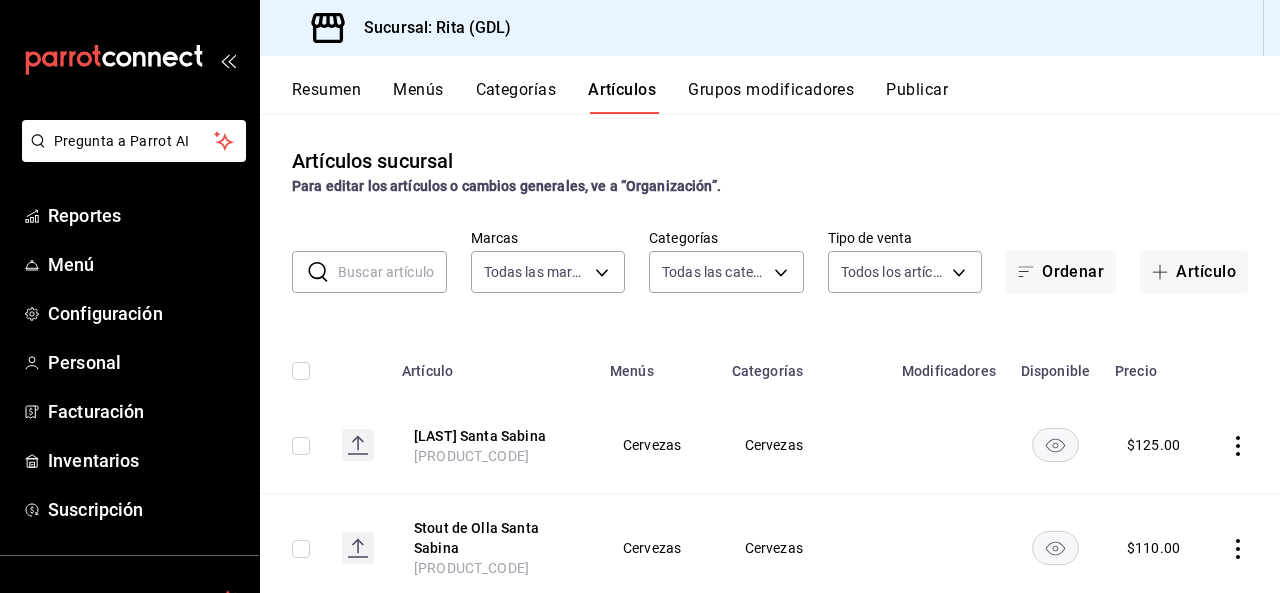 click at bounding box center (392, 272) 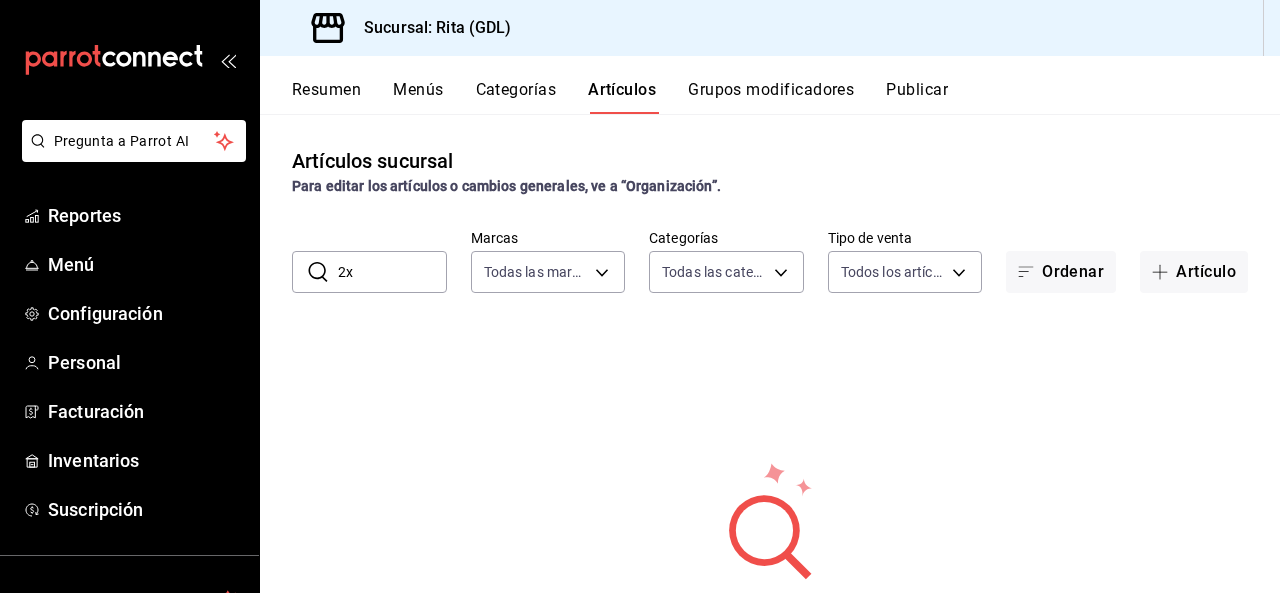 type on "2" 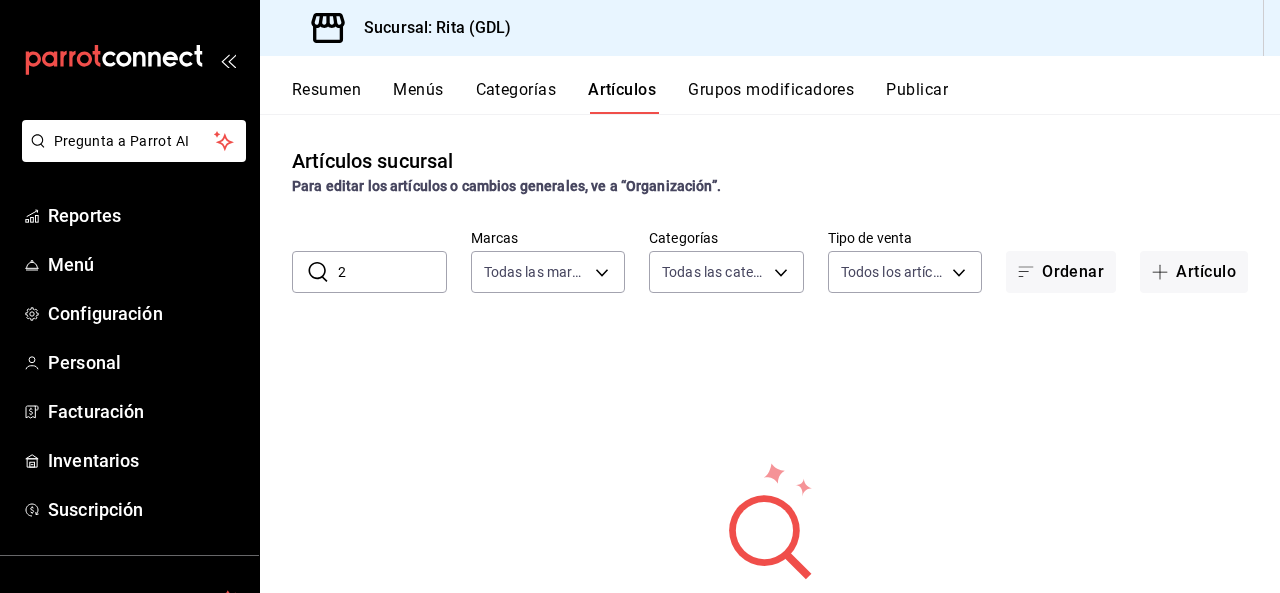 type 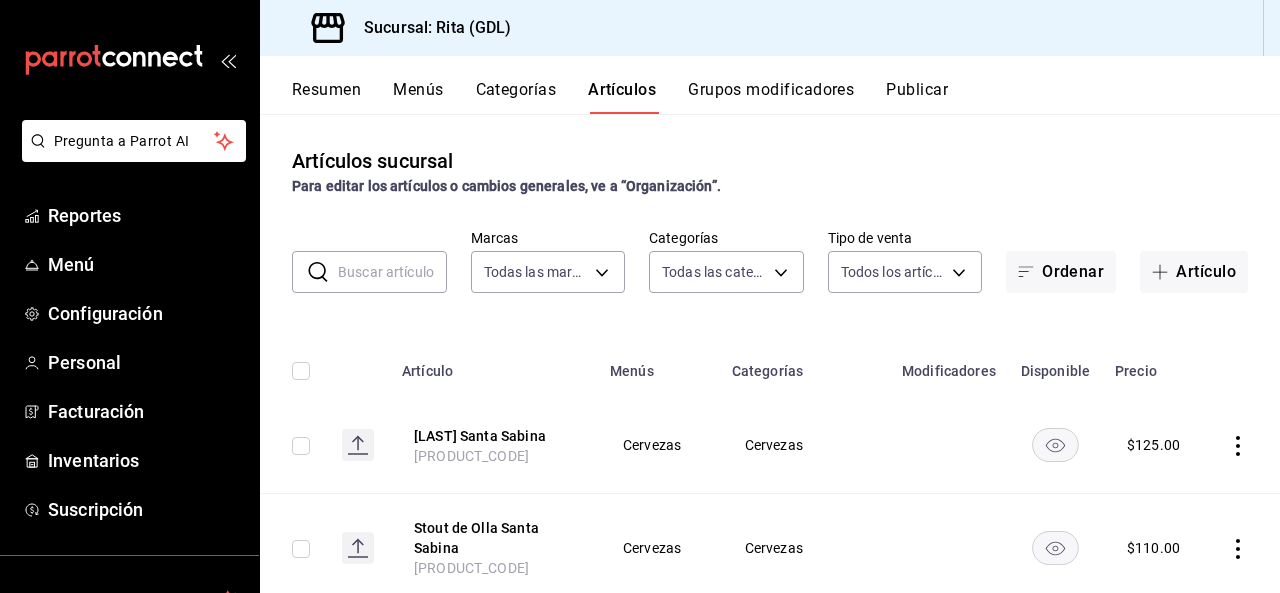 click on "Grupos modificadores" at bounding box center [771, 97] 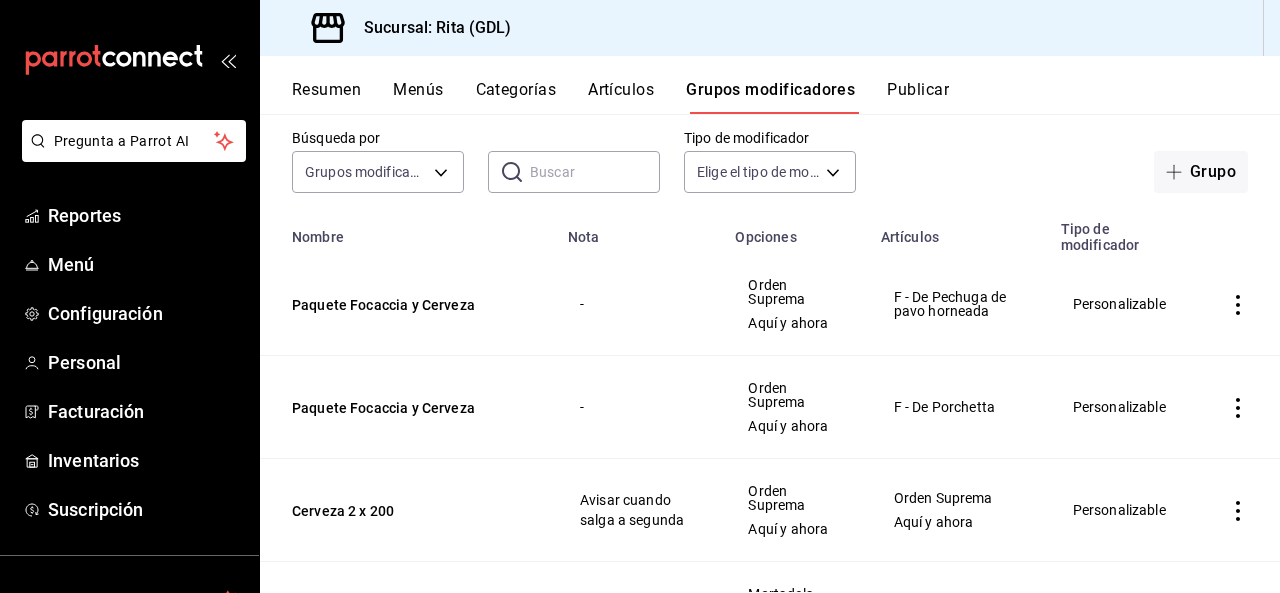 scroll, scrollTop: 300, scrollLeft: 0, axis: vertical 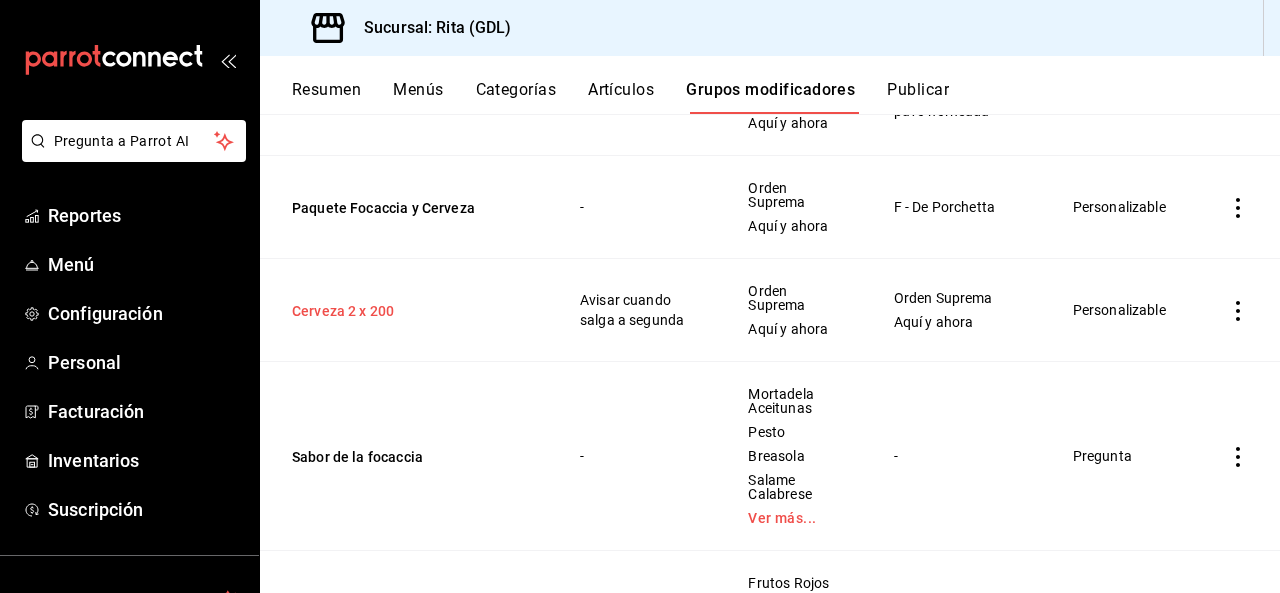 click on "Cerveza 2 x 200" at bounding box center (412, 311) 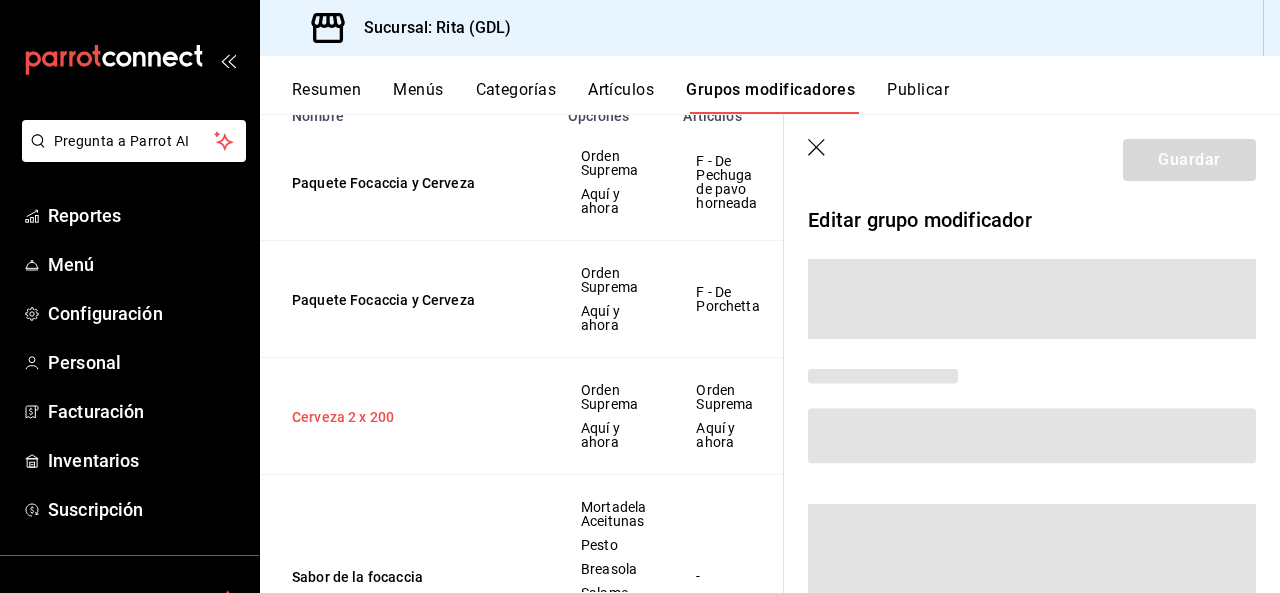 scroll, scrollTop: 276, scrollLeft: 0, axis: vertical 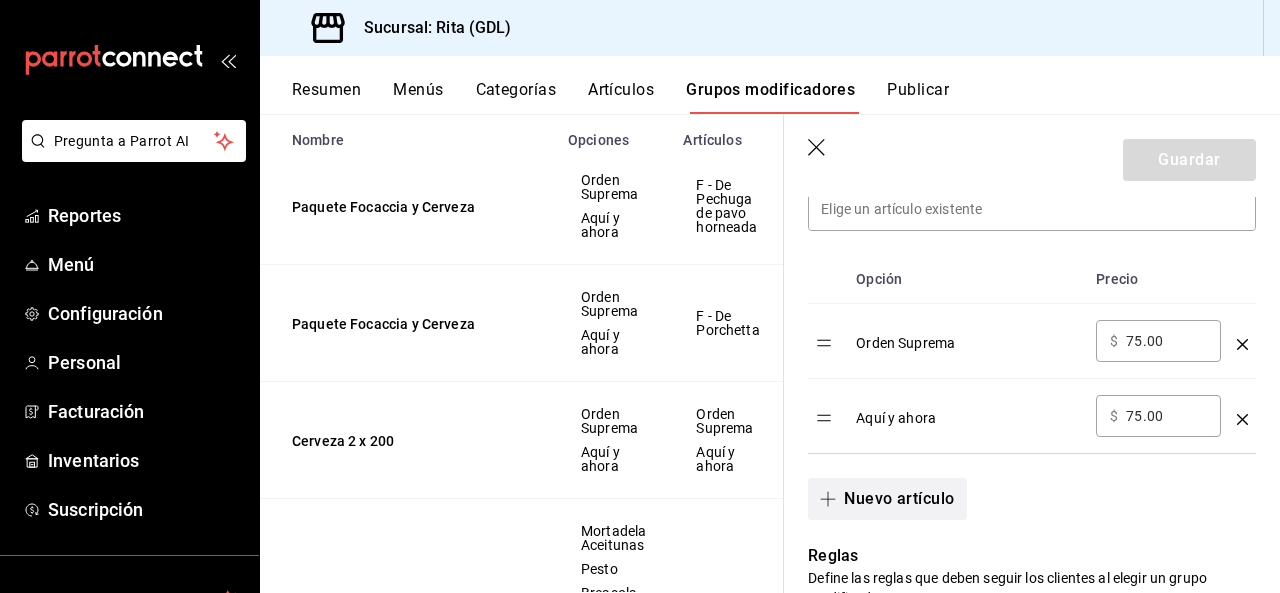click on "Nuevo artículo" at bounding box center [887, 499] 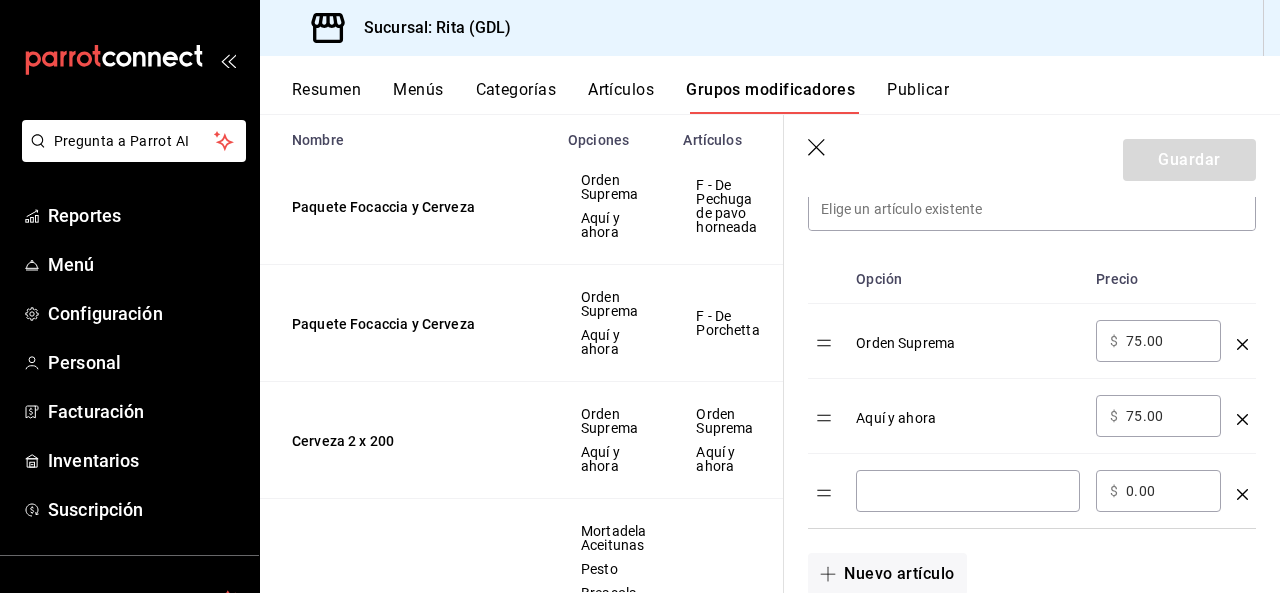 click at bounding box center [968, 491] 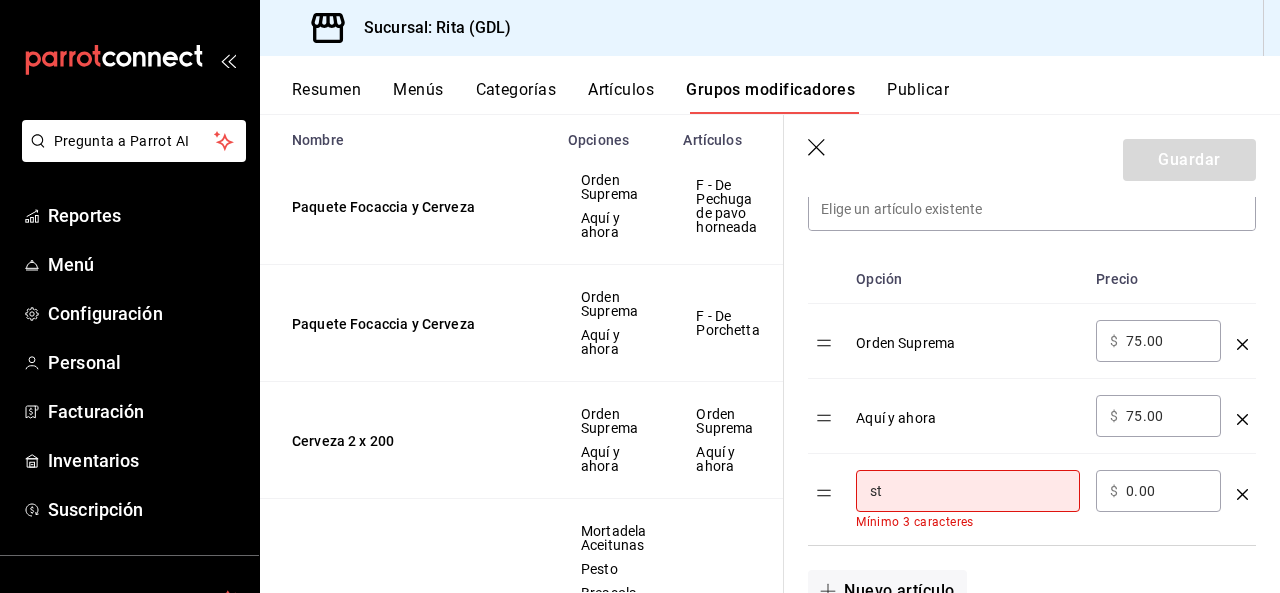 type on "s" 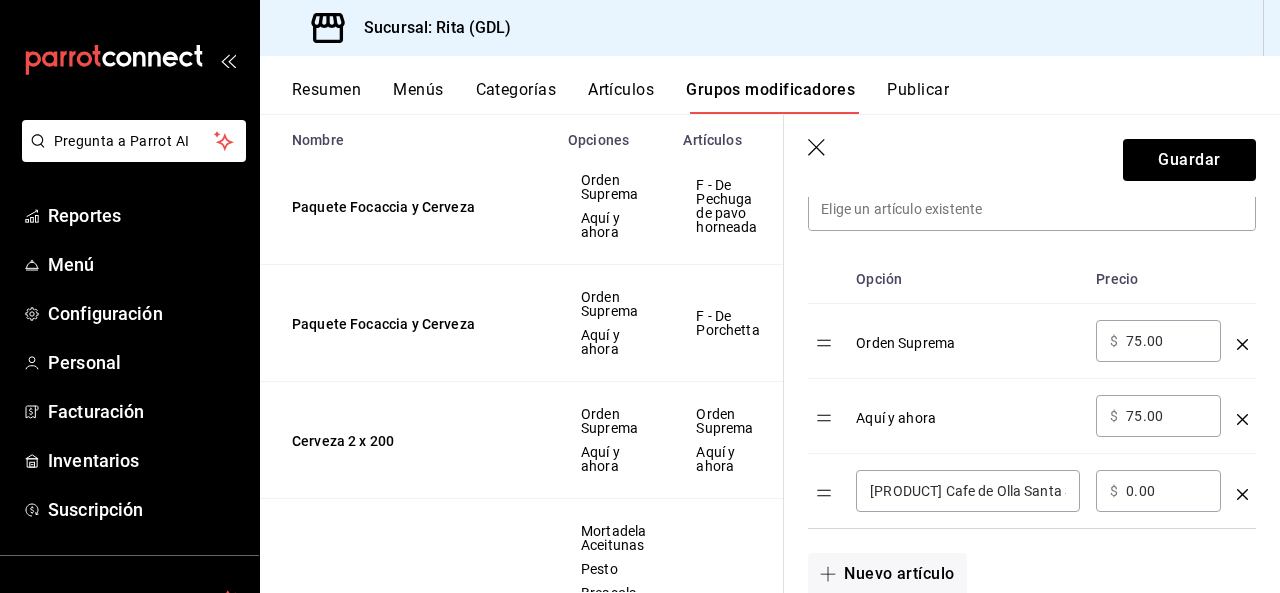 click on "[PRODUCT] Cafe de Olla Santa Sabin" at bounding box center (968, 491) 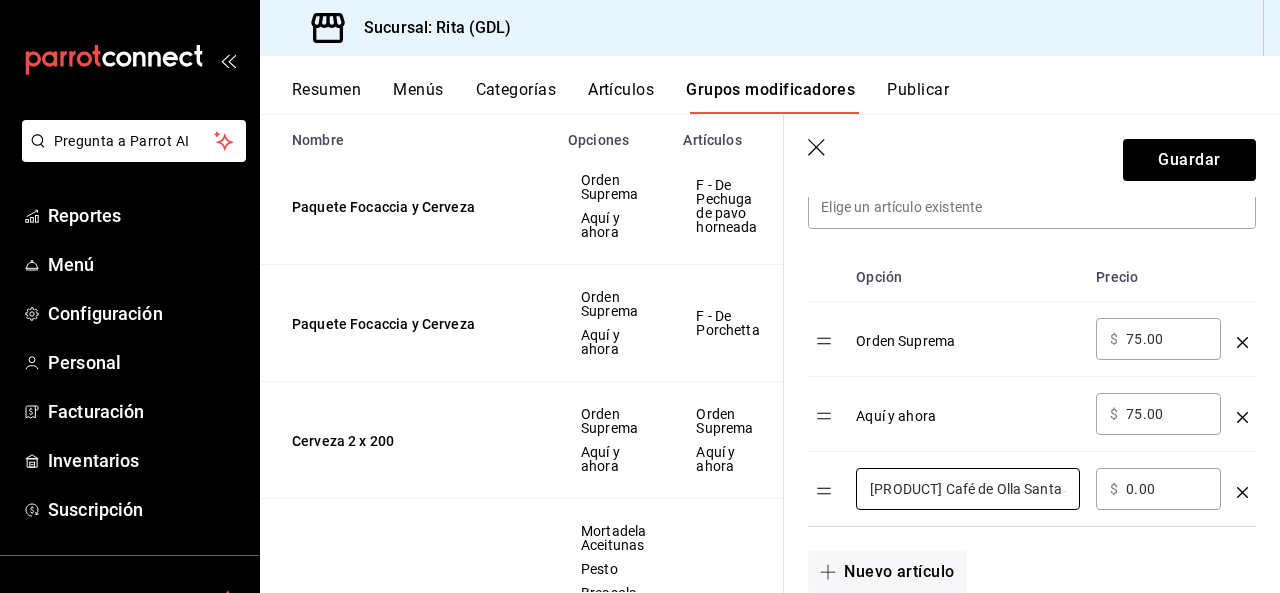 scroll, scrollTop: 700, scrollLeft: 0, axis: vertical 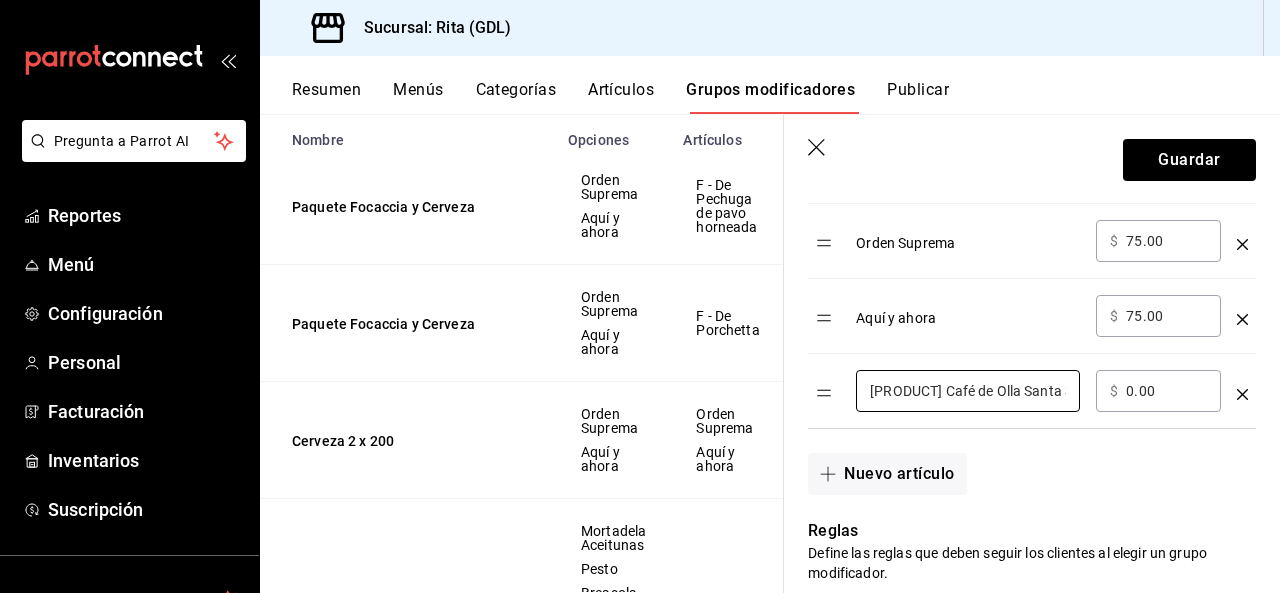 type on "[PRODUCT] Café de Olla Santa Sabin" 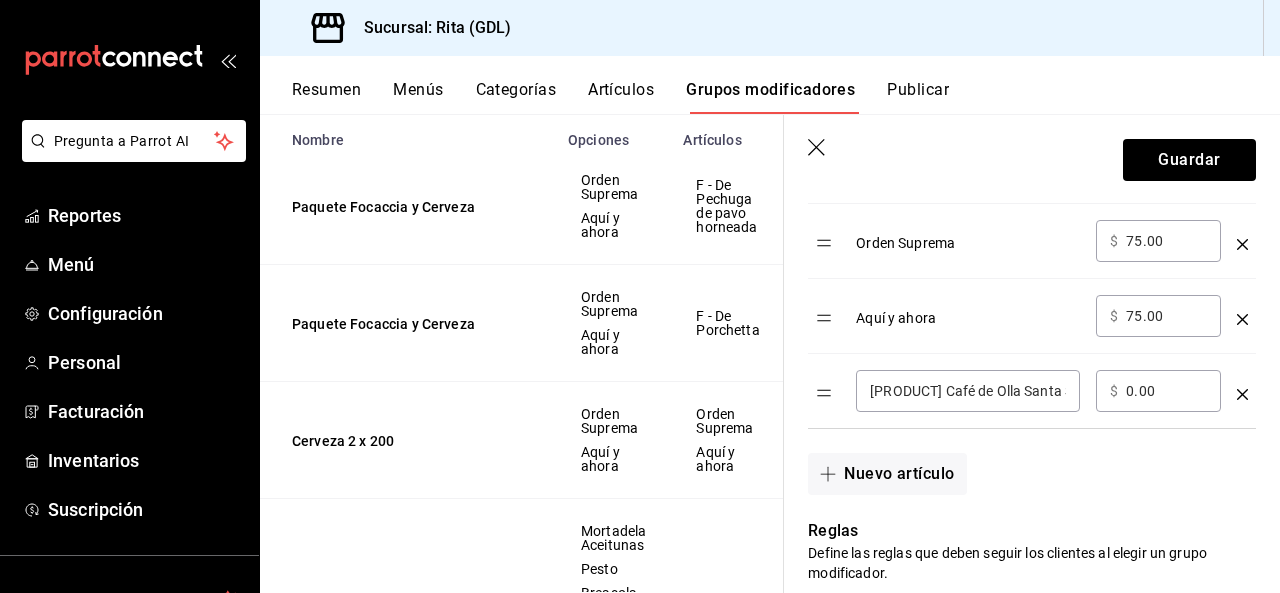 click on "Stout Café de Olla Santa Sabin ​" at bounding box center [968, 391] 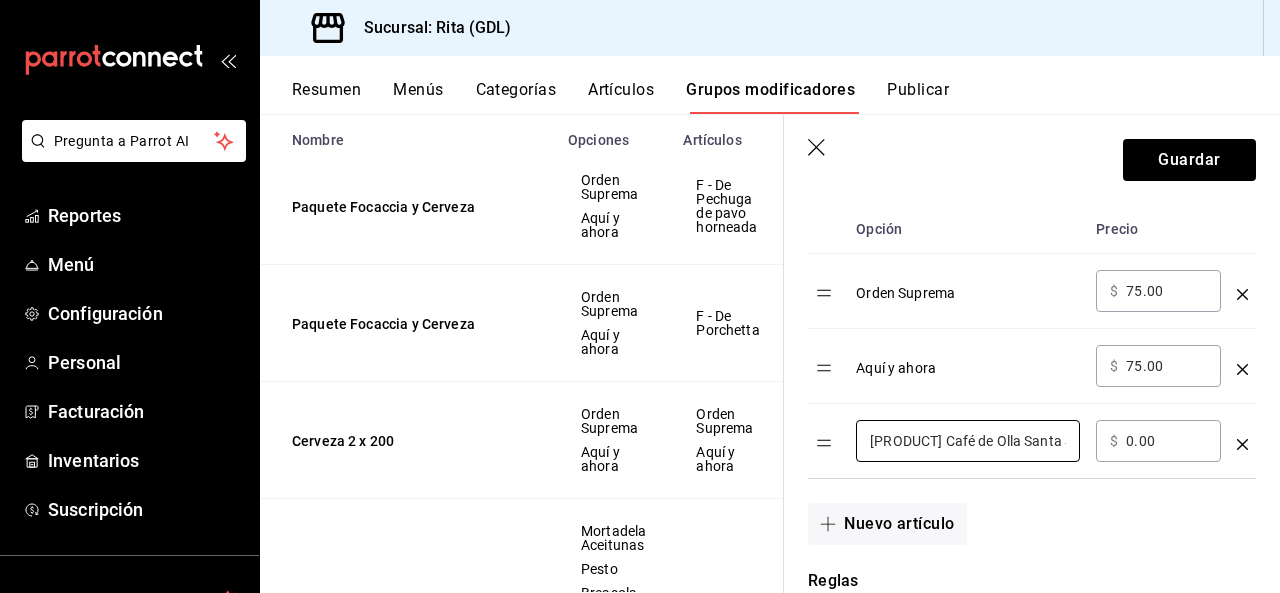 scroll, scrollTop: 700, scrollLeft: 0, axis: vertical 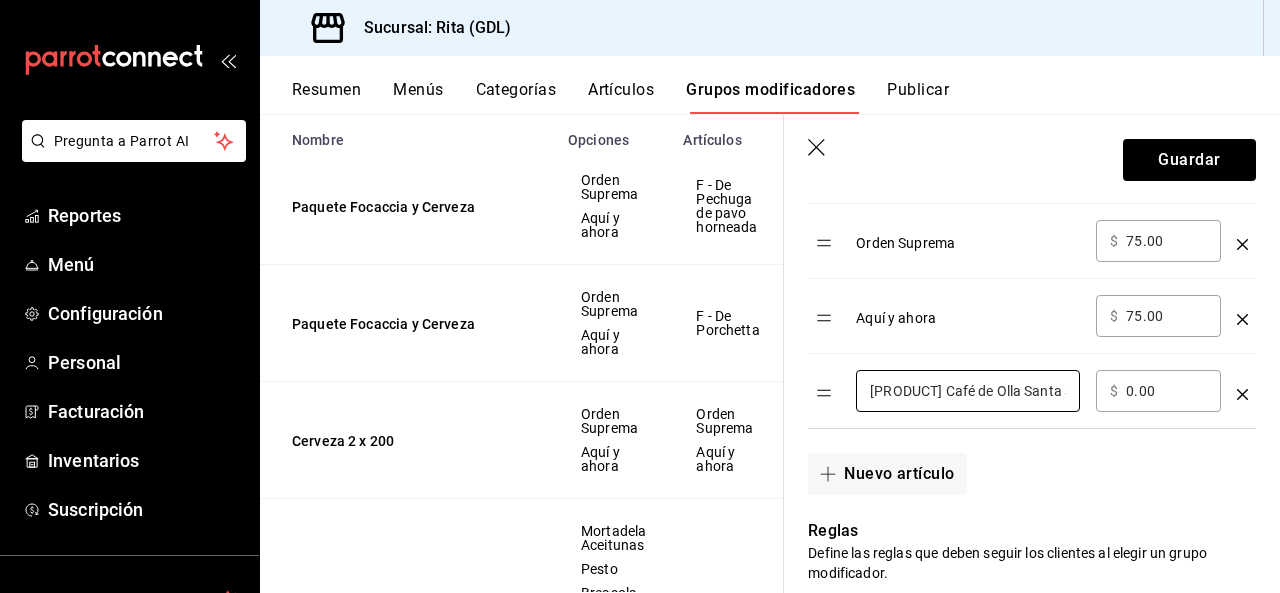 click 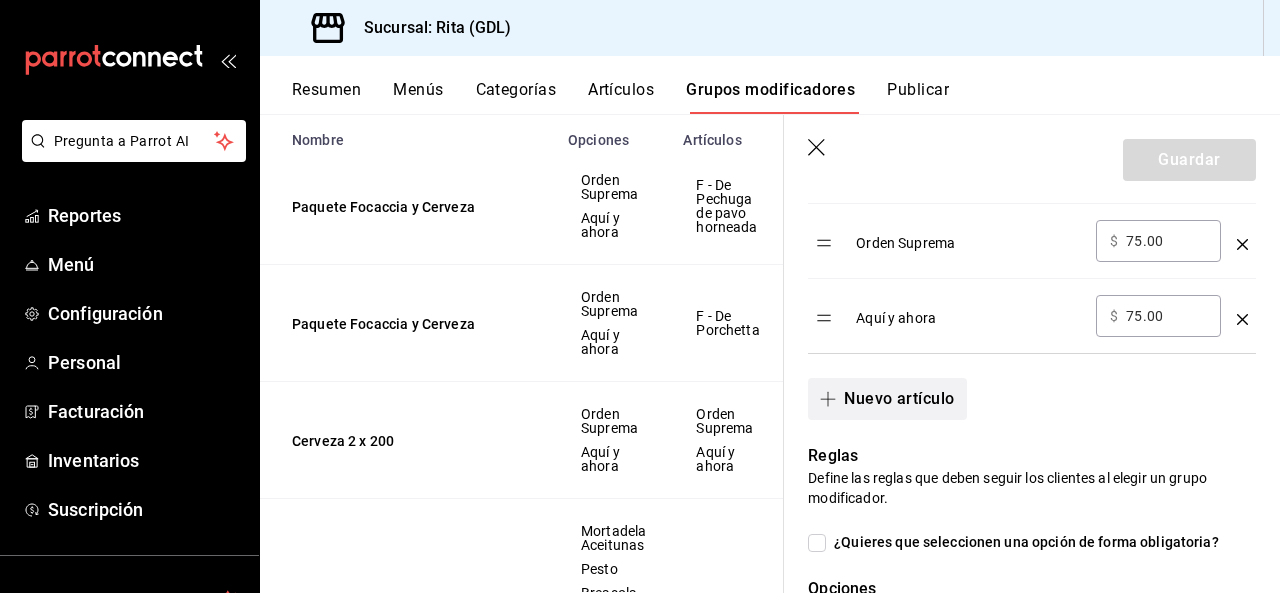 click on "Nuevo artículo" at bounding box center (887, 399) 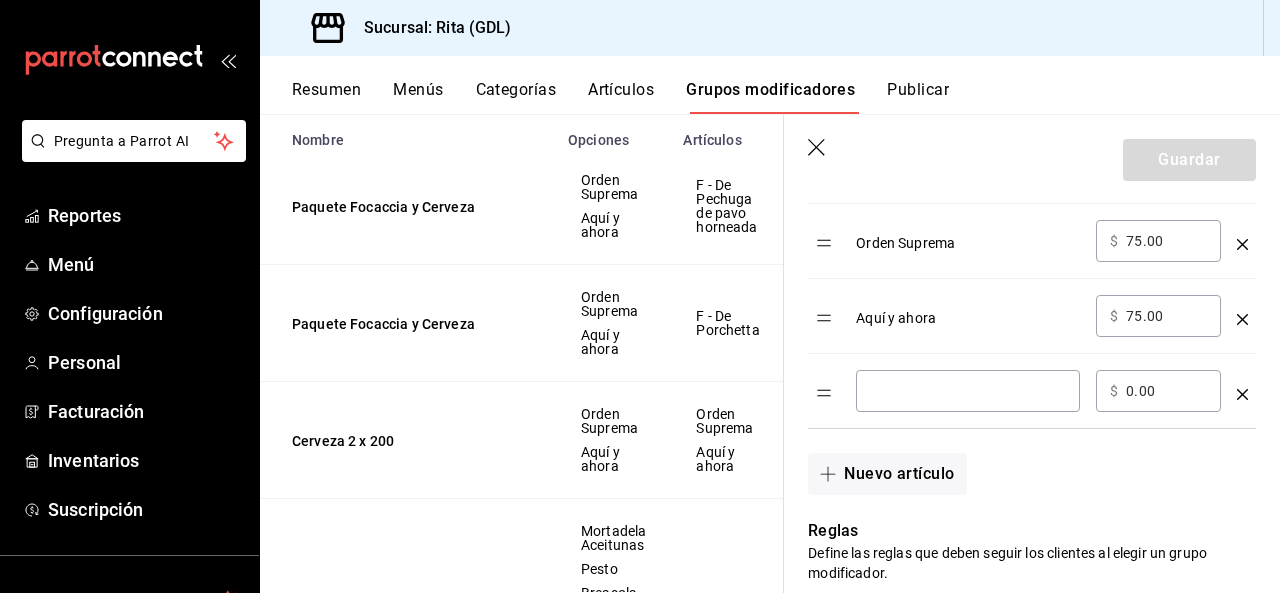 click on "​" at bounding box center (968, 391) 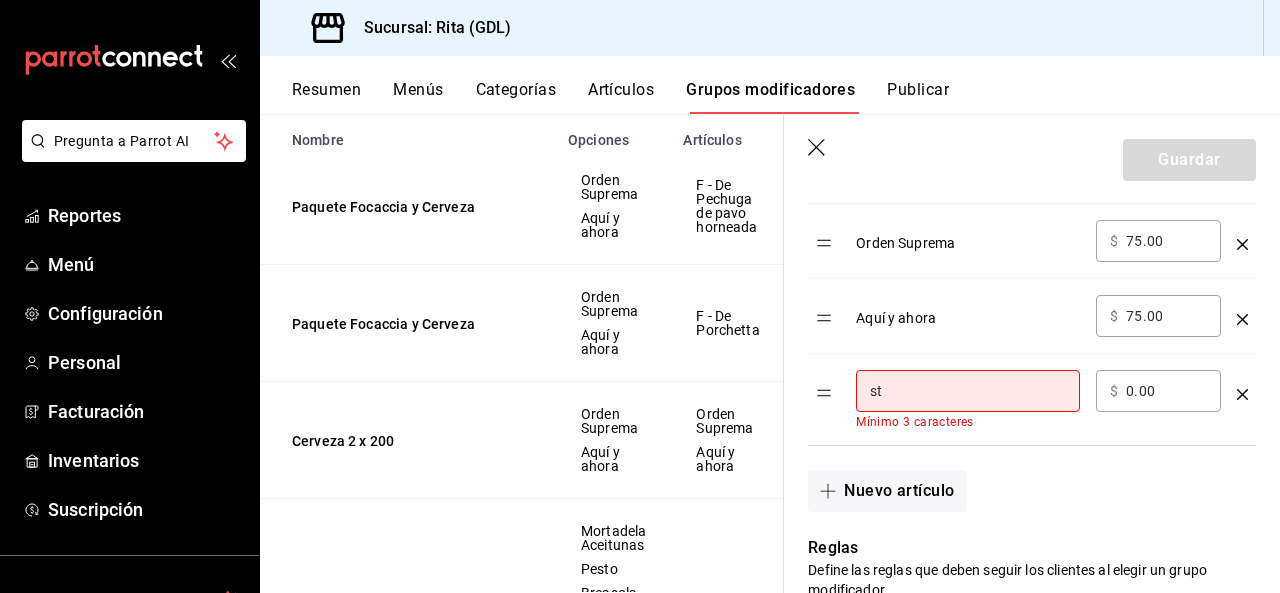 type on "[PRODUCT] Café de Olla Santa Sabin" 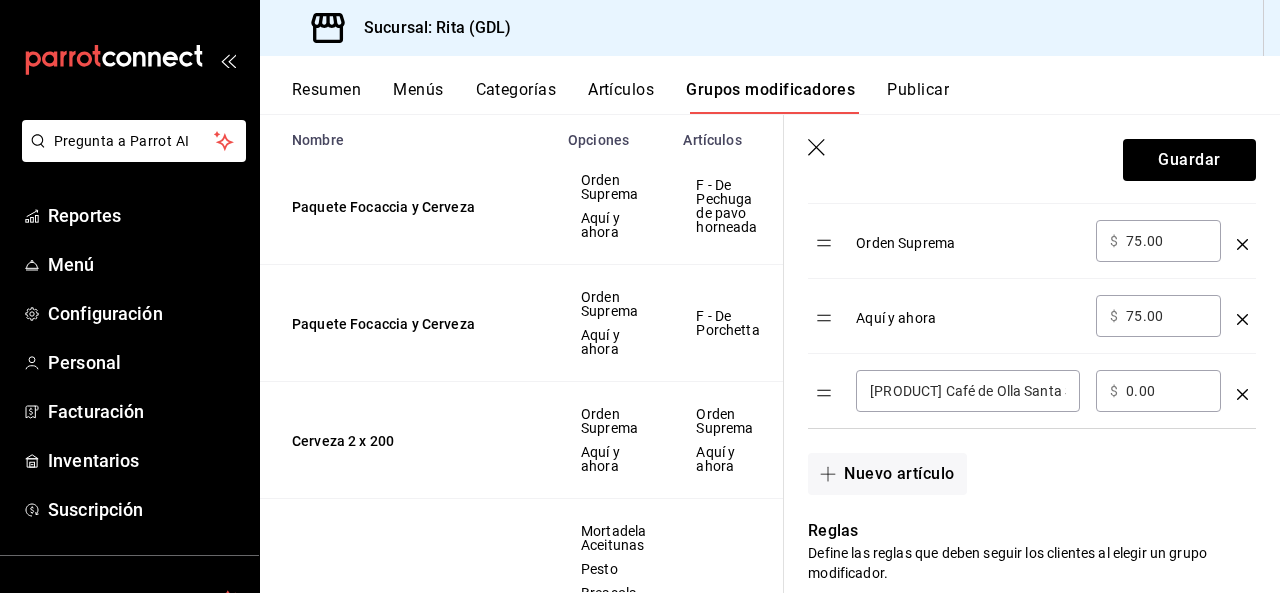 click on "0.00" at bounding box center [1166, 391] 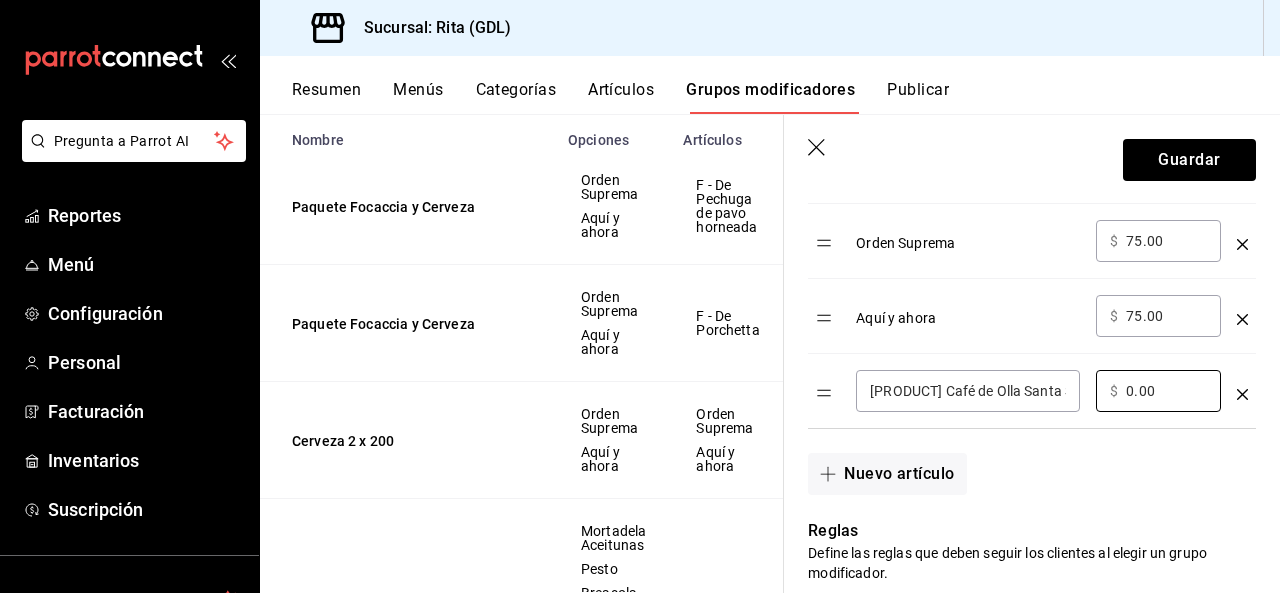 drag, startPoint x: 1154, startPoint y: 394, endPoint x: 976, endPoint y: 397, distance: 178.02528 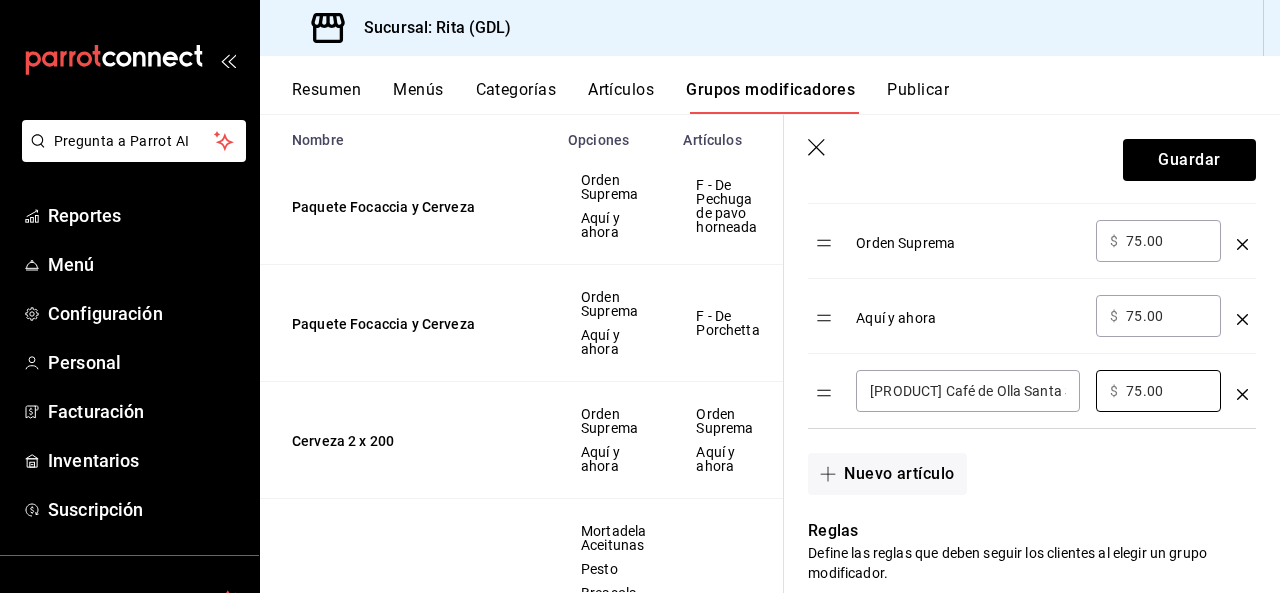 type on "75.00" 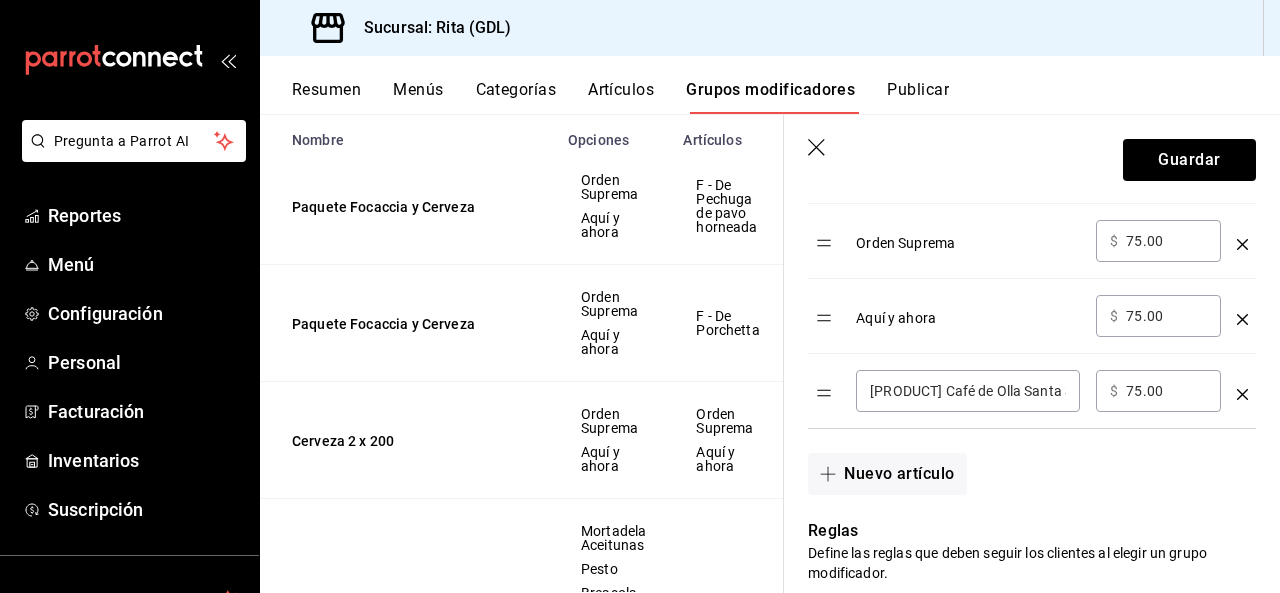 click on "Nuevo artículo" at bounding box center (1020, 462) 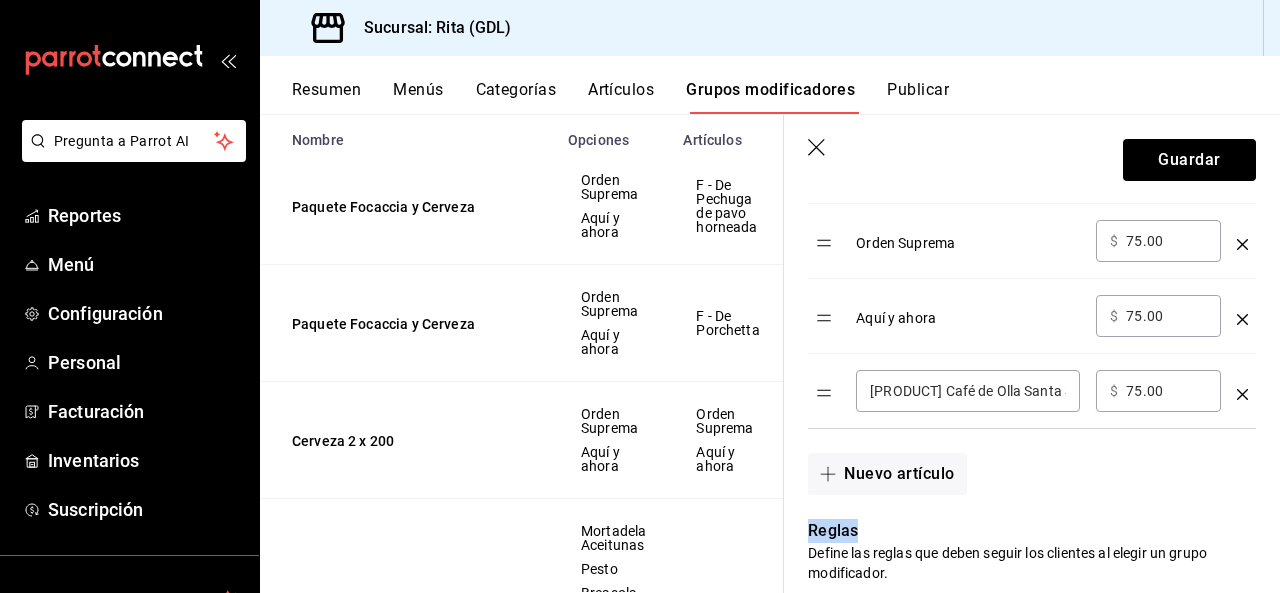 click on "Nuevo artículo" at bounding box center [1020, 462] 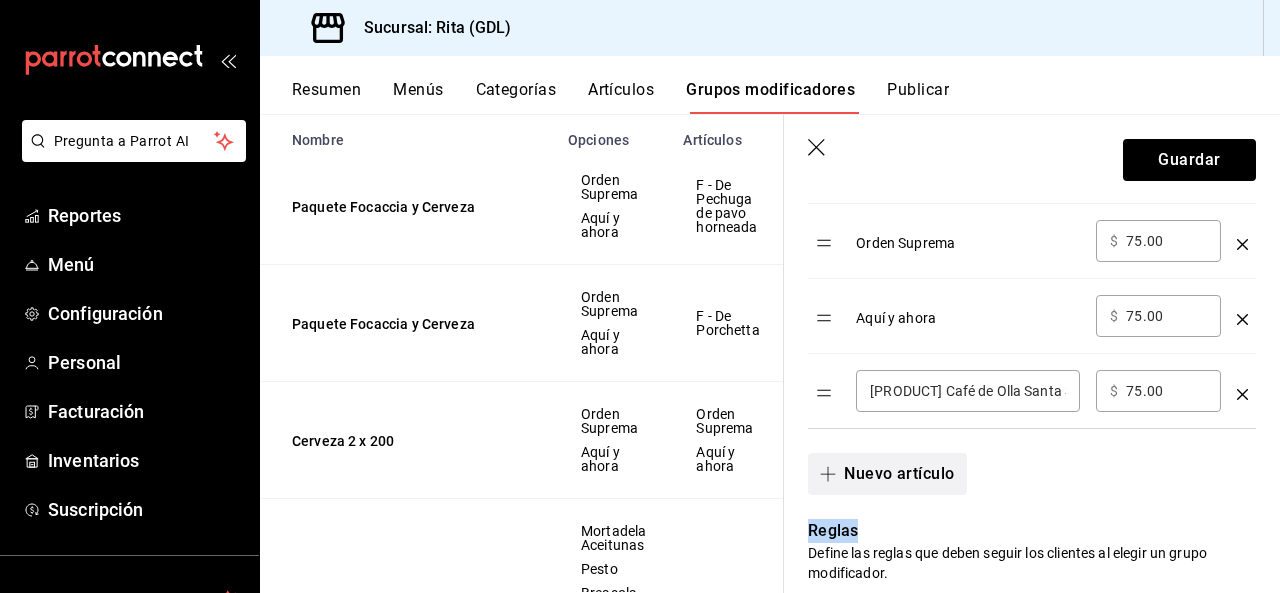 click on "Nuevo artículo" at bounding box center [887, 474] 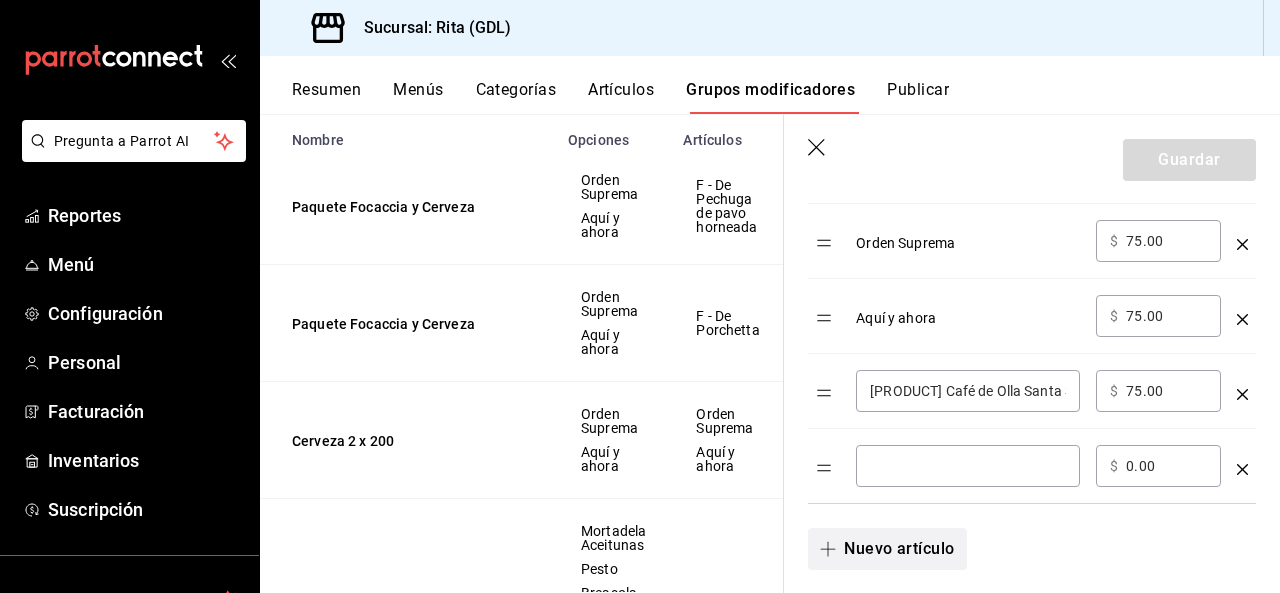 click at bounding box center [968, 466] 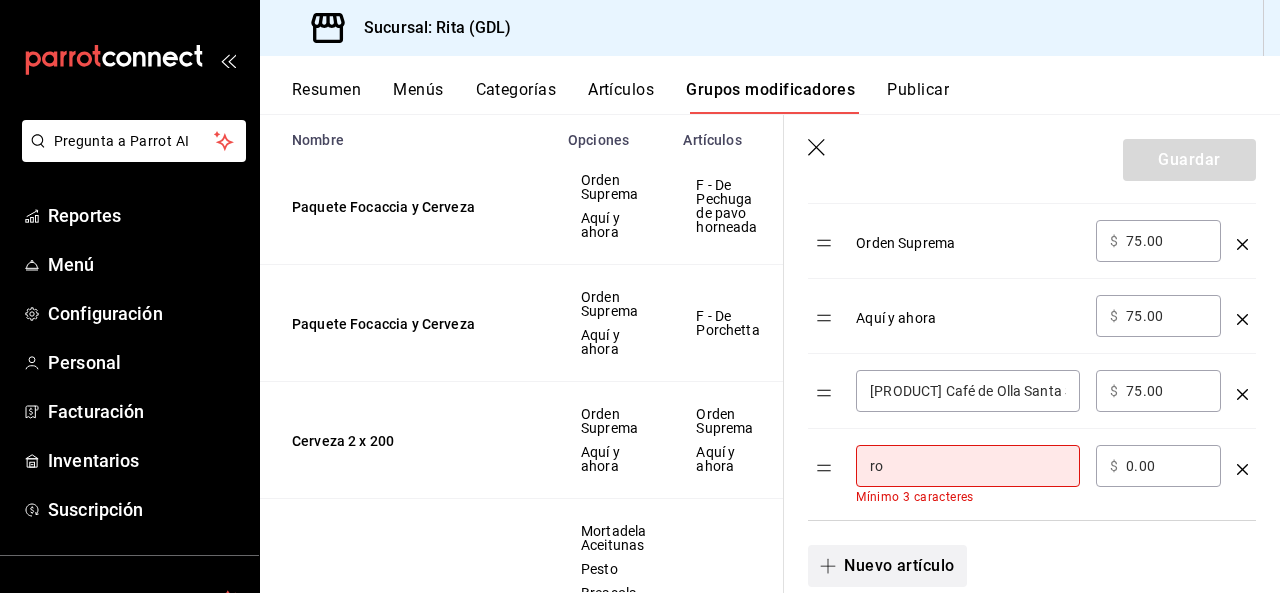 type on "r" 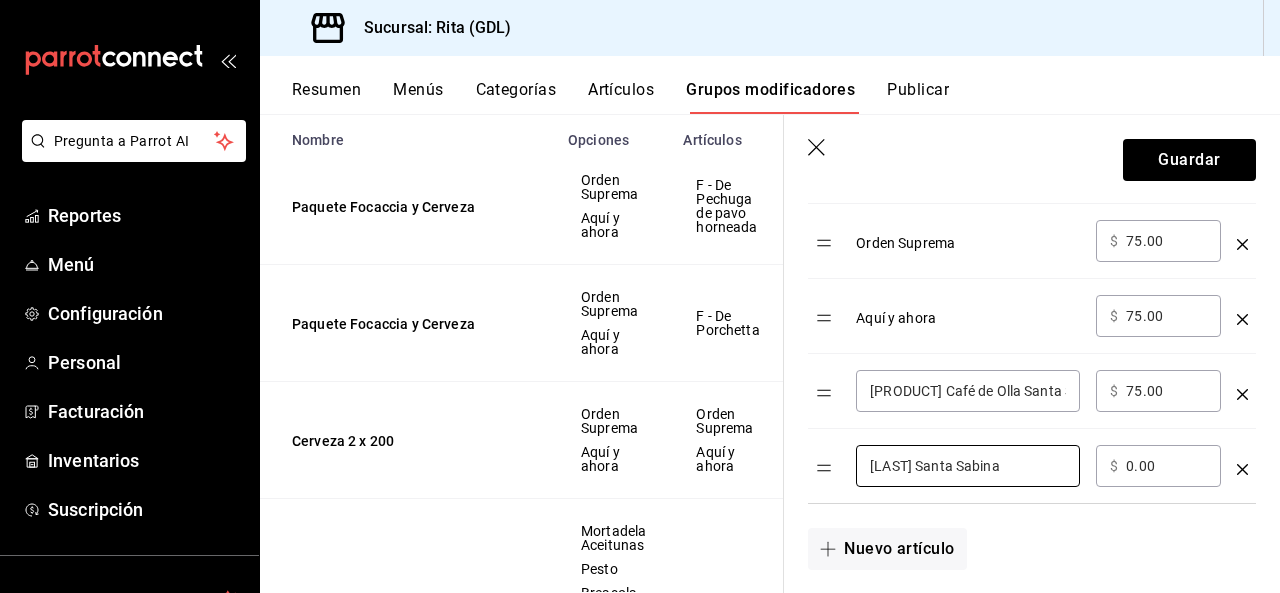 type on "[LAST] Santa Sabina" 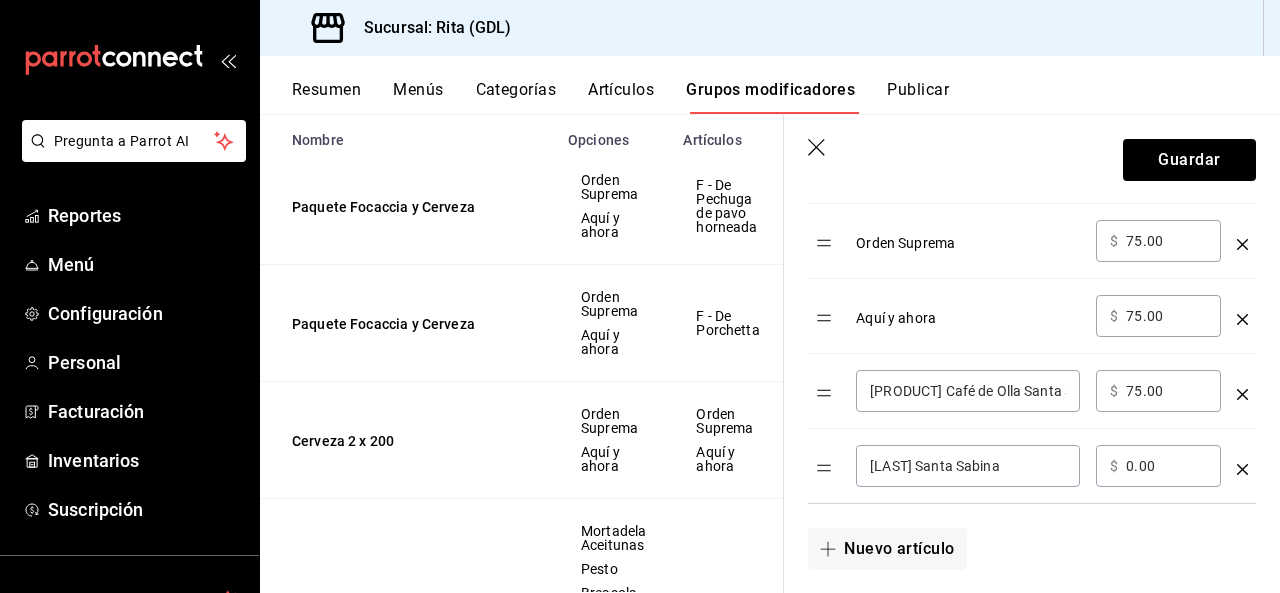 click on "0.00" at bounding box center [1166, 466] 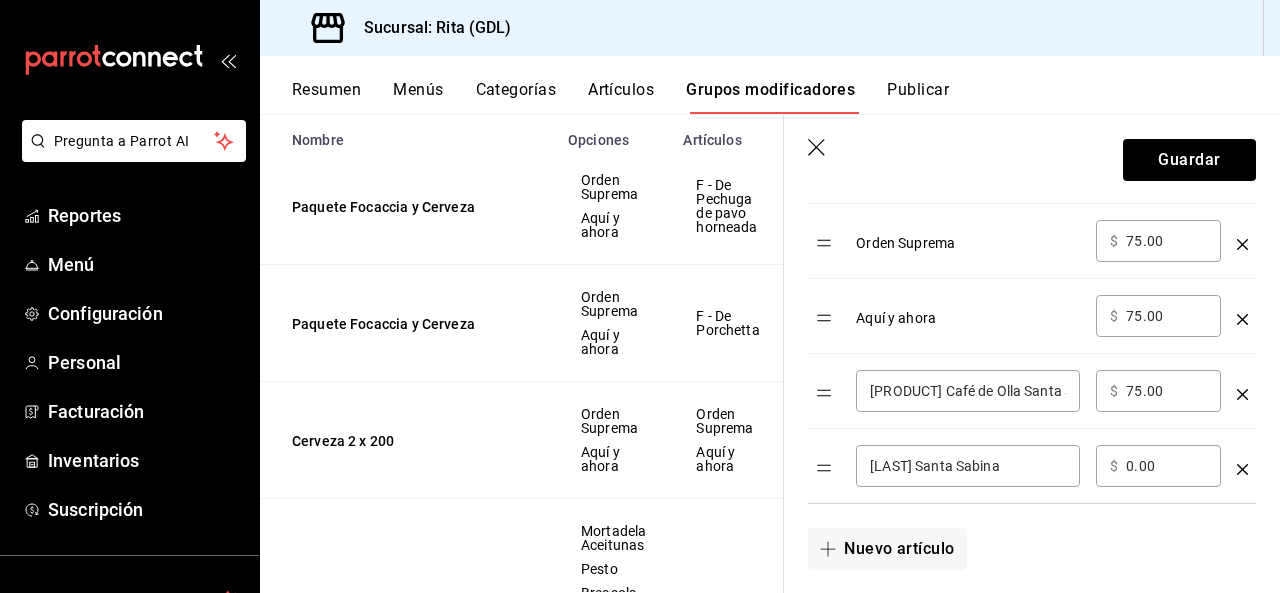 type on "0.00" 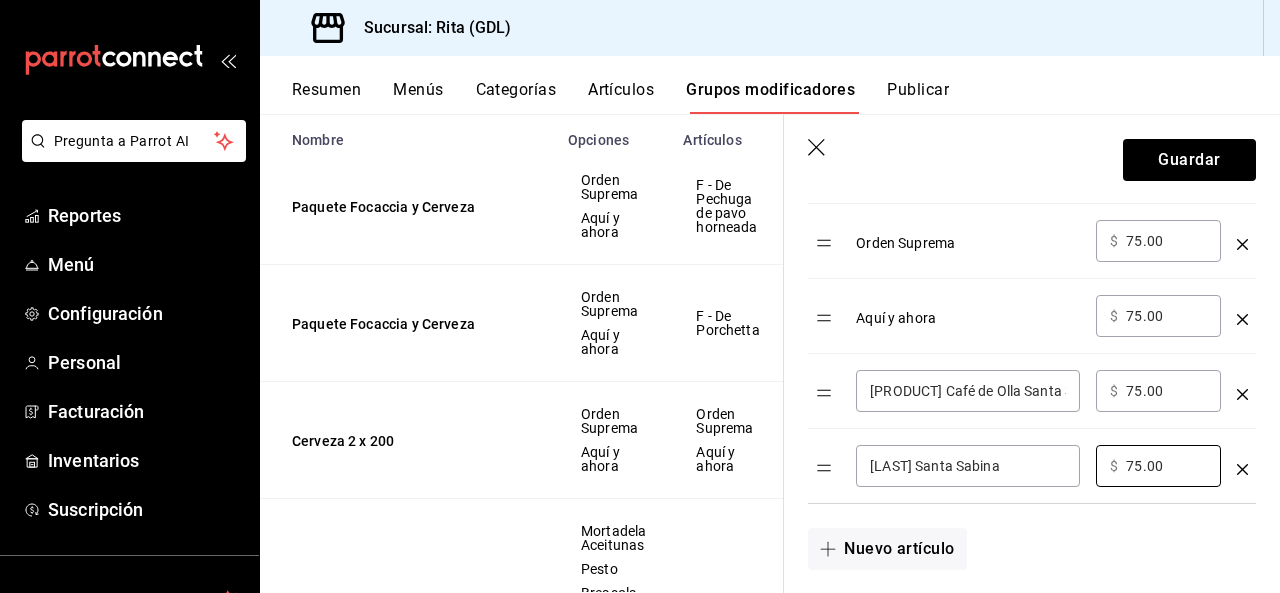 type on "75.00" 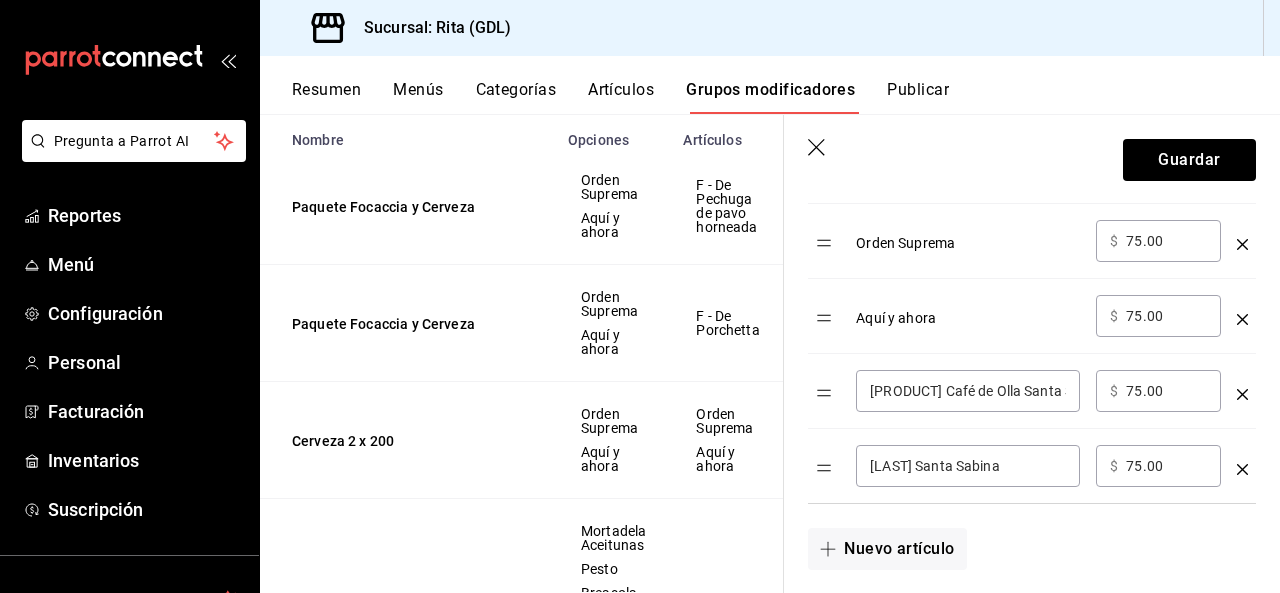 click on "75.00" at bounding box center (1166, 391) 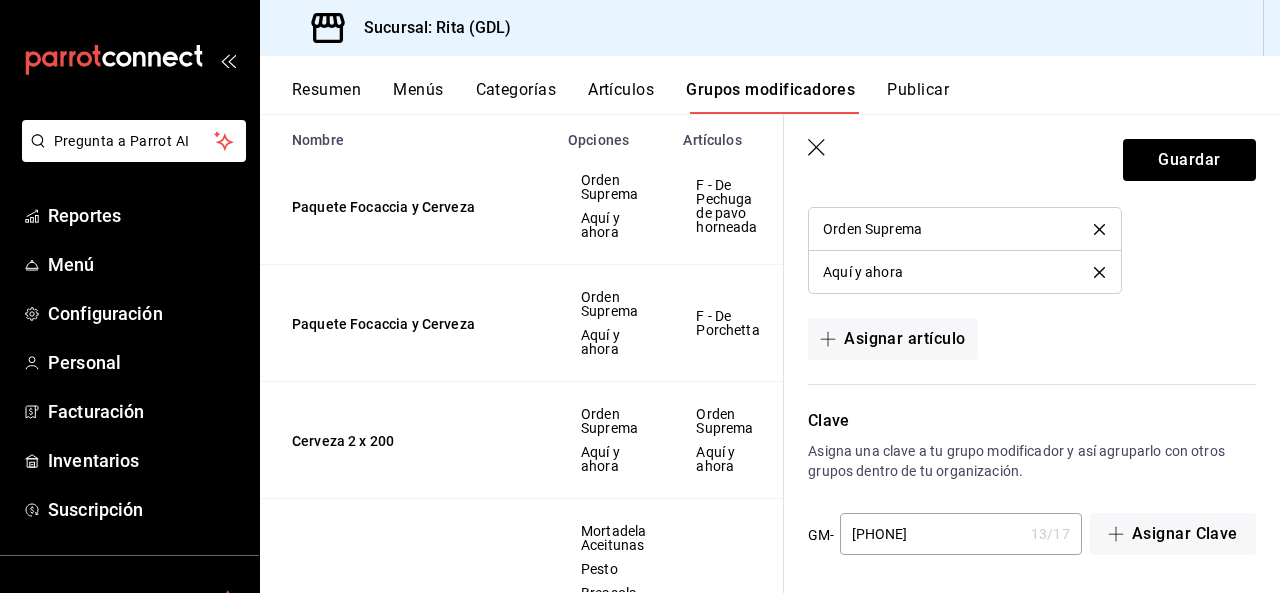 scroll, scrollTop: 1452, scrollLeft: 0, axis: vertical 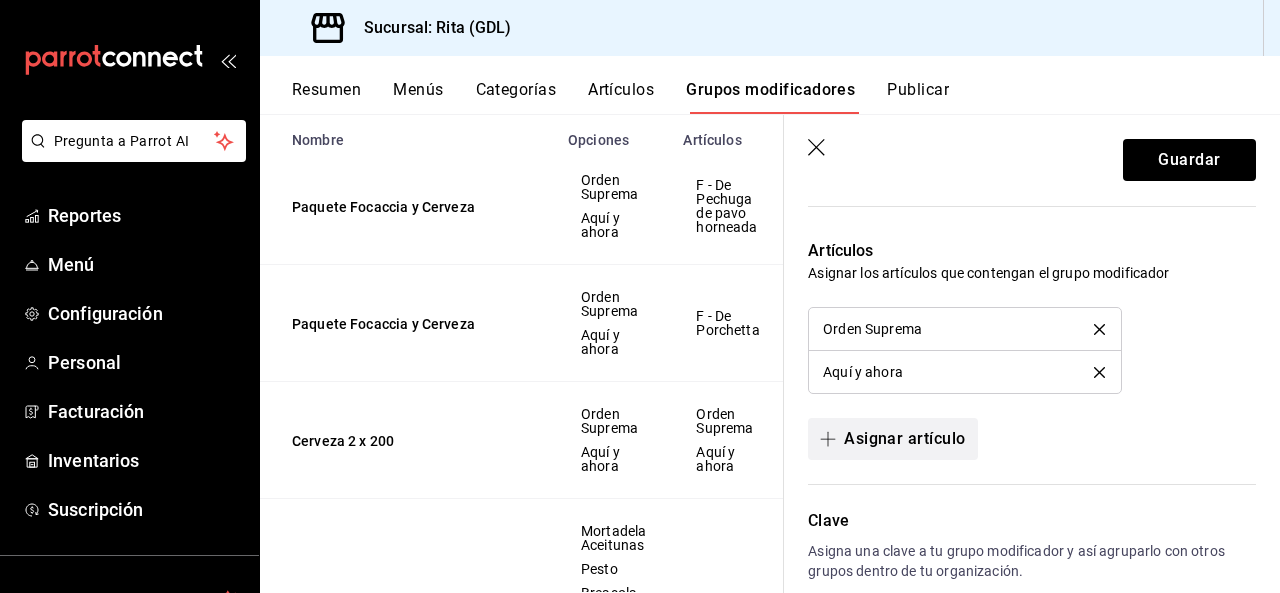 click on "Asignar artículo" at bounding box center (892, 439) 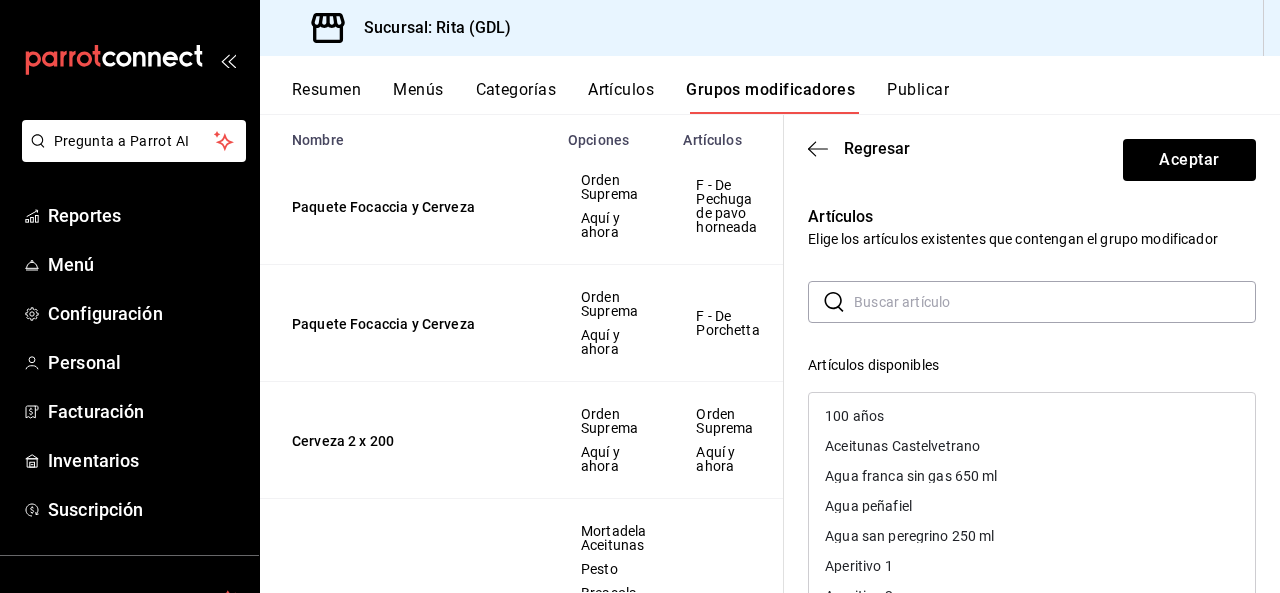 click at bounding box center (1055, 302) 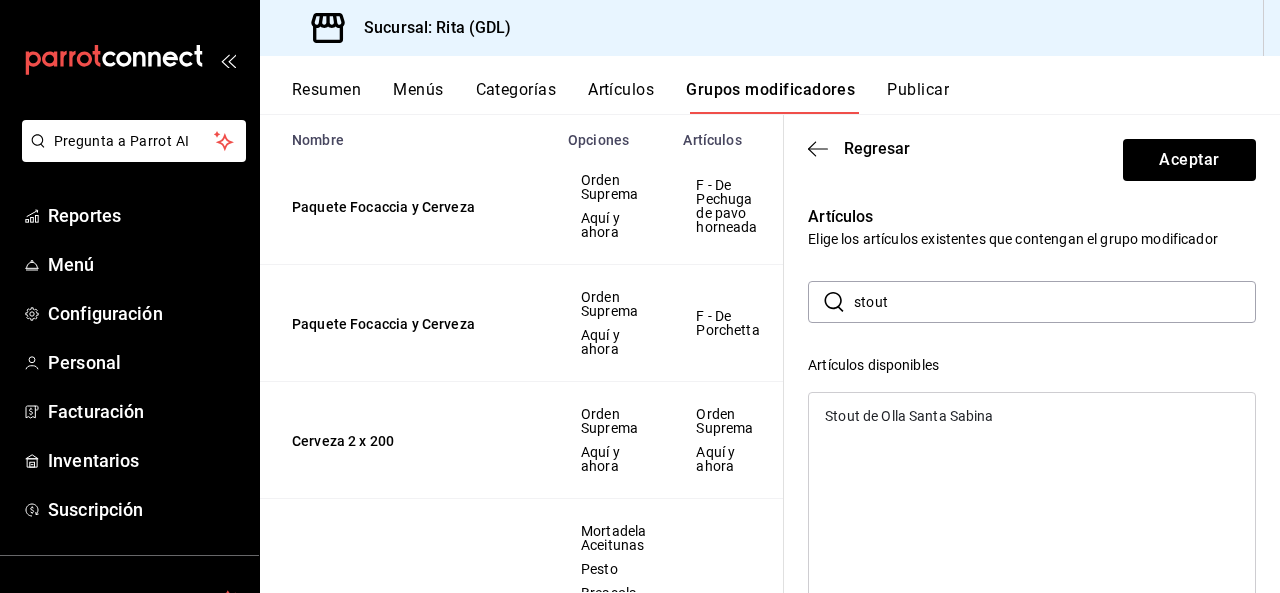 click on "Stout de Olla Santa Sabina" at bounding box center [909, 416] 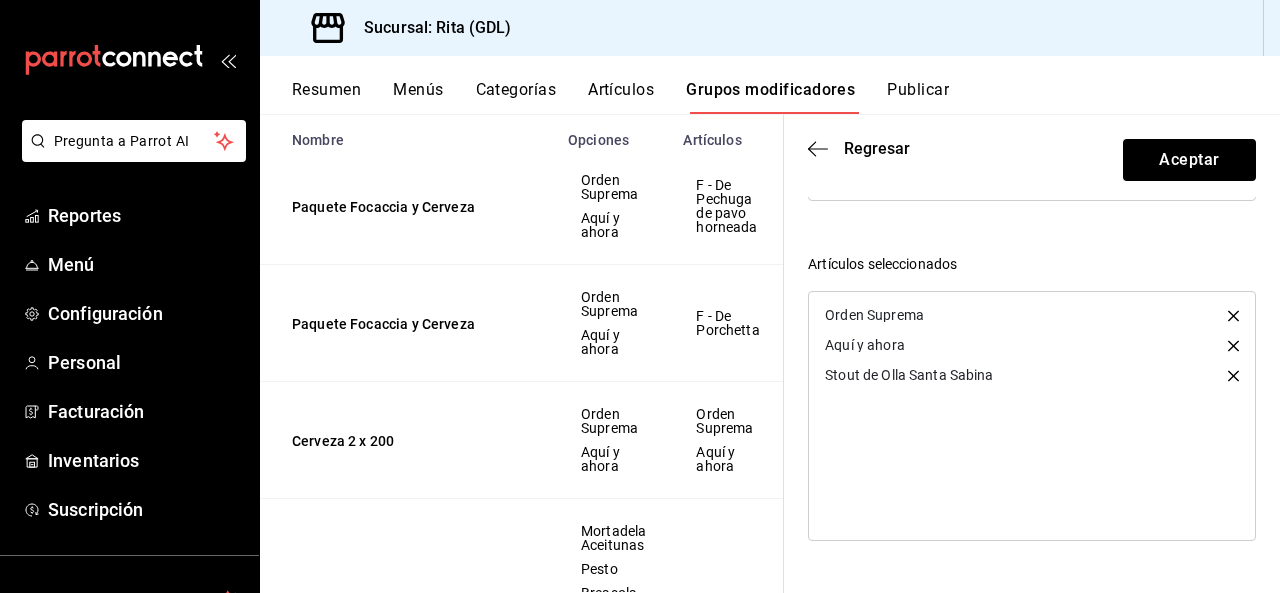 scroll, scrollTop: 42, scrollLeft: 0, axis: vertical 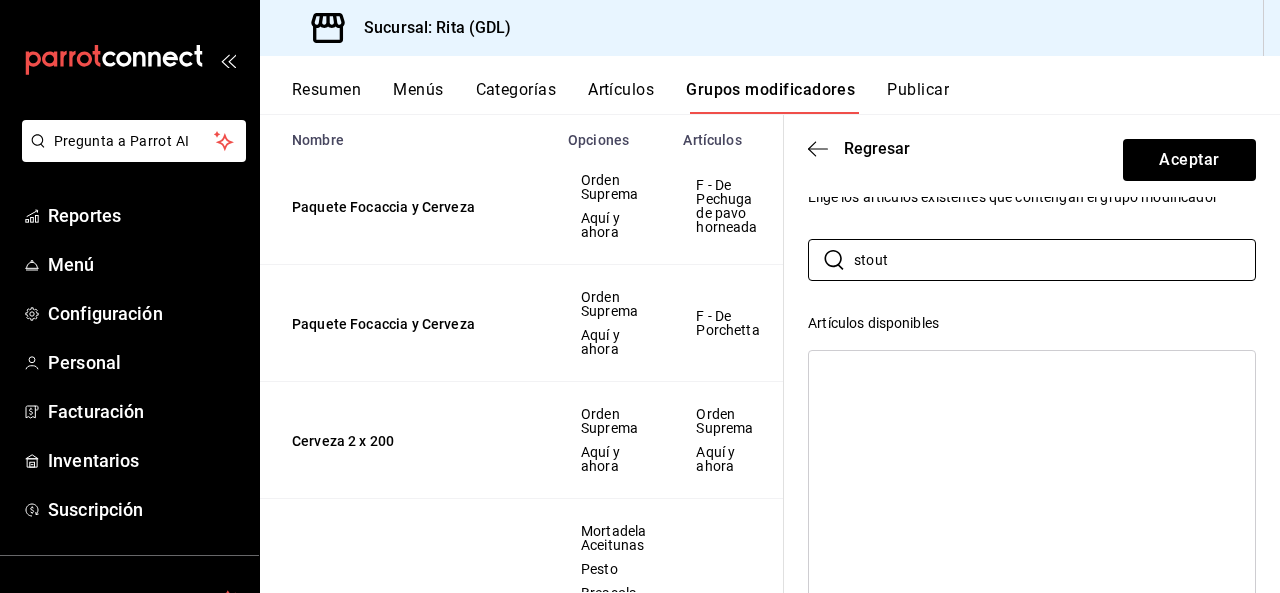 drag, startPoint x: 974, startPoint y: 259, endPoint x: 586, endPoint y: 284, distance: 388.80457 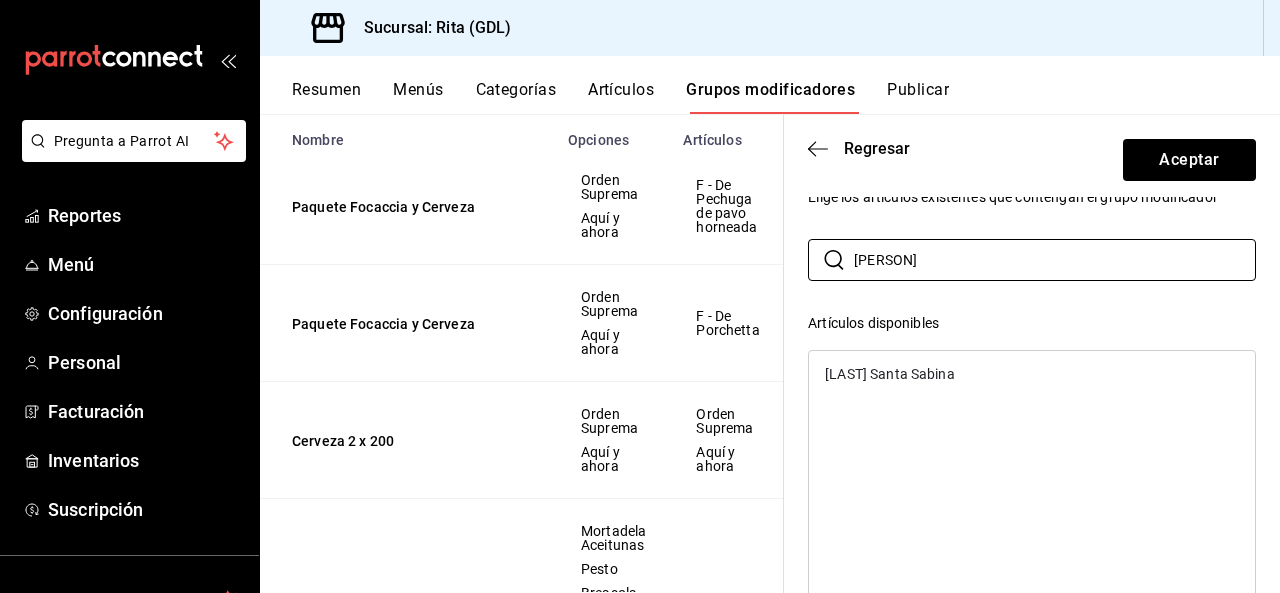 type on "[PERSON]" 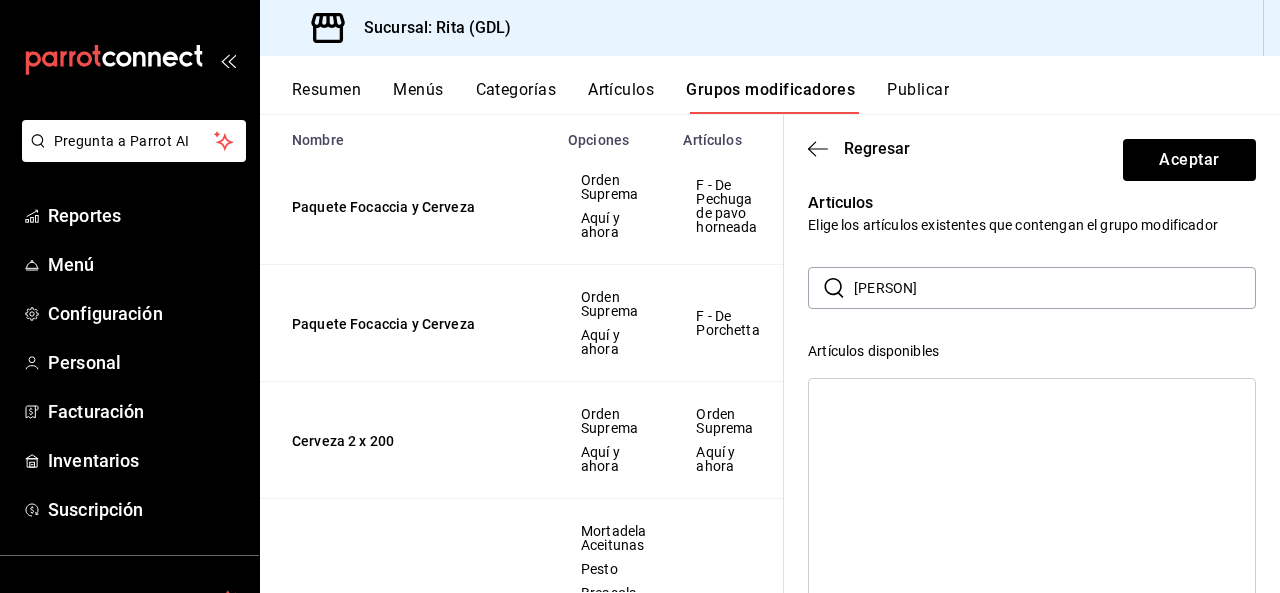 scroll, scrollTop: 0, scrollLeft: 0, axis: both 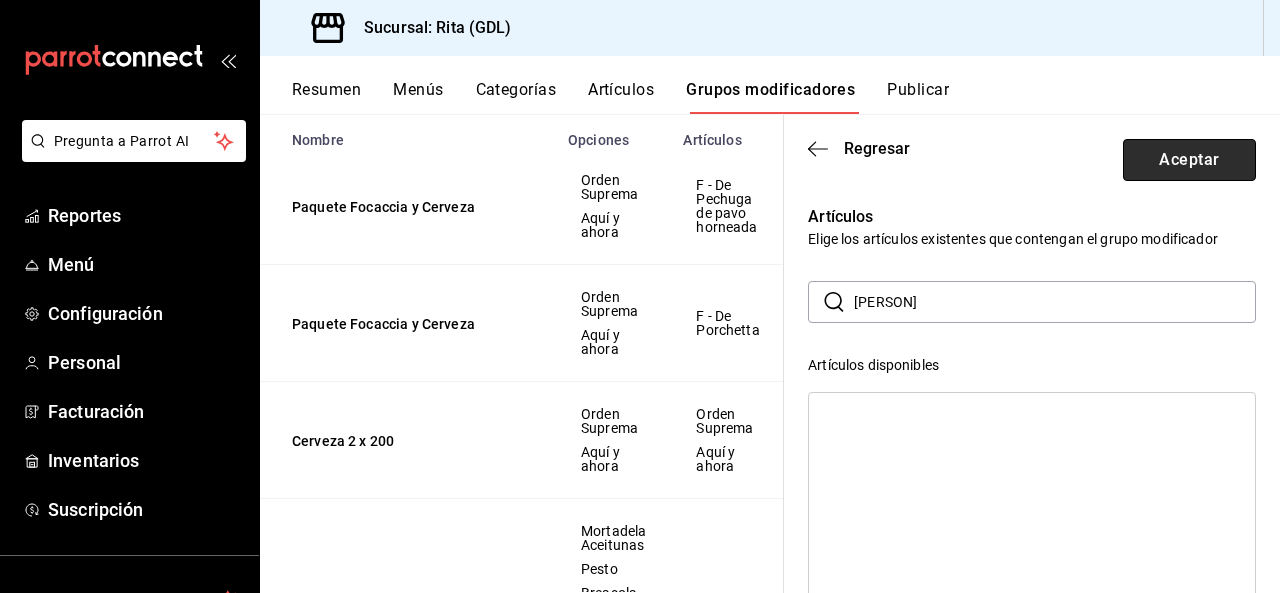 click on "Aceptar" at bounding box center (1189, 160) 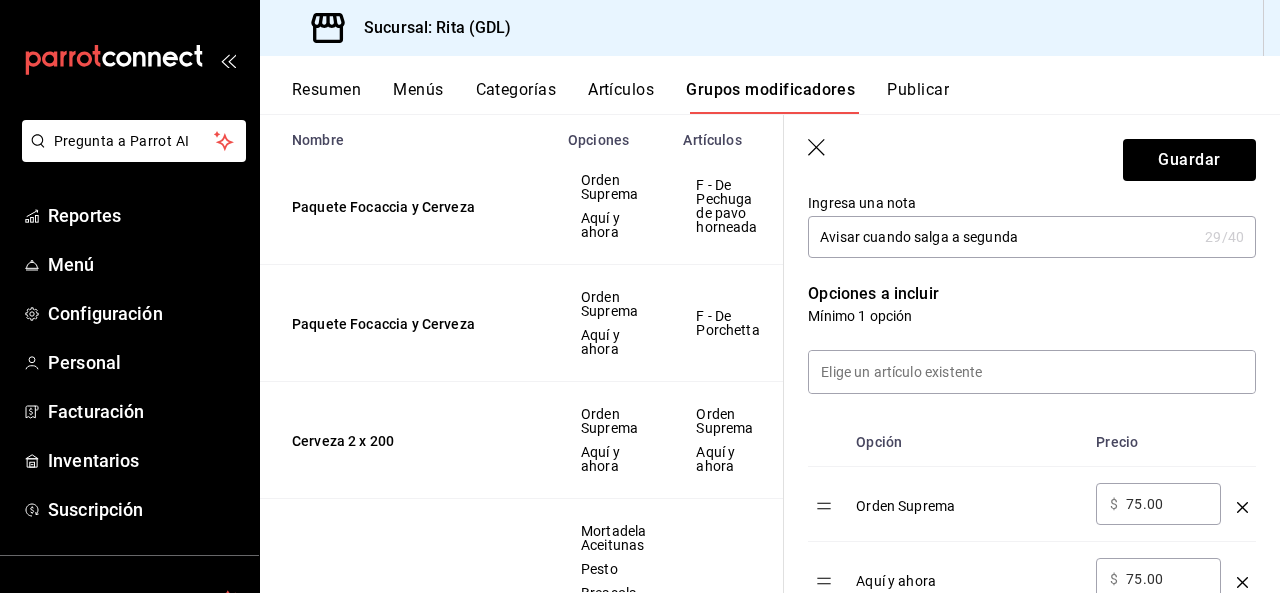 scroll, scrollTop: 0, scrollLeft: 0, axis: both 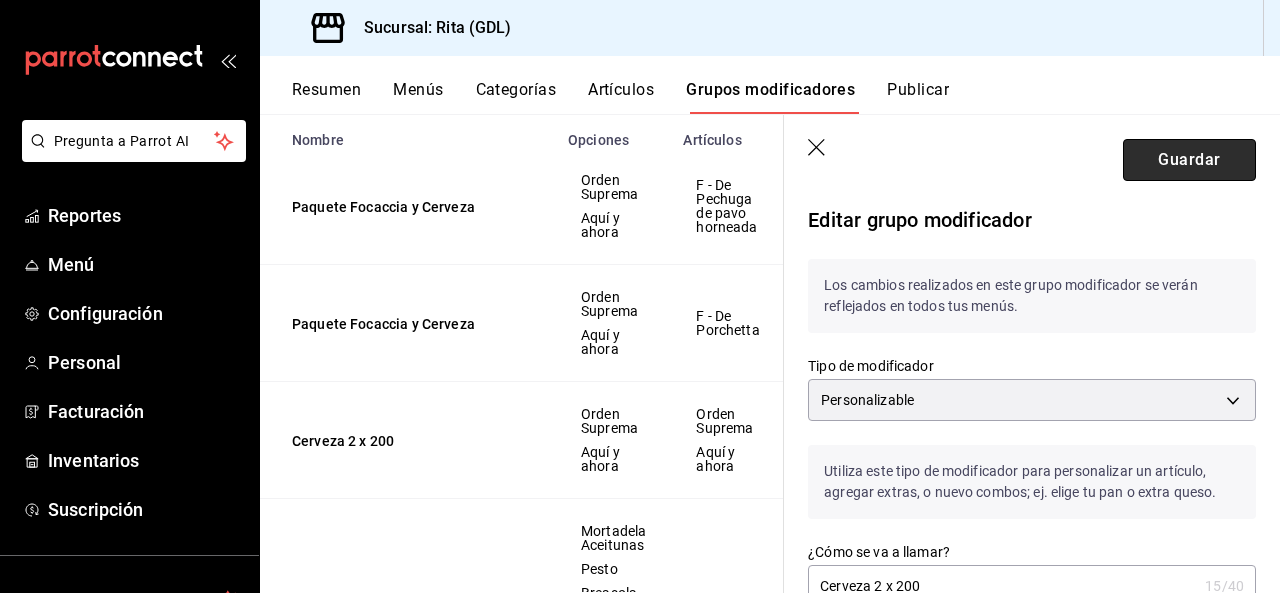click on "Guardar" at bounding box center (1189, 160) 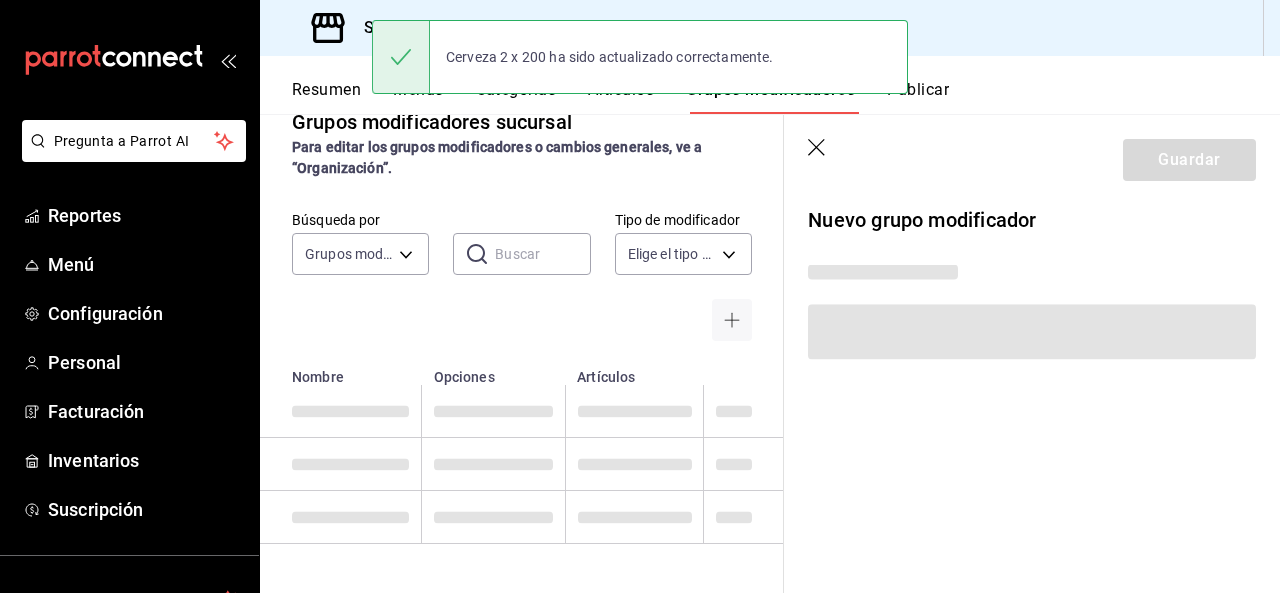 scroll, scrollTop: 0, scrollLeft: 0, axis: both 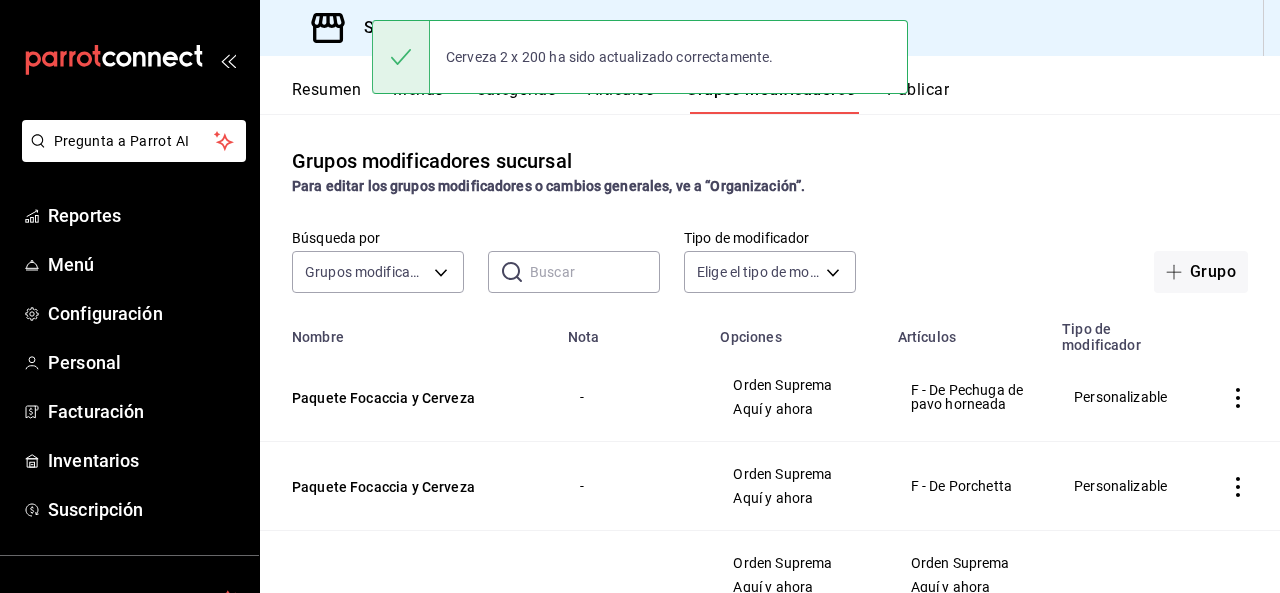 click on "Cerveza 2 x 200 ha sido actualizado correctamente." at bounding box center [640, 57] 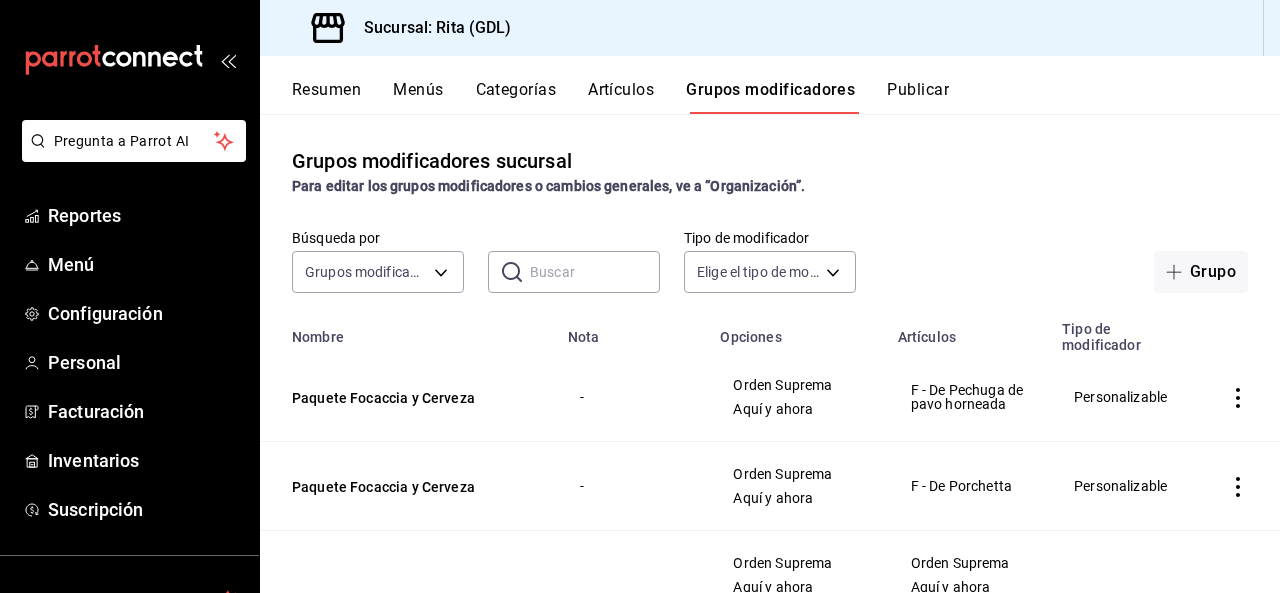 click on "Artículos" at bounding box center [621, 97] 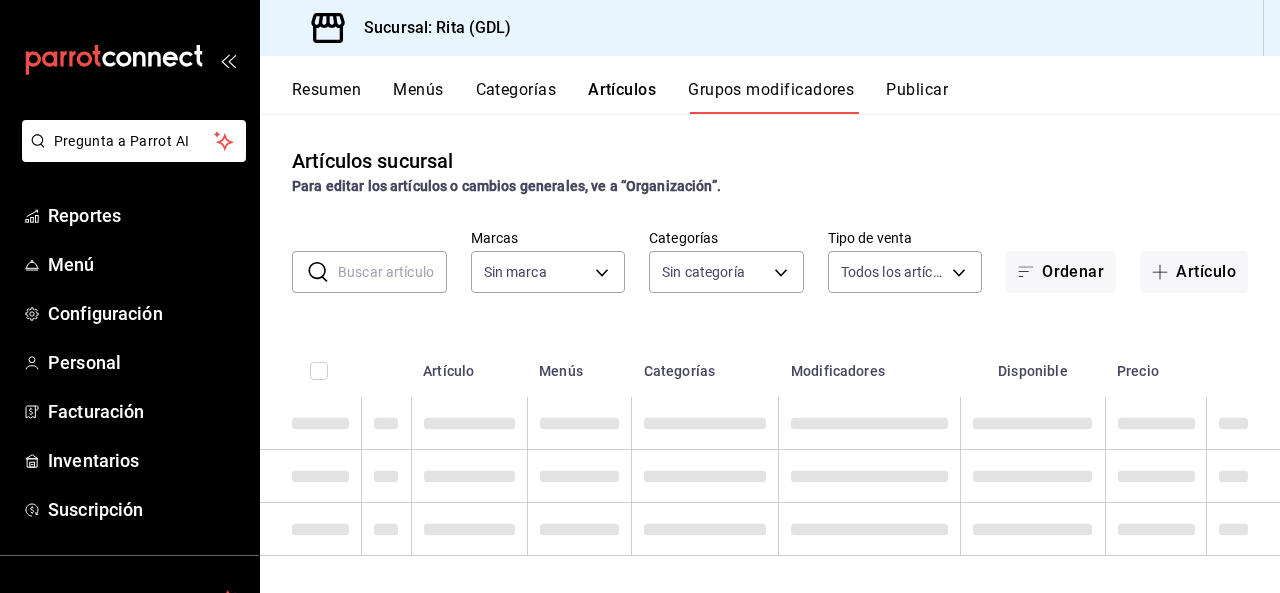 type on "[UUID]" 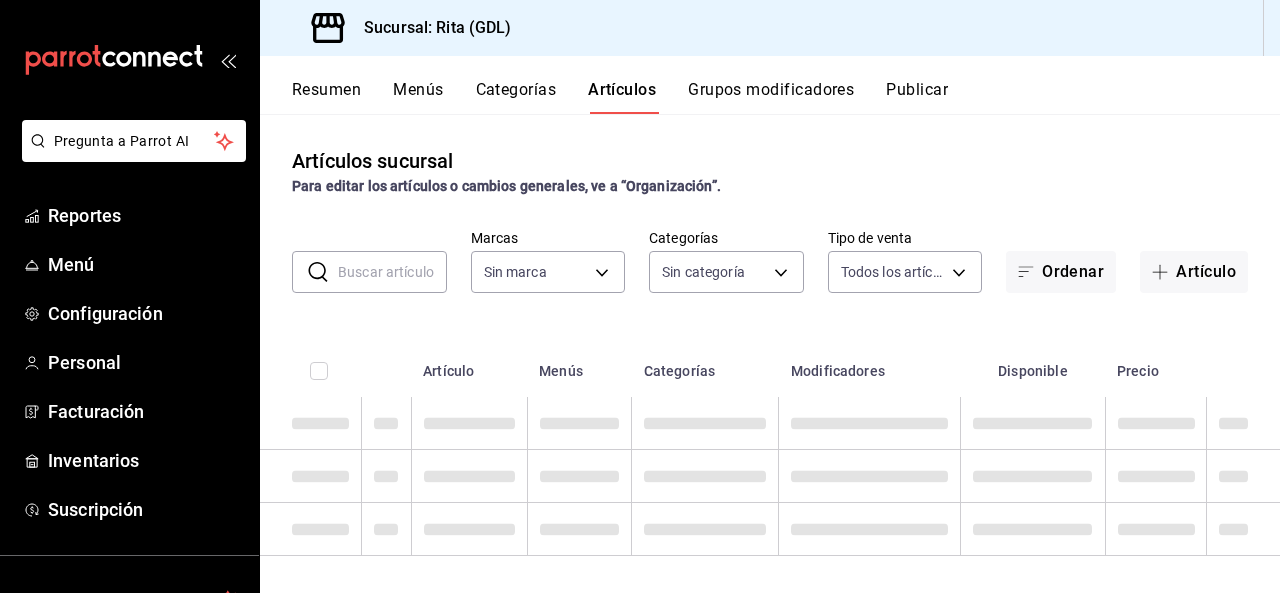 type on "[UUID]" 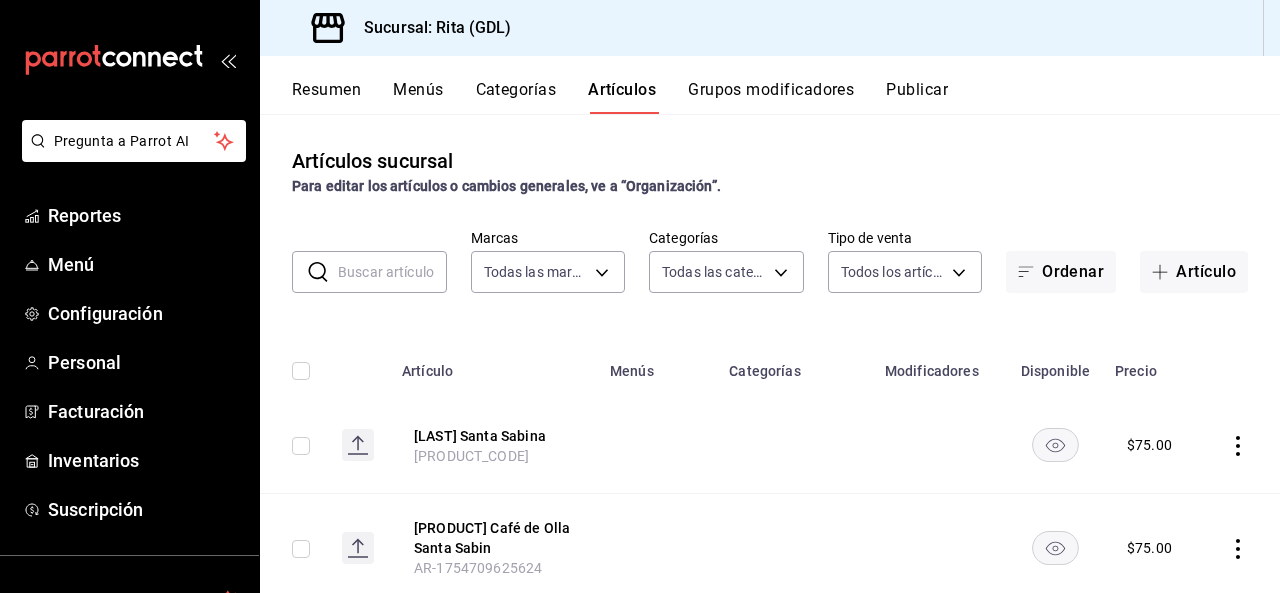 type on "5a38c0db-50c4-4522-a78d-74971e2a78b7,d0fb3d89-d9fa-4950-9157-36d411a573a0,9959c164-c187-4a56-8dab-0f7ba667f715,38363e62-52b4-49bc-bad8-971dd3fe2696,bf8c9e8f-e9e0-4ee2-aed5-19c3d3de0df4,290b0b32-3534-40c8-a6c7-7d56d3437968,2fc789cb-386d-4e63-8ddf-f875c9d46e11,3d4d1c21-29c3-4f56-8531-cb6b1aca6798,e0cd8c61-c7b8-460c-8ed5-22163d56845d,9f31f14e-9927-4824-a446-f5dadff0ad5a,eaed0b07-5e0e-4e86-b0cf-eb68f643cc26,ea763c13-e17f-49cc-8527-f333d565307f,34910040-26c0-4d08-9a08-2246139ef8ab,45490575-758a-409e-a3c4-dd858fc4574f,ad7d1384-bc45-4ea1-9c16-a48c72adb200,62fef760-489f-4914-8087-e24a7ae71f35" 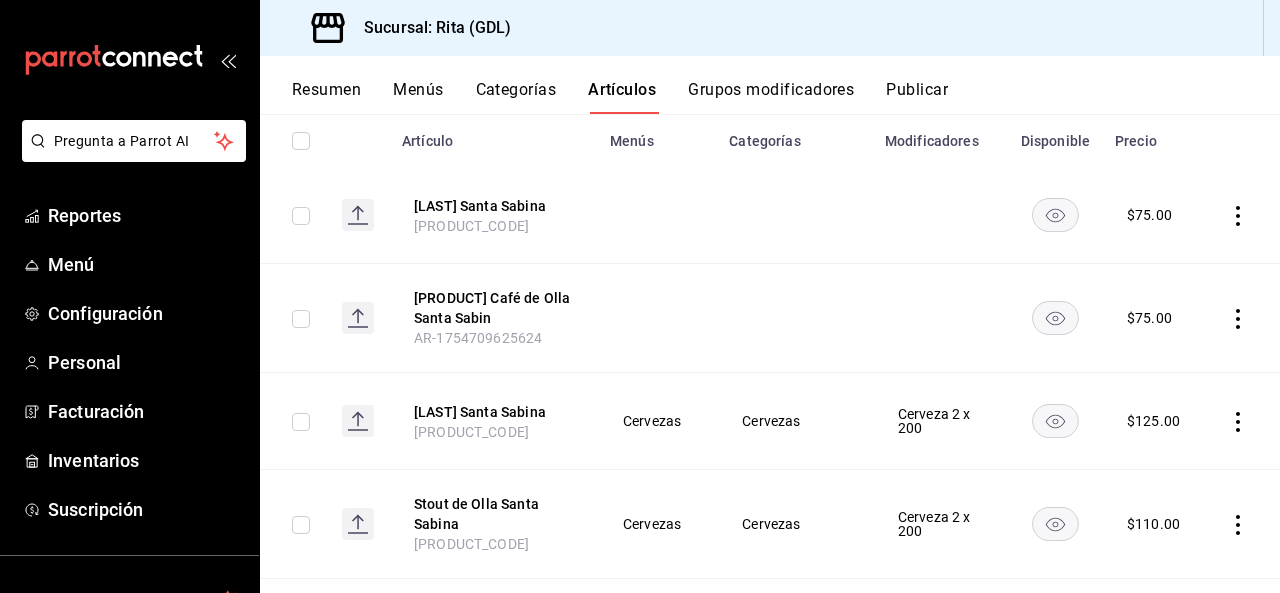 scroll, scrollTop: 200, scrollLeft: 0, axis: vertical 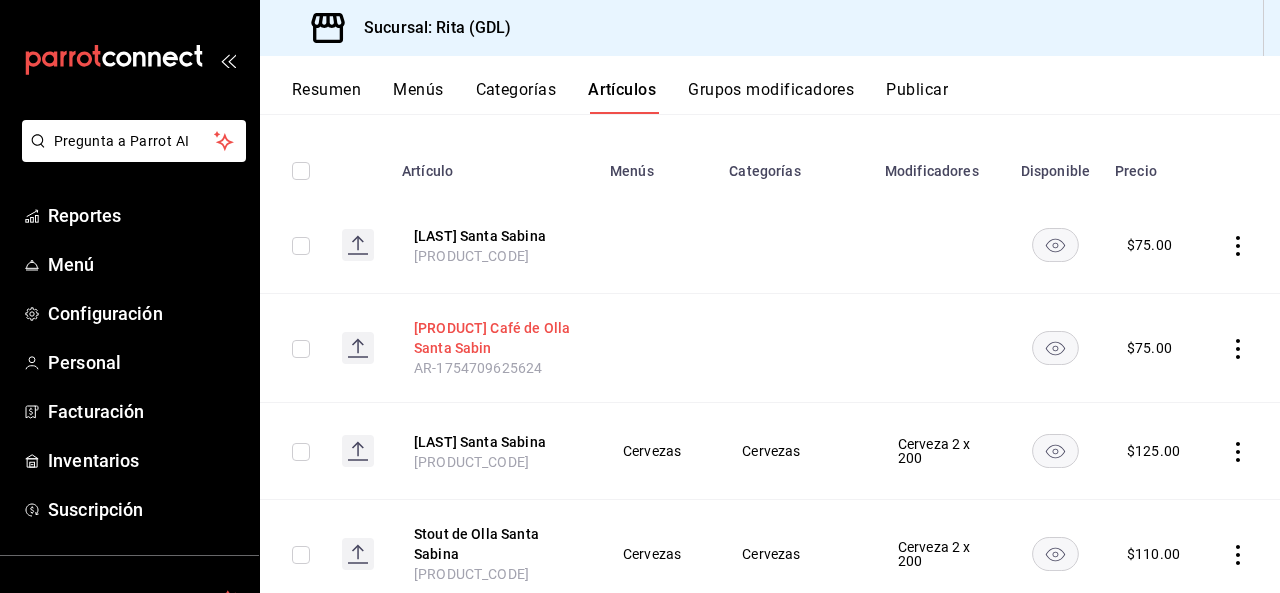 click on "[PRODUCT] Café de Olla Santa Sabin" at bounding box center (494, 338) 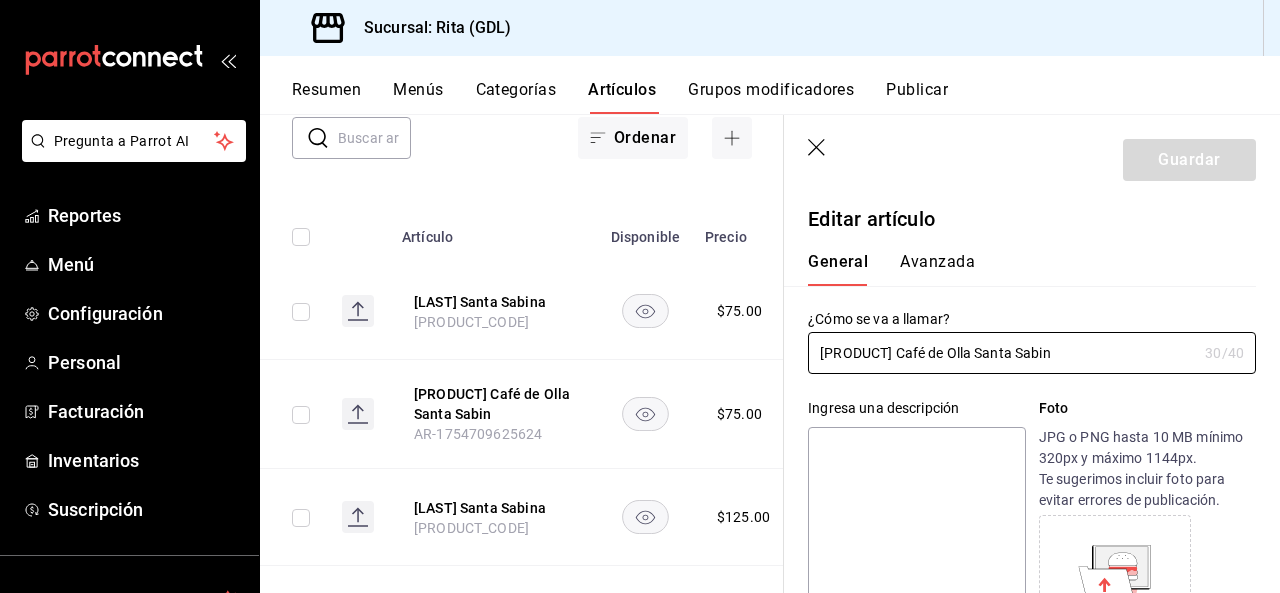 scroll, scrollTop: 0, scrollLeft: 0, axis: both 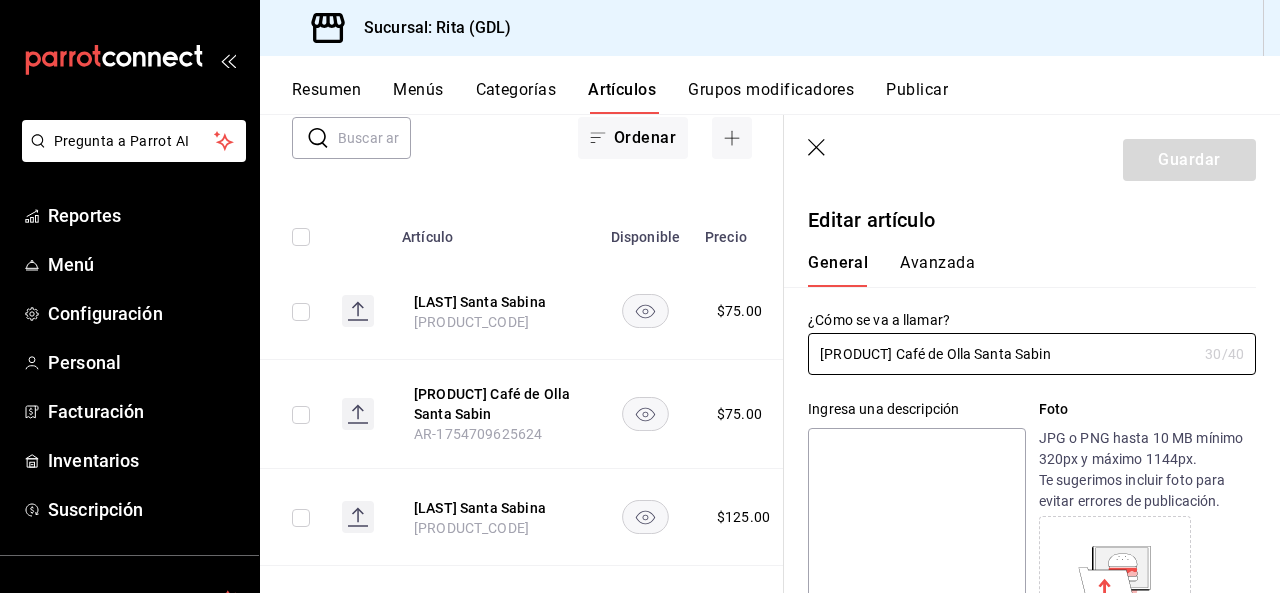 click 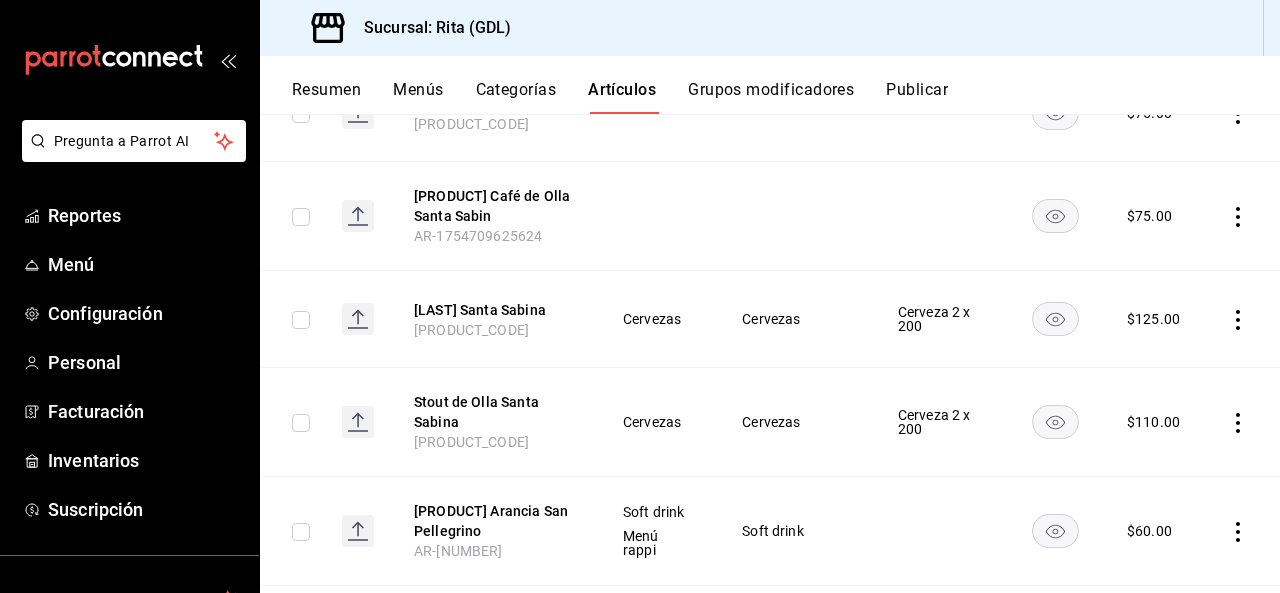 scroll, scrollTop: 334, scrollLeft: 0, axis: vertical 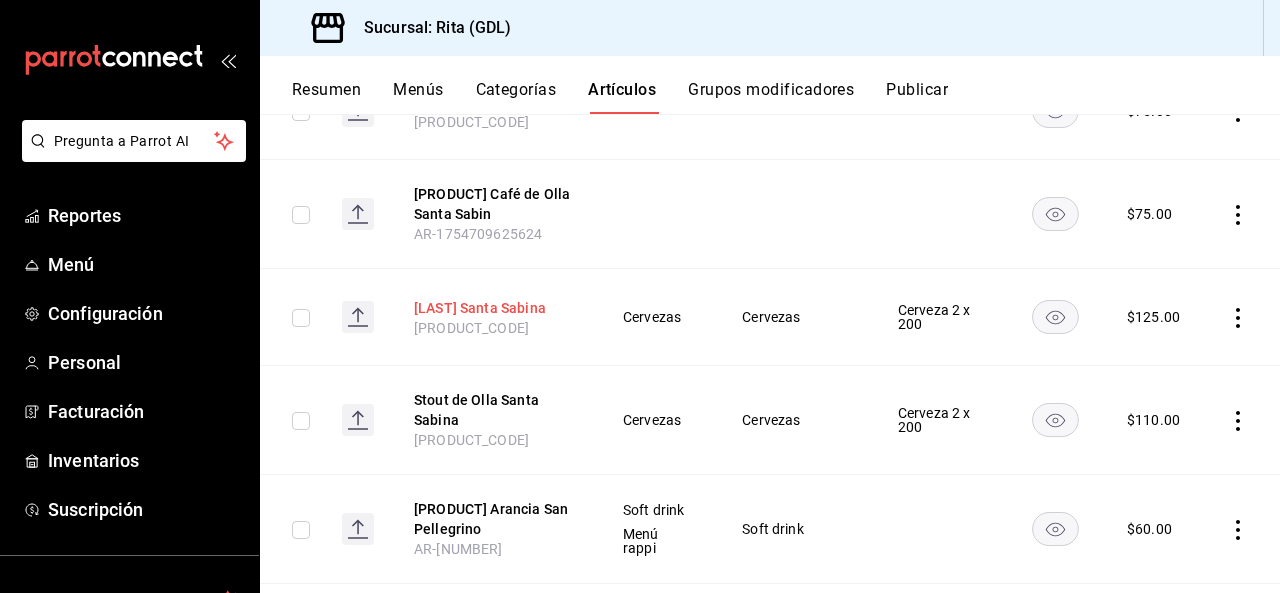 click on "[LAST] Santa Sabina" at bounding box center [494, 308] 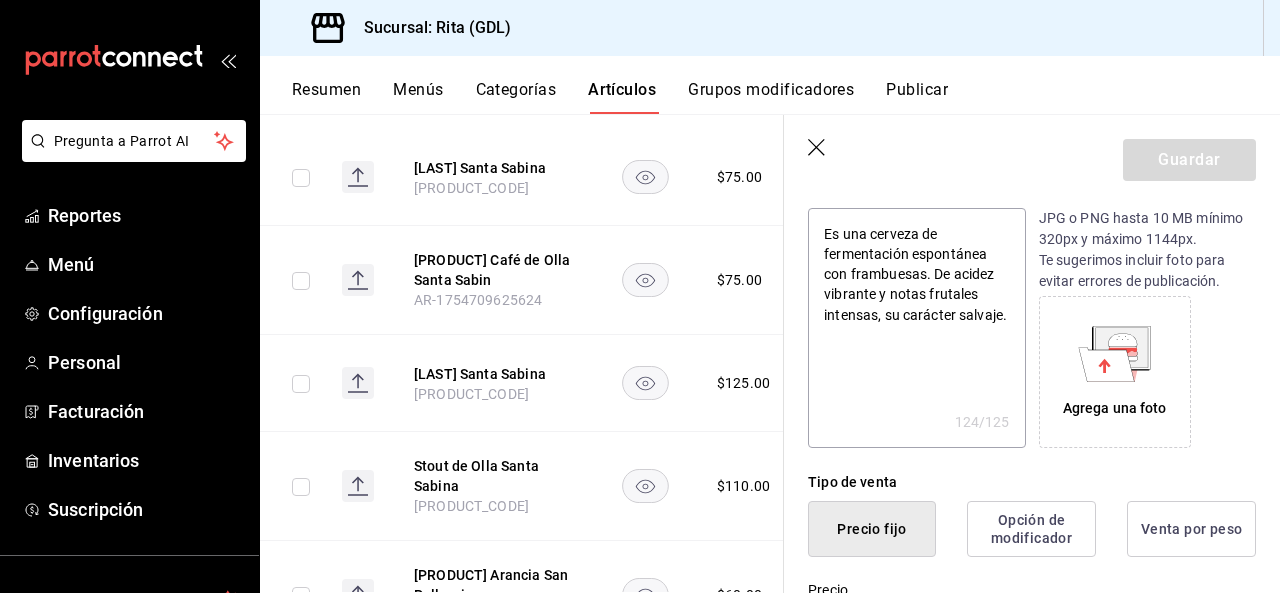 scroll, scrollTop: 0, scrollLeft: 0, axis: both 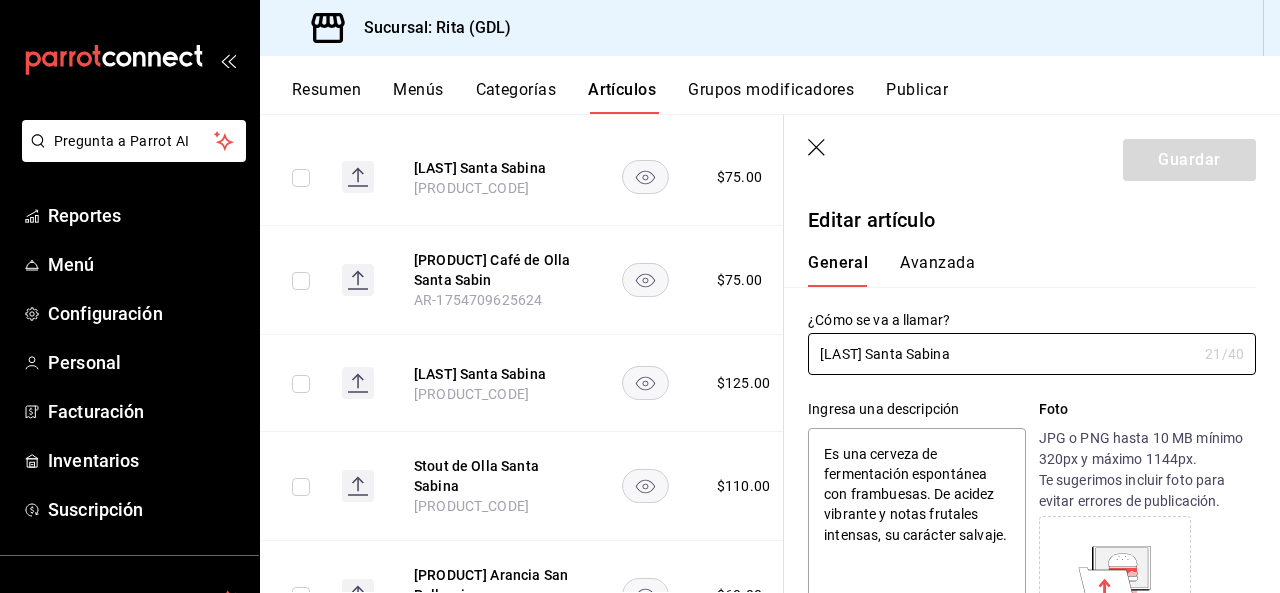 click 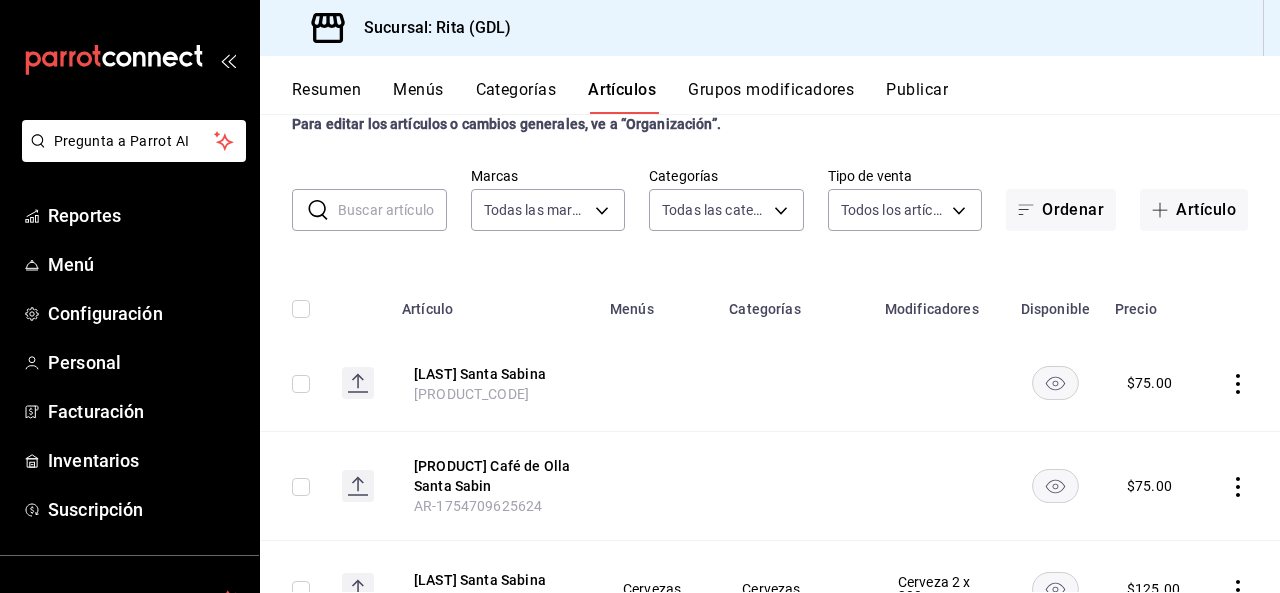 scroll, scrollTop: 0, scrollLeft: 0, axis: both 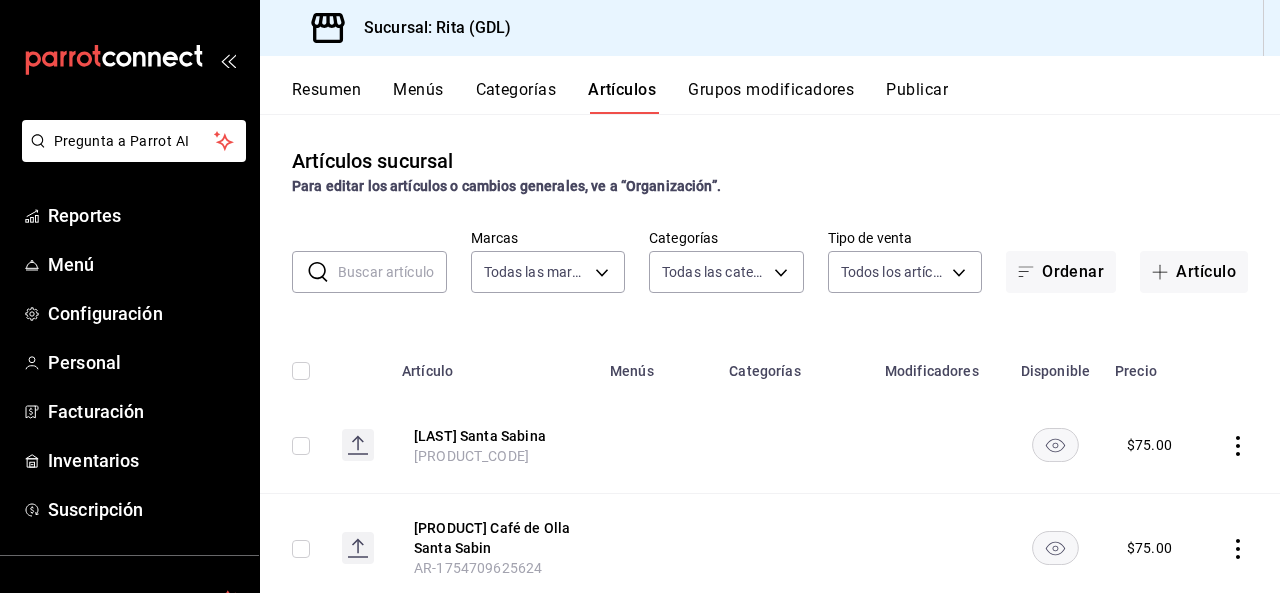 click at bounding box center [392, 272] 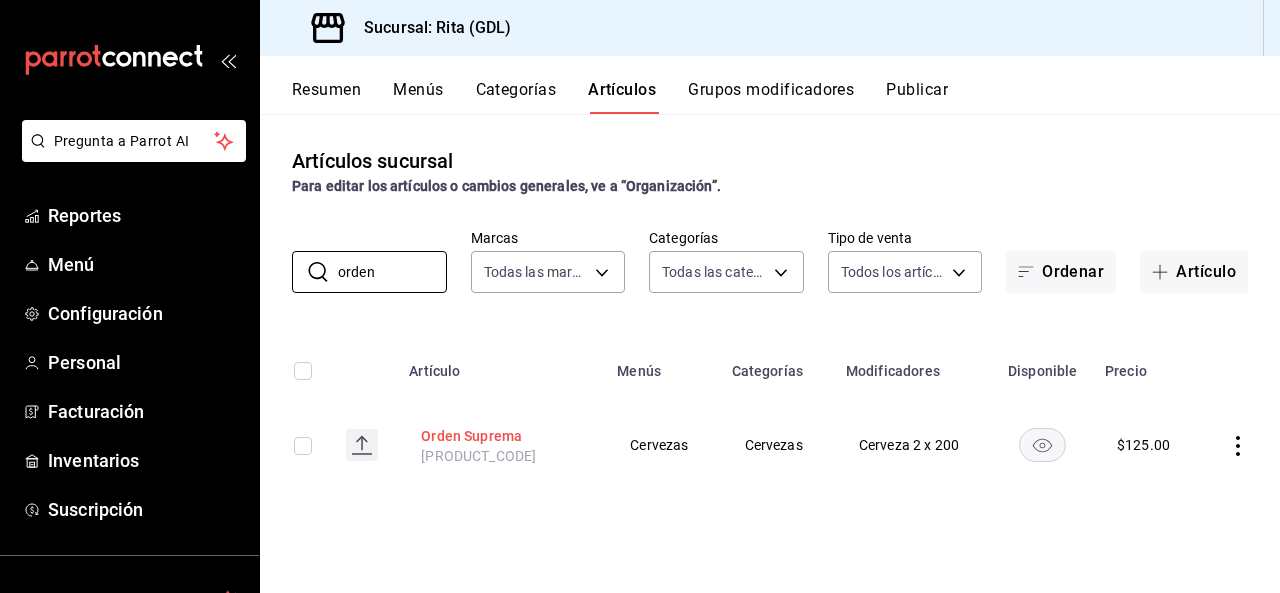 click on "Orden Suprema" at bounding box center (501, 436) 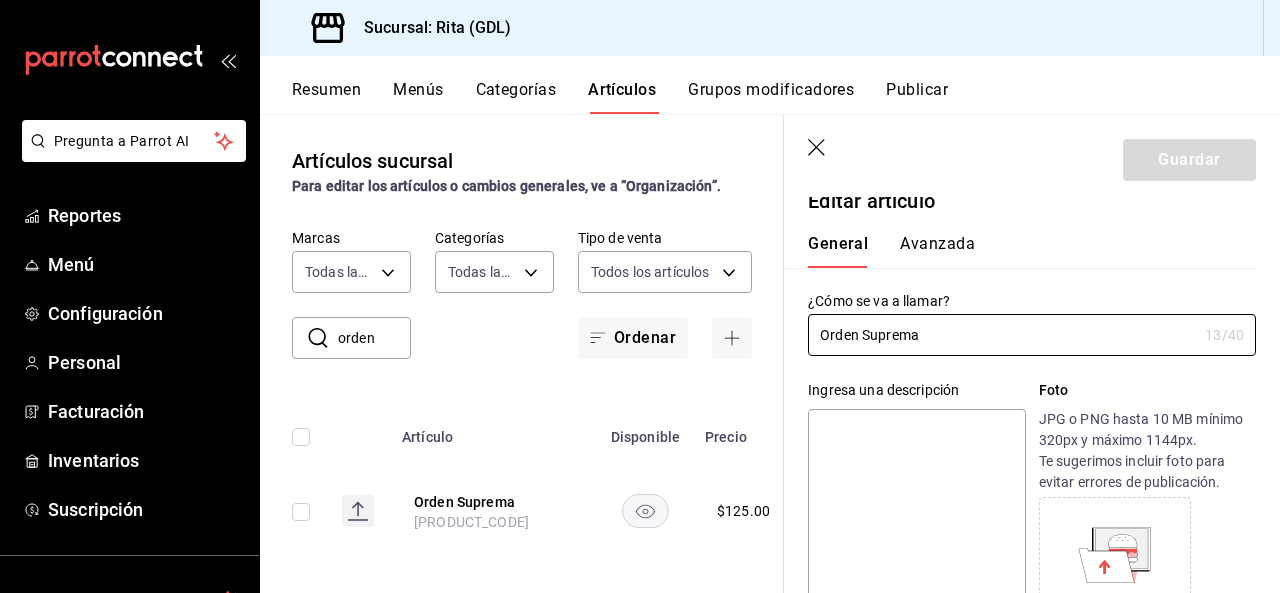 scroll, scrollTop: 0, scrollLeft: 0, axis: both 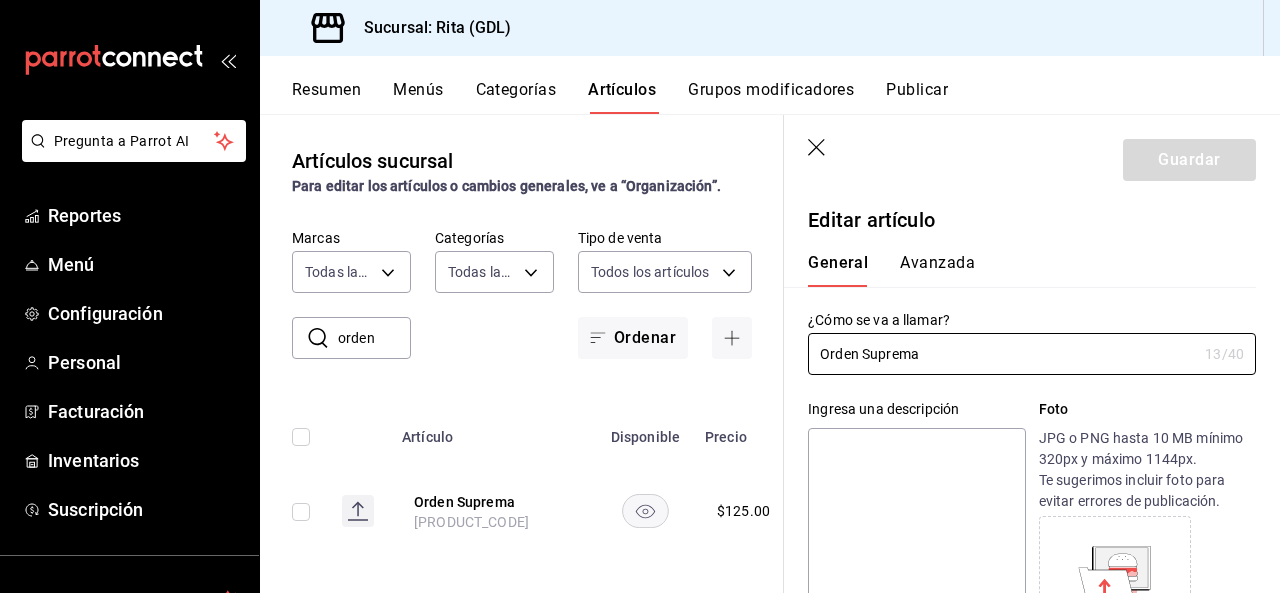 click 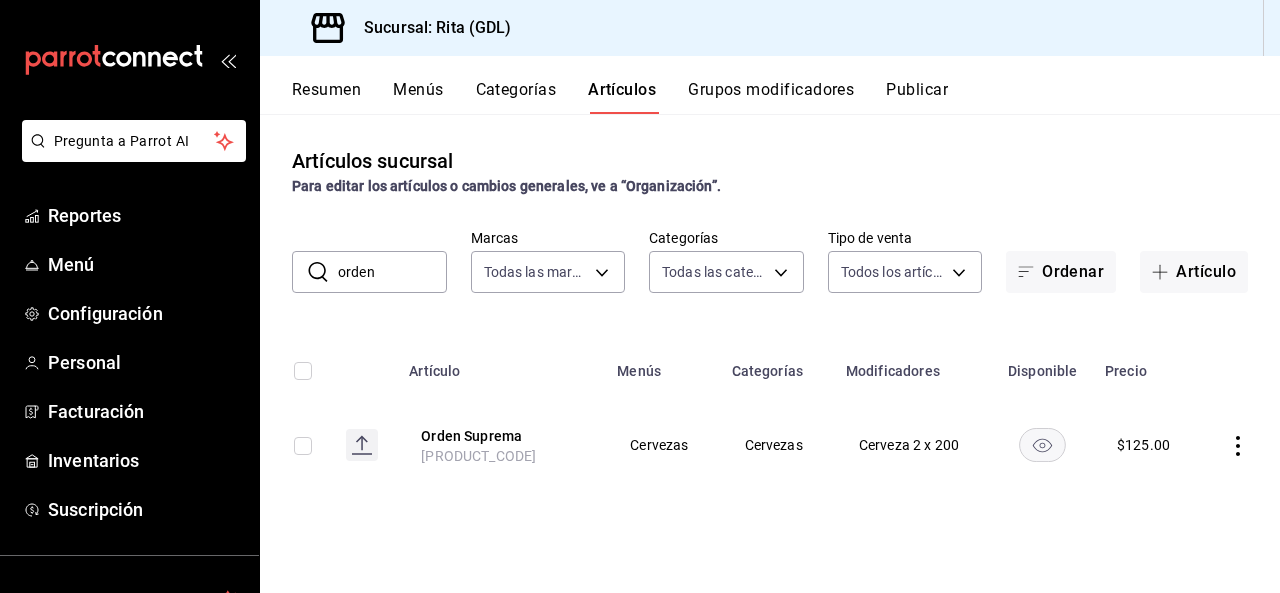 click on "Artículos" at bounding box center [622, 97] 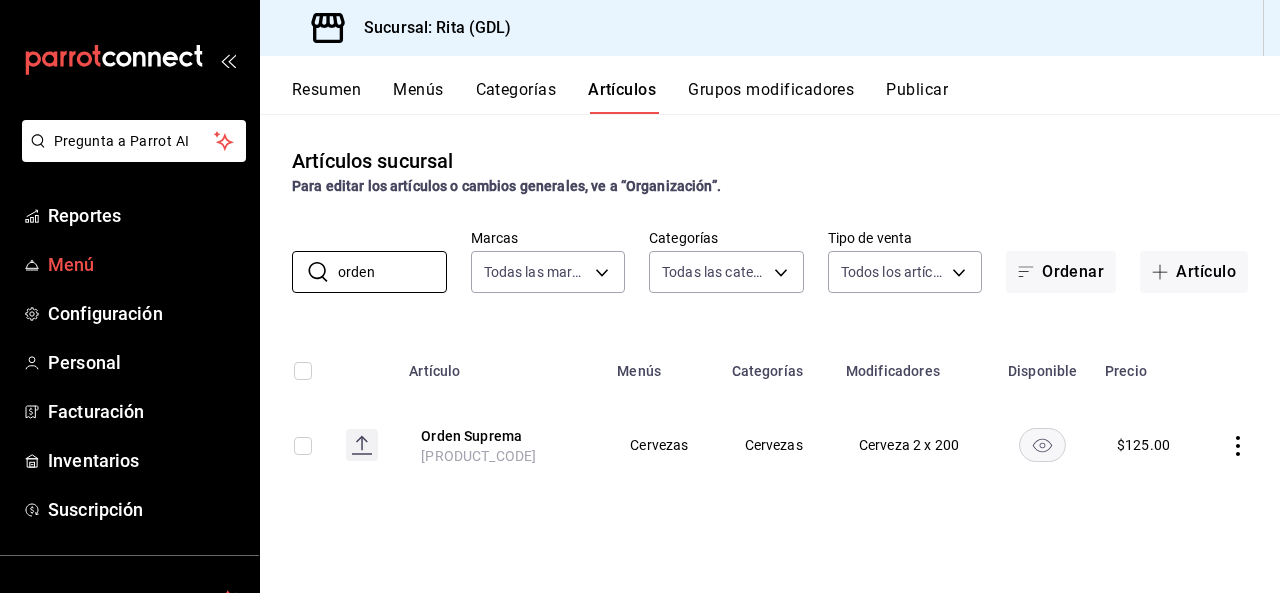 drag, startPoint x: 418, startPoint y: 277, endPoint x: 68, endPoint y: 269, distance: 350.09143 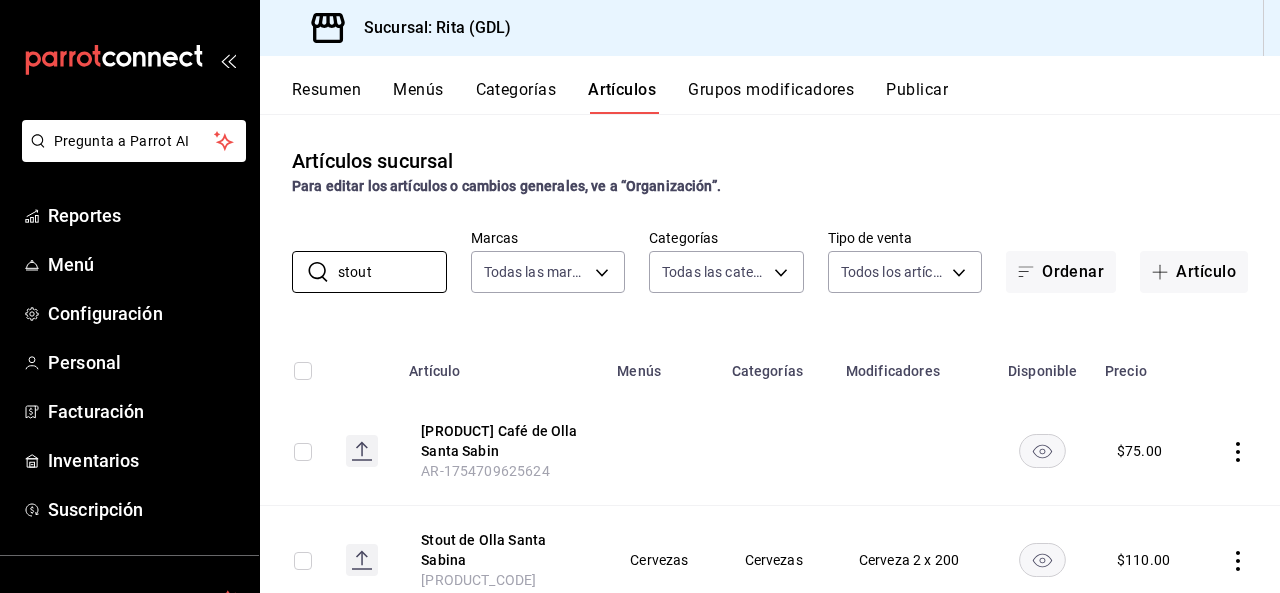 scroll, scrollTop: 69, scrollLeft: 0, axis: vertical 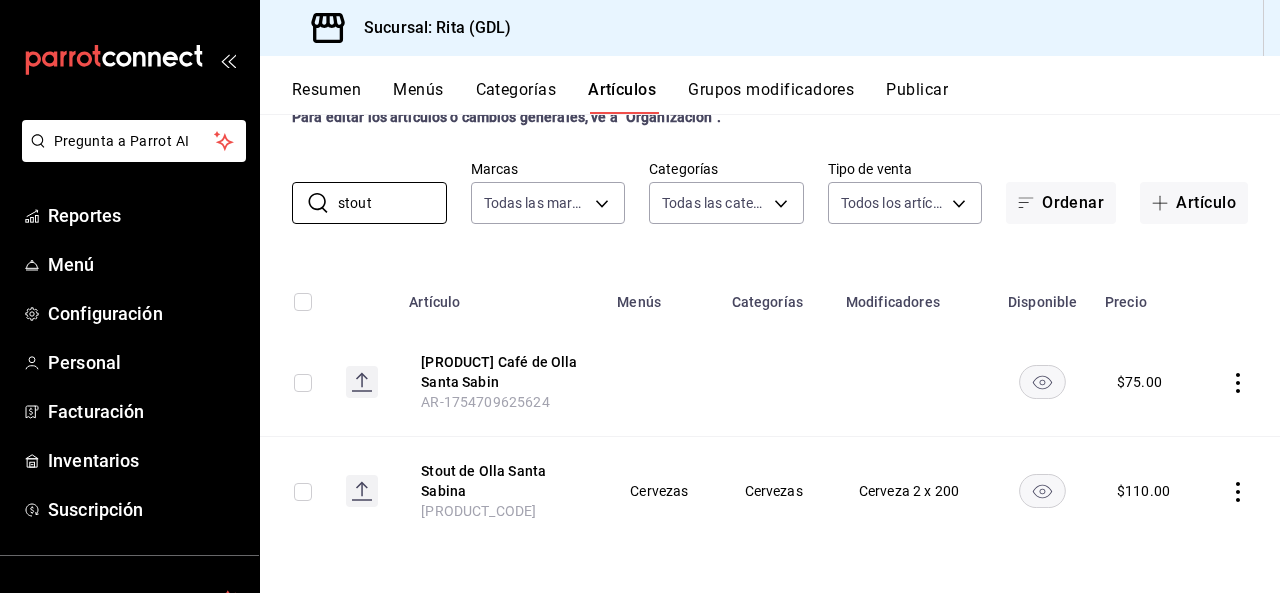 type on "stout" 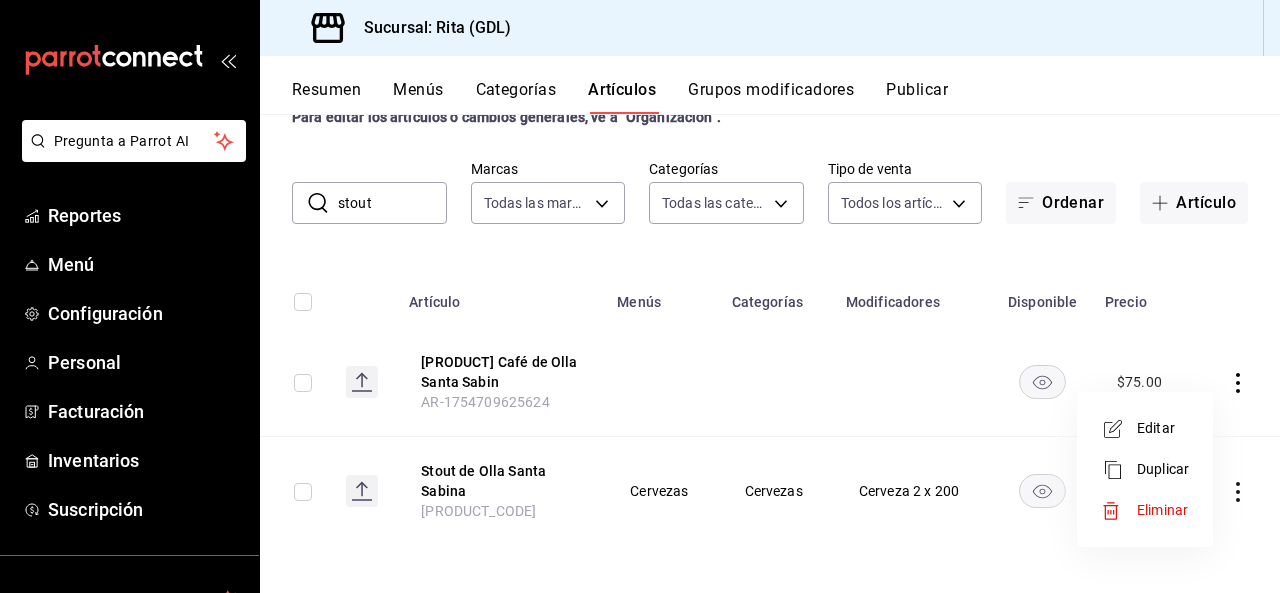 click on "Eliminar" at bounding box center (1162, 510) 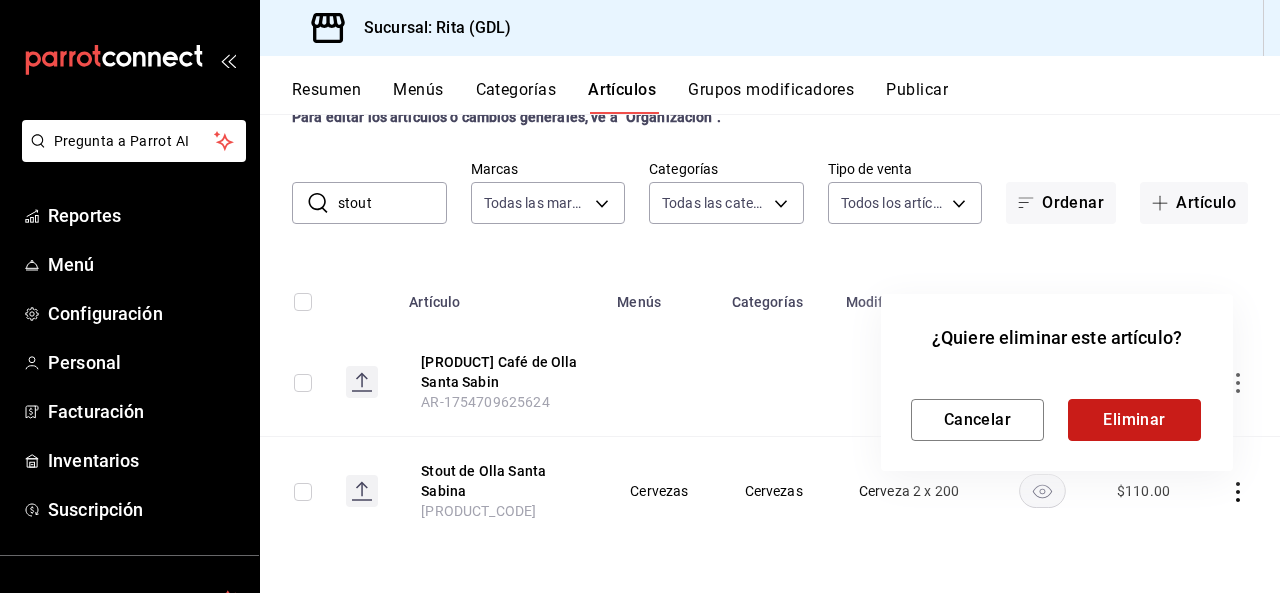 click on "Eliminar" at bounding box center [1134, 420] 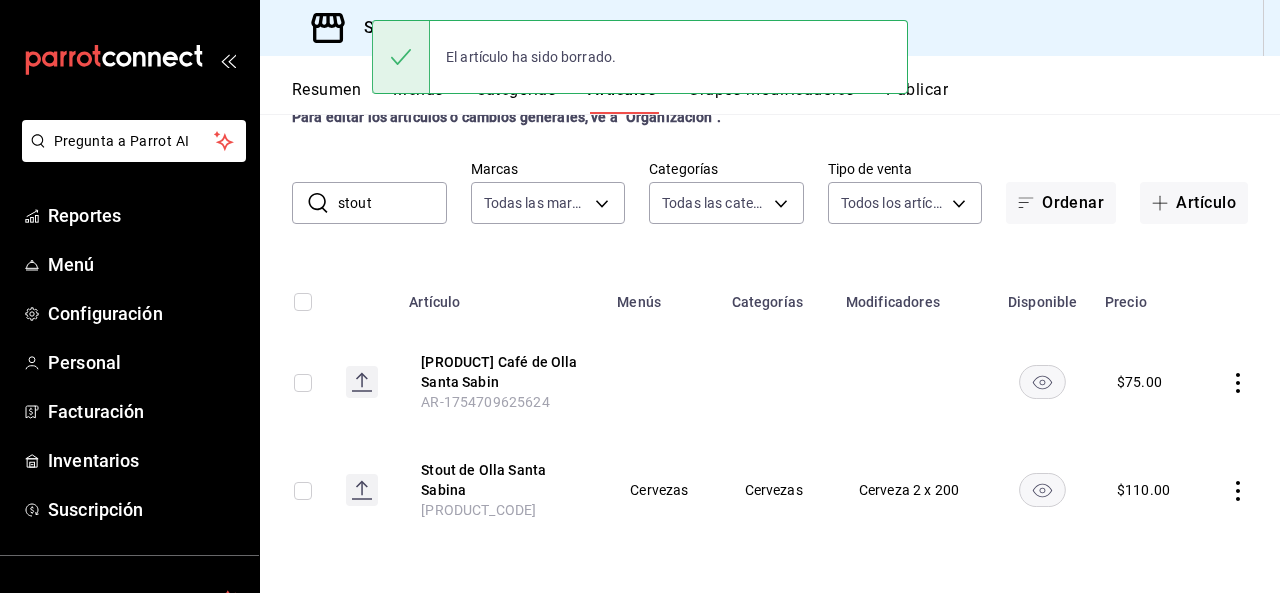 scroll, scrollTop: 0, scrollLeft: 0, axis: both 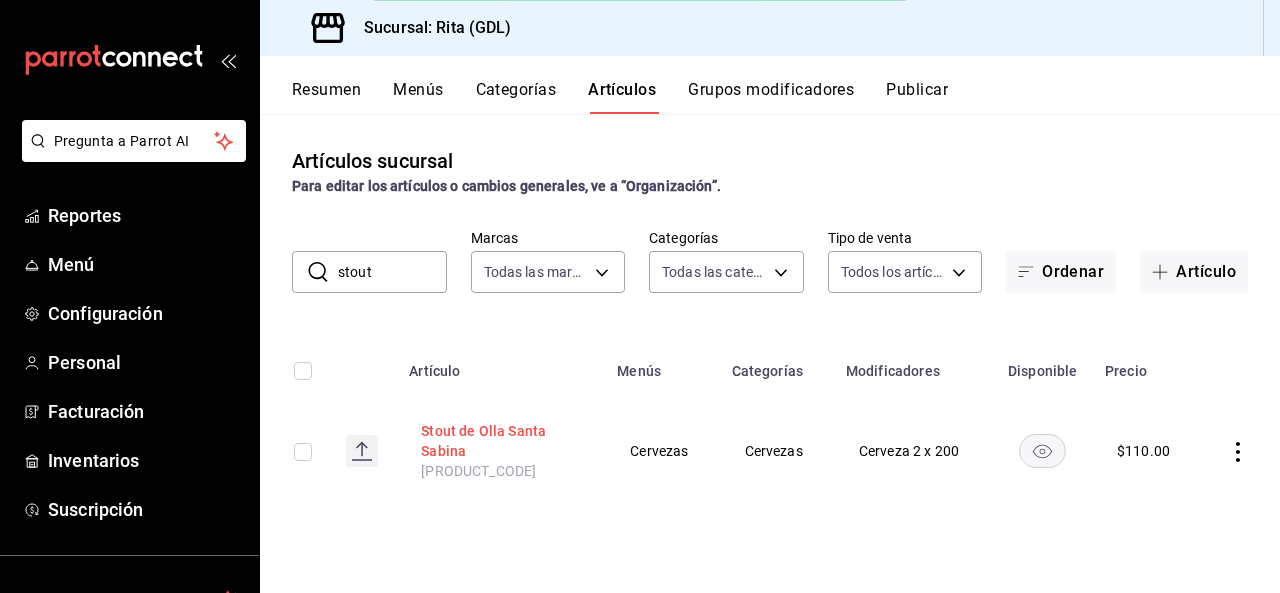 click on "Stout de Olla Santa Sabina" at bounding box center (501, 441) 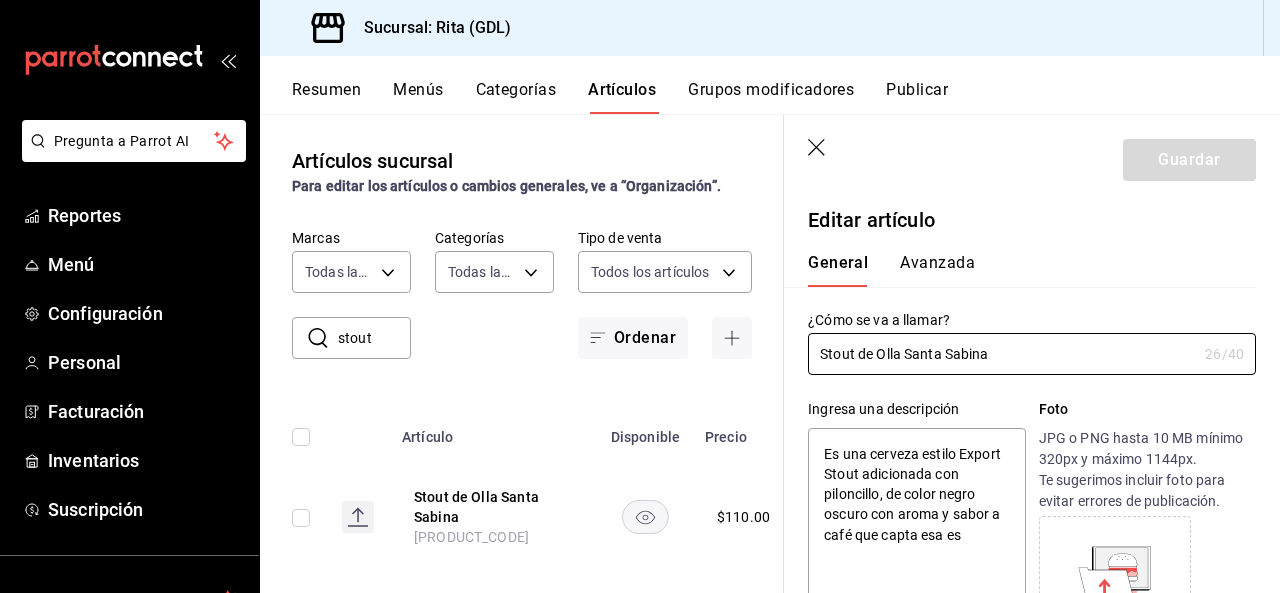type on "x" 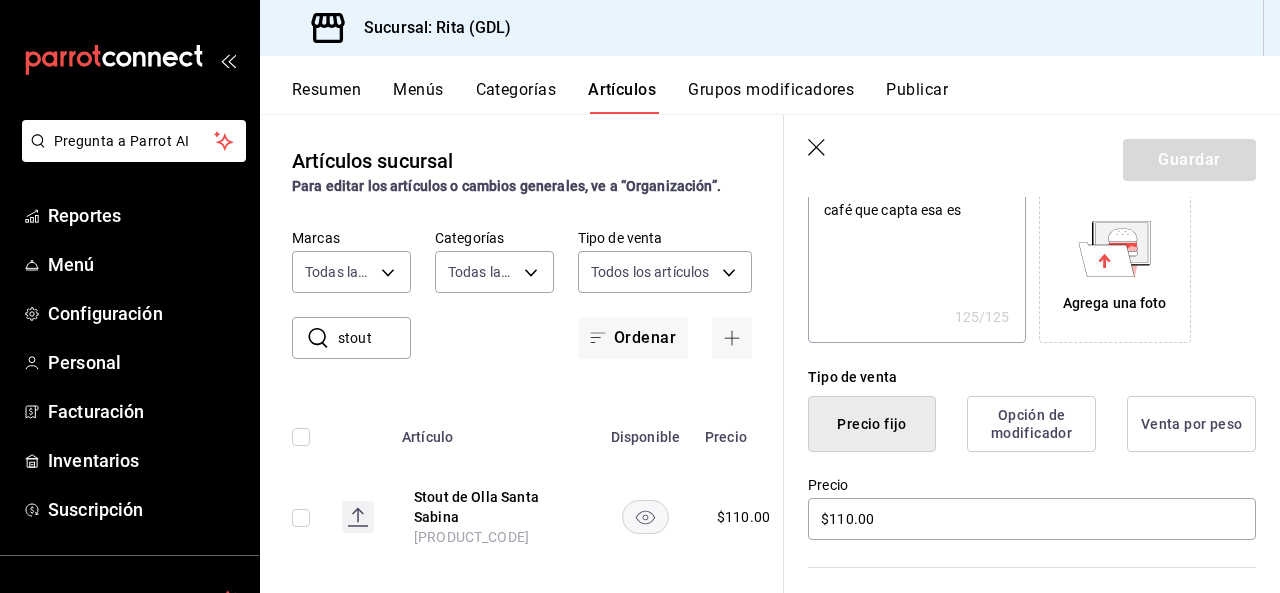 scroll, scrollTop: 155, scrollLeft: 0, axis: vertical 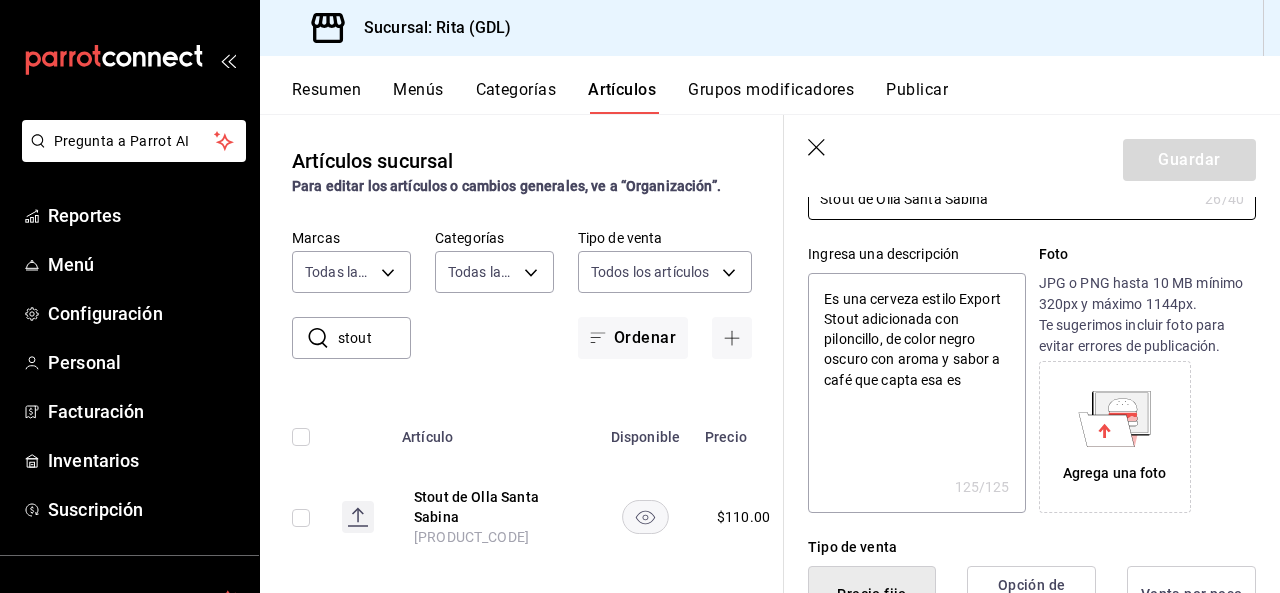 click 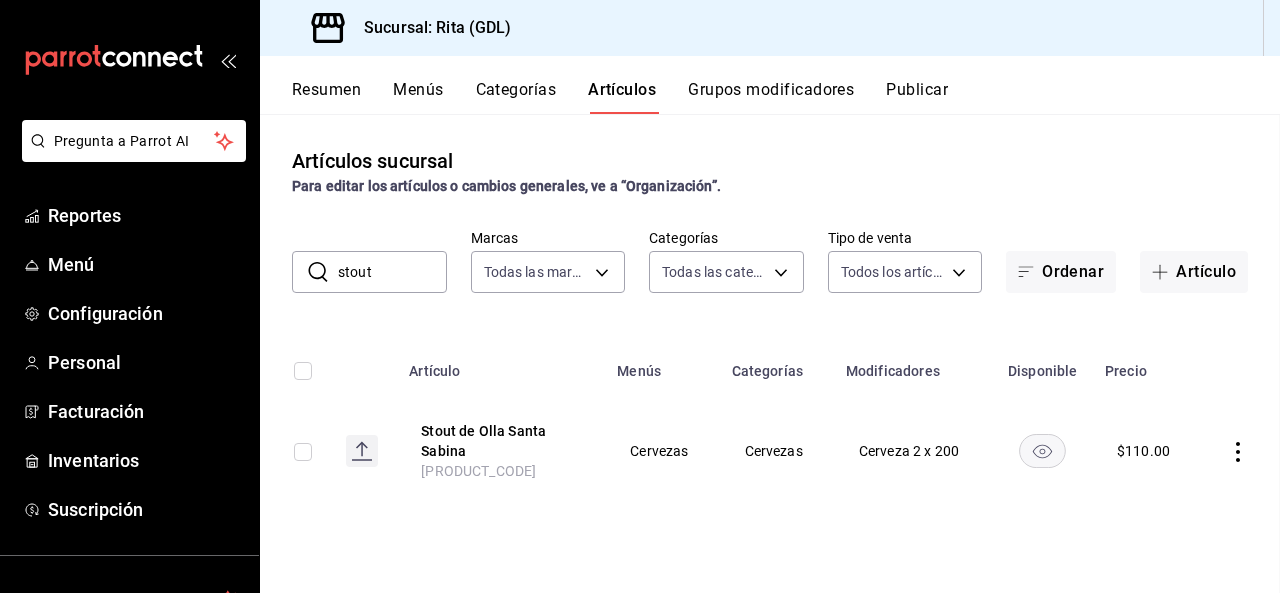 scroll, scrollTop: 0, scrollLeft: 0, axis: both 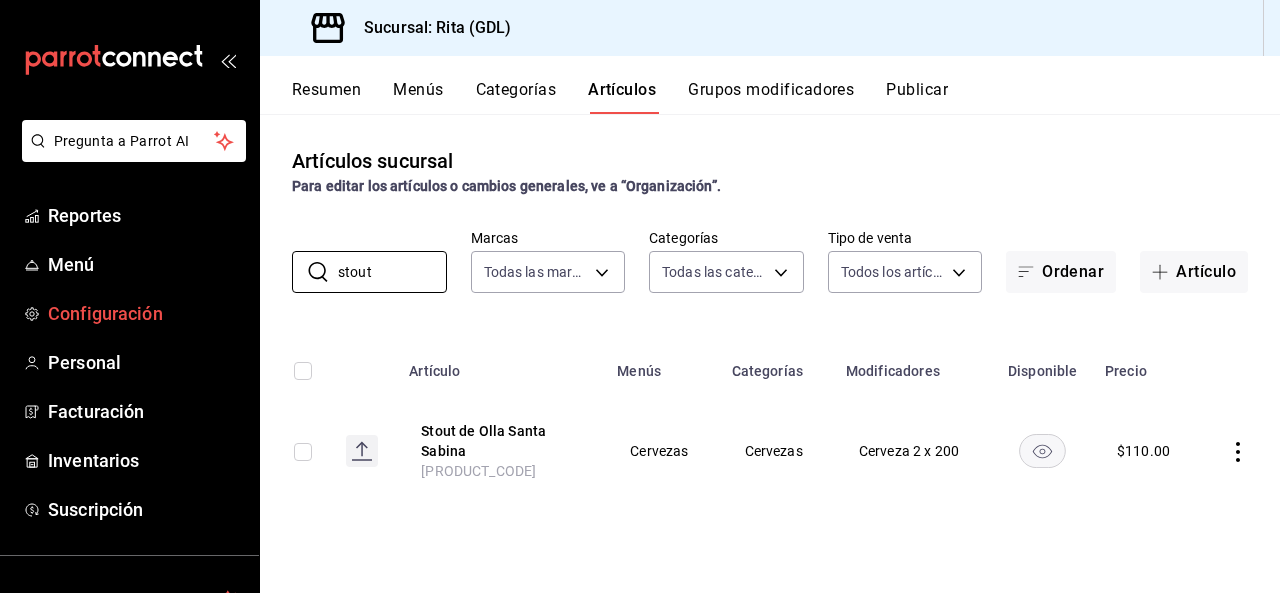drag, startPoint x: 388, startPoint y: 269, endPoint x: 156, endPoint y: 294, distance: 233.3431 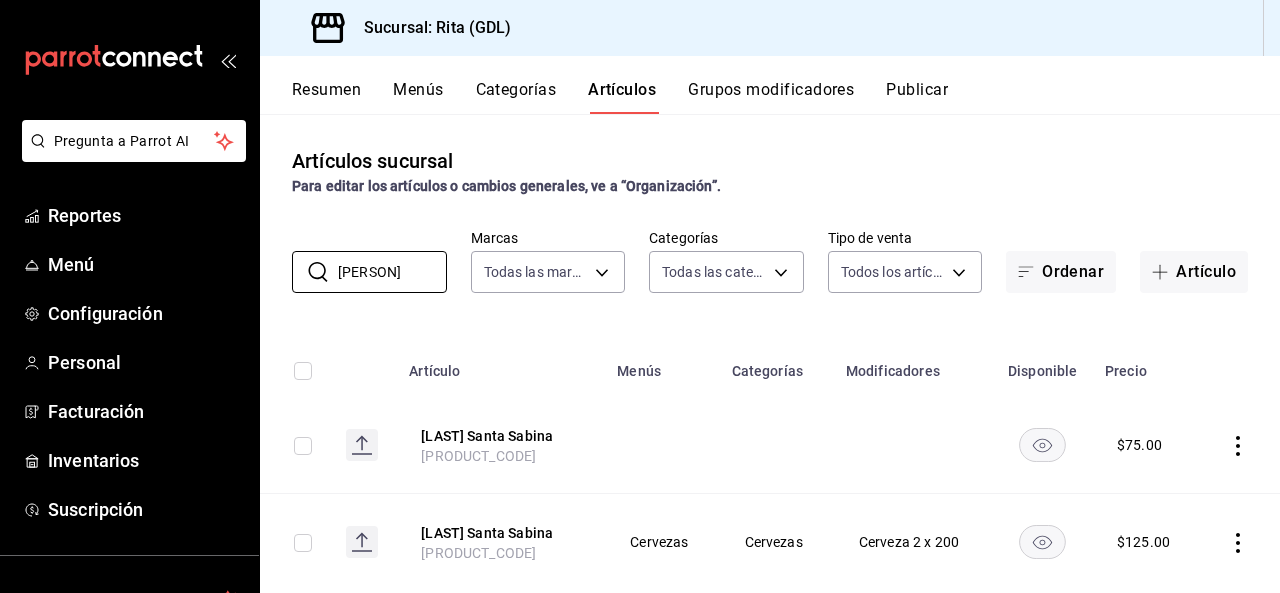 type on "[PERSON]" 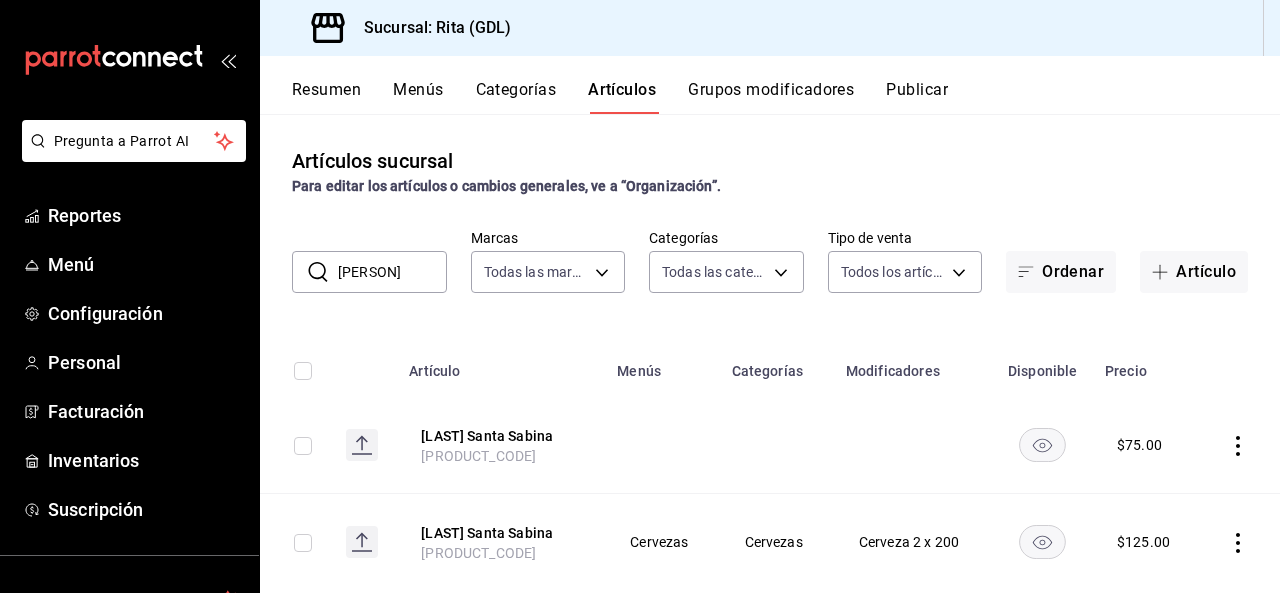 click 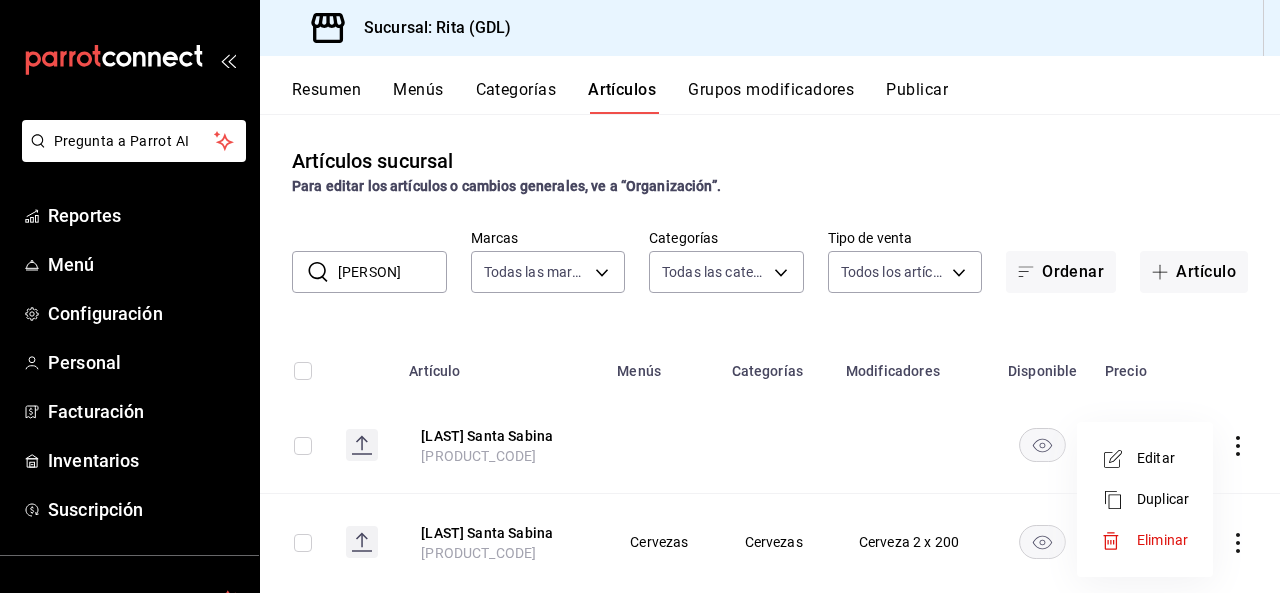 click on "Eliminar" at bounding box center [1162, 540] 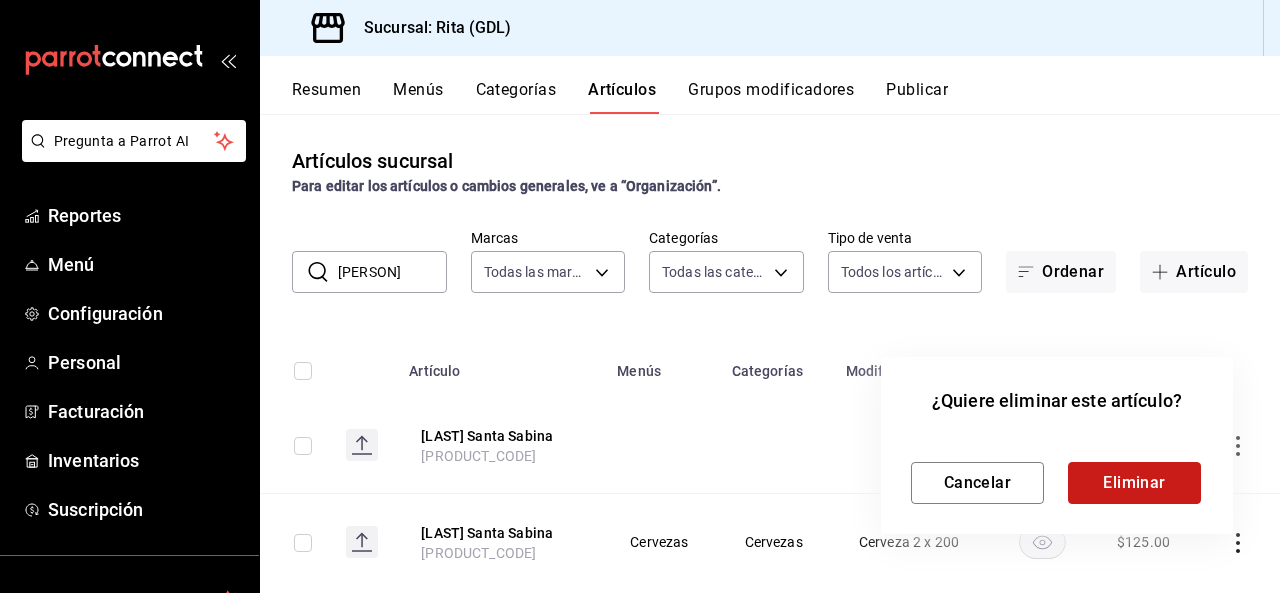 click on "Eliminar" at bounding box center [1134, 483] 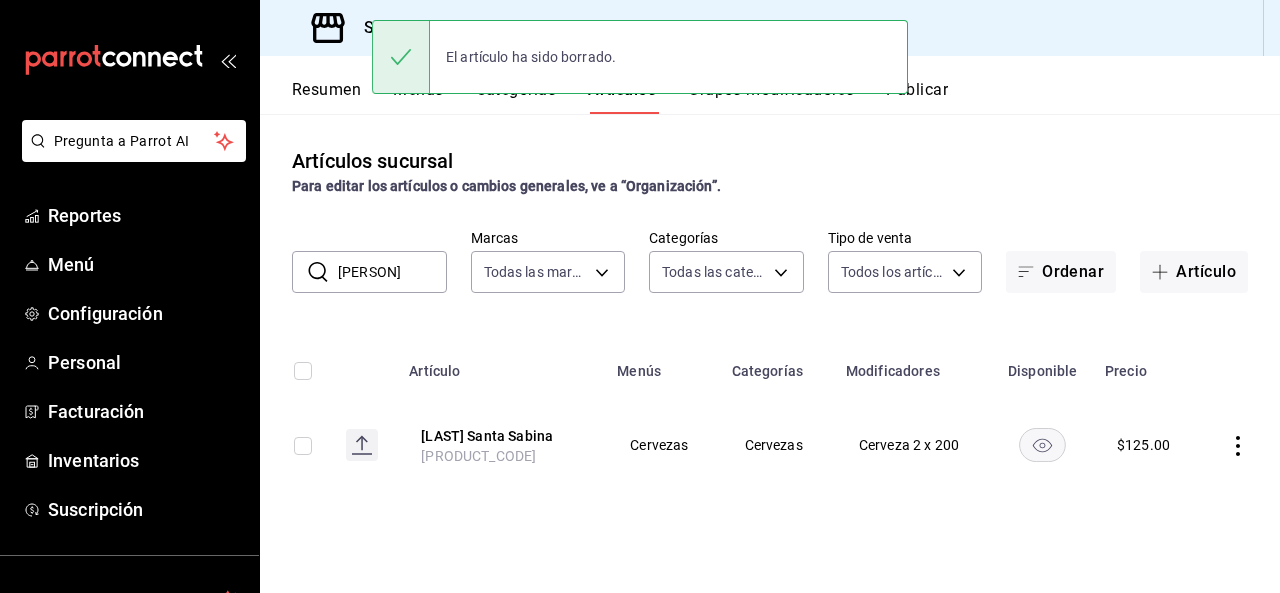 click on "El artículo ha sido borrado." at bounding box center [640, 57] 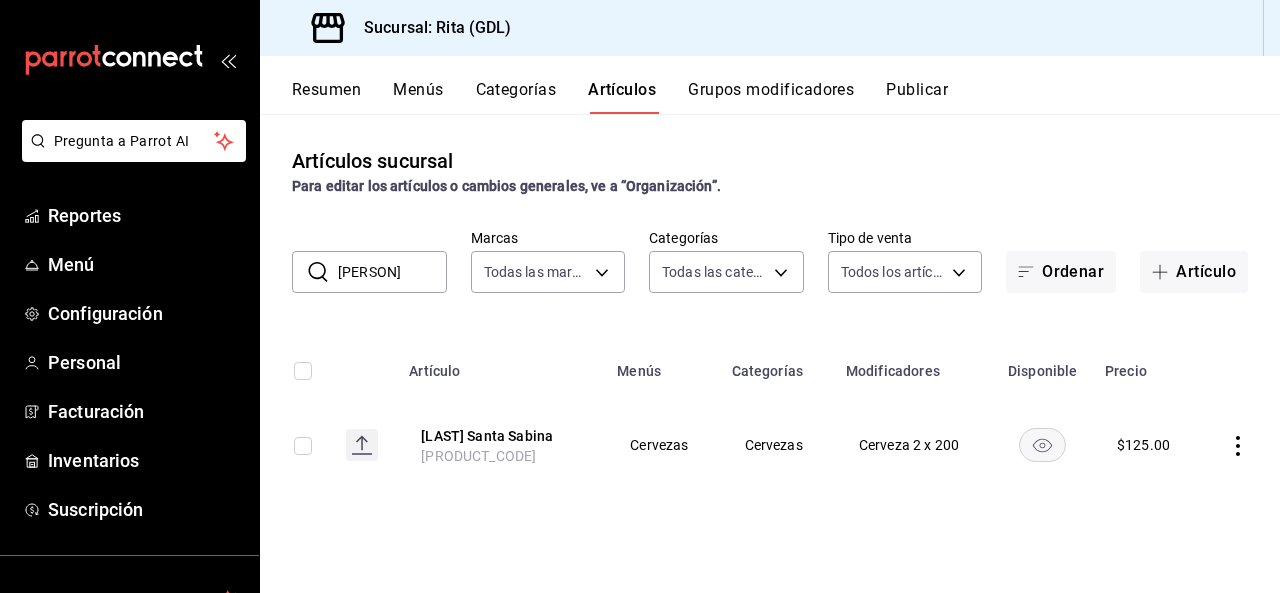 click on "Pregunta a Parrot AI Reportes   Menú   Configuración   Personal   Facturación   Inventarios   Suscripción   Ayuda Recomienda Parrot   [FIRST] [LAST]   Sugerir nueva función   Sucursal: Rita (GDL) Resumen Menús Categorías Artículos Grupos modificadores Publicar Artículos sucursal Para editar los artículos o cambios generales, ve a “Organización”. ​ rosalina ​ Marcas Todas las marcas, Sin marca [UUID] Categorías Todas las categorías, Sin categoría Tipo de venta Todos los artículos ALL Ordenar Artículo Artículo Menús Categorías Modificadores Disponible Precio [LAST] Santa Sabina [PRODUCT_CODE] Cervezas Cervezas Cerveza 2 x 200 $ 125.00 Guardar El artículo ha sido borrado." at bounding box center [640, 296] 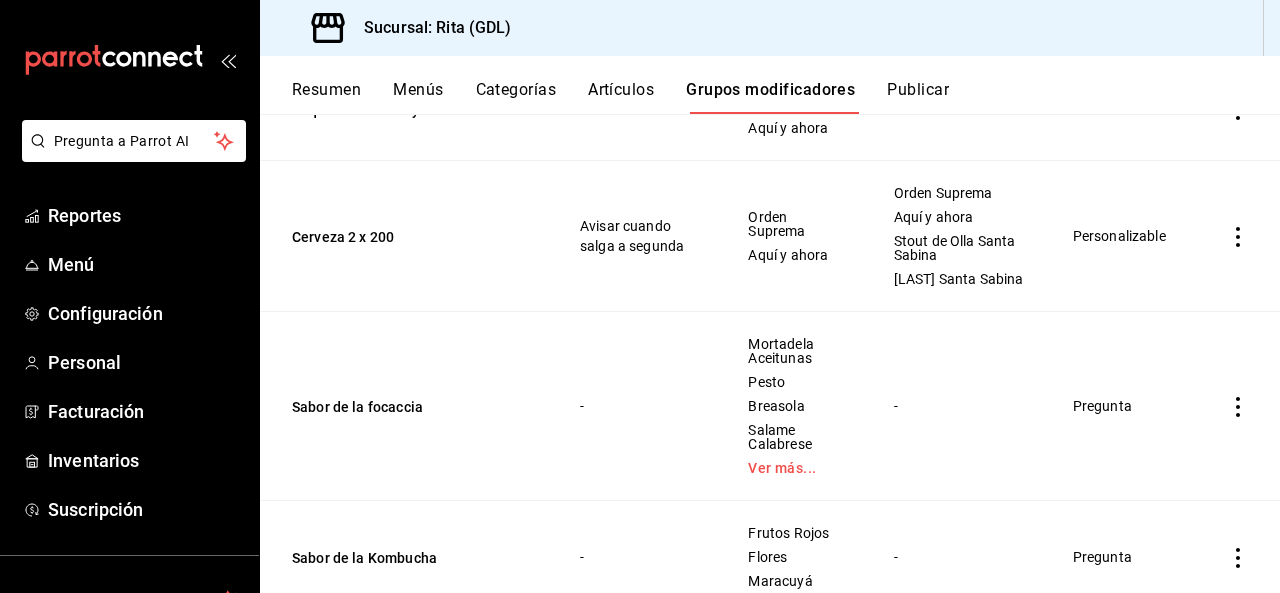 scroll, scrollTop: 400, scrollLeft: 0, axis: vertical 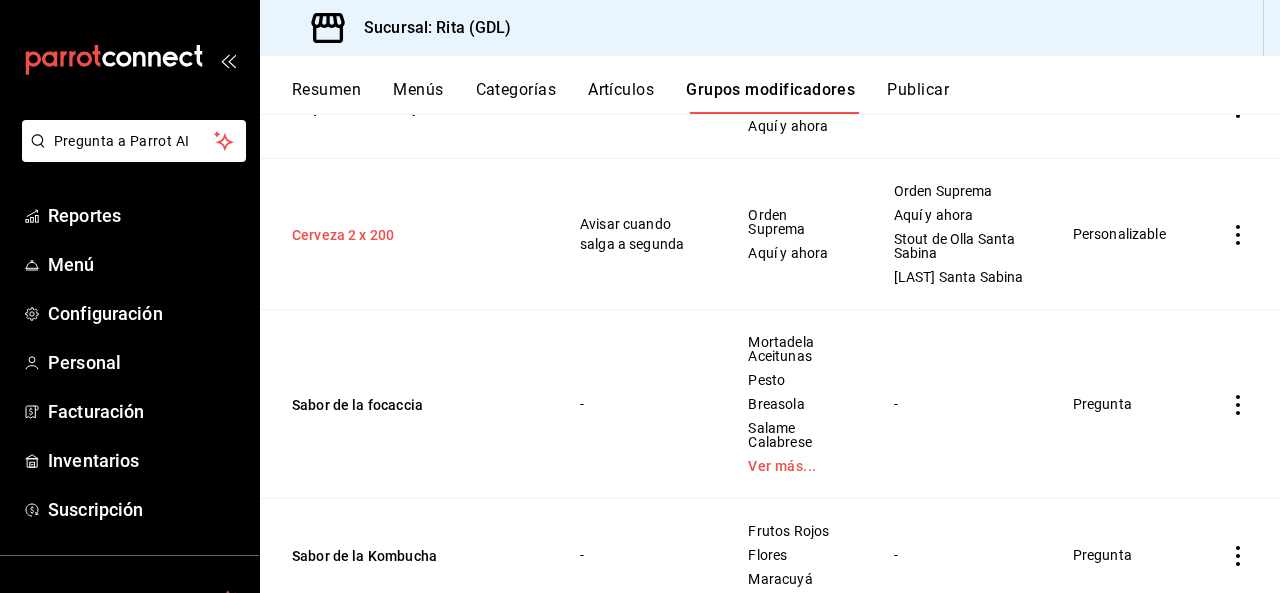 click on "Cerveza 2 x 200" at bounding box center [412, 235] 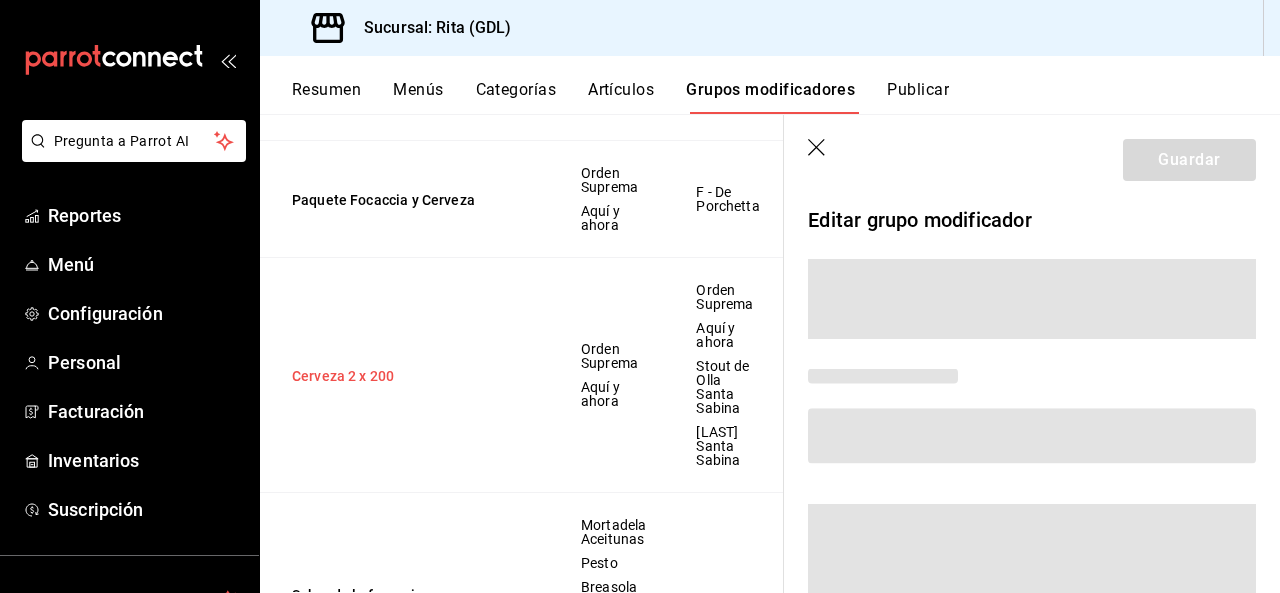 scroll, scrollTop: 362, scrollLeft: 0, axis: vertical 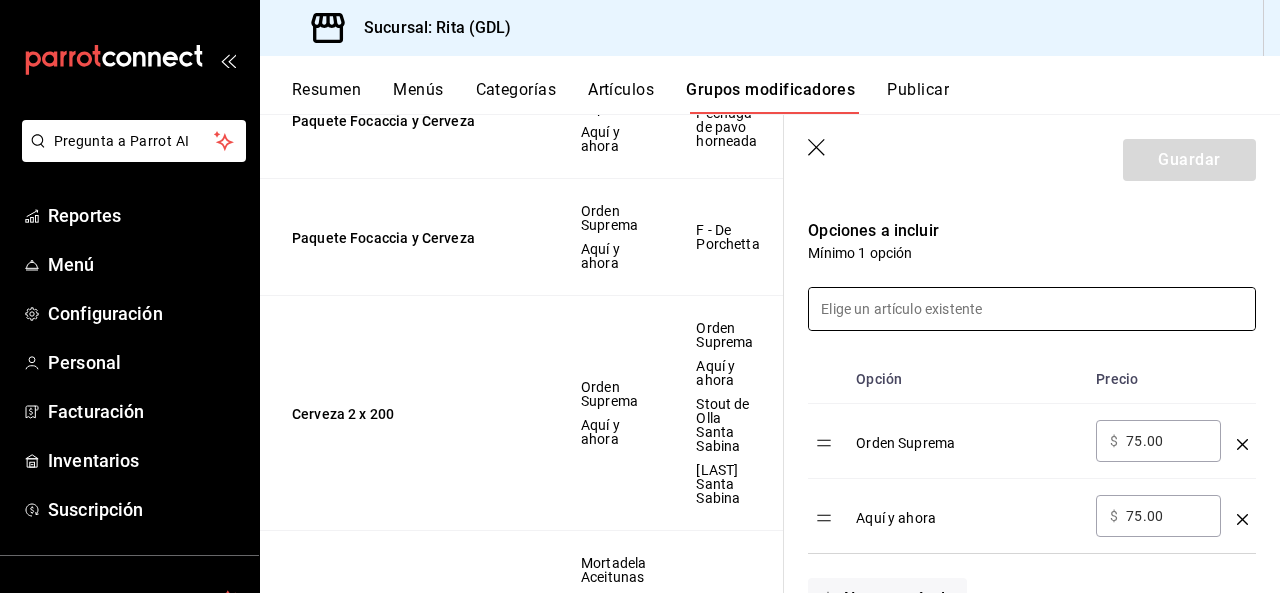 click at bounding box center [1032, 309] 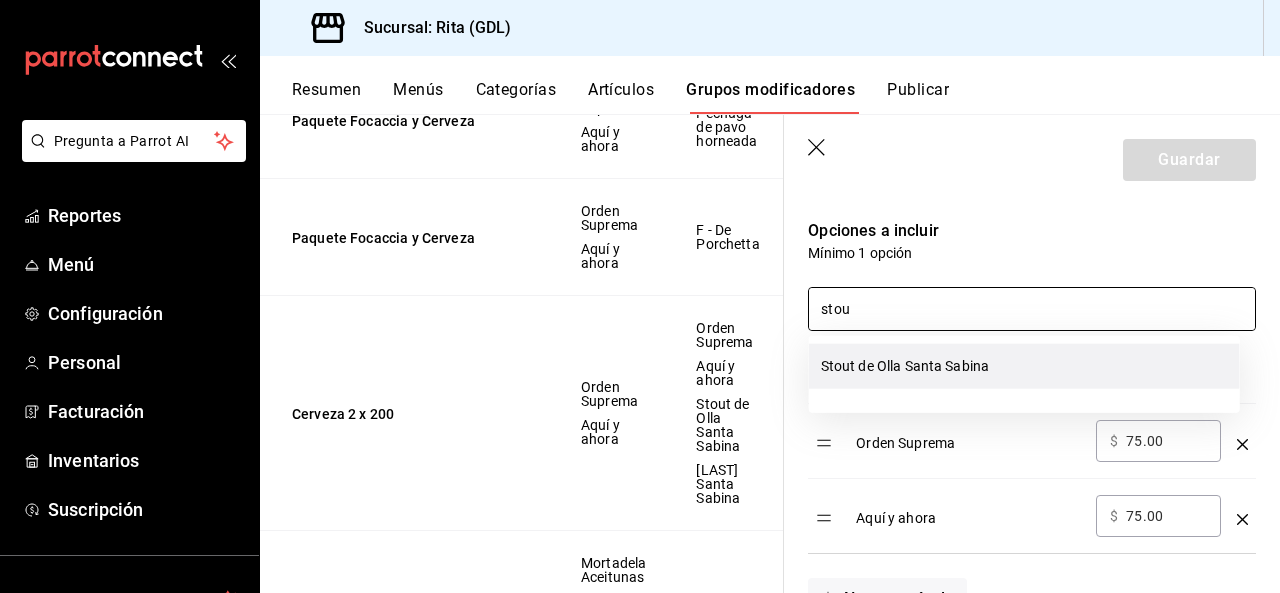 click on "Stout de Olla Santa Sabina" at bounding box center [1024, 366] 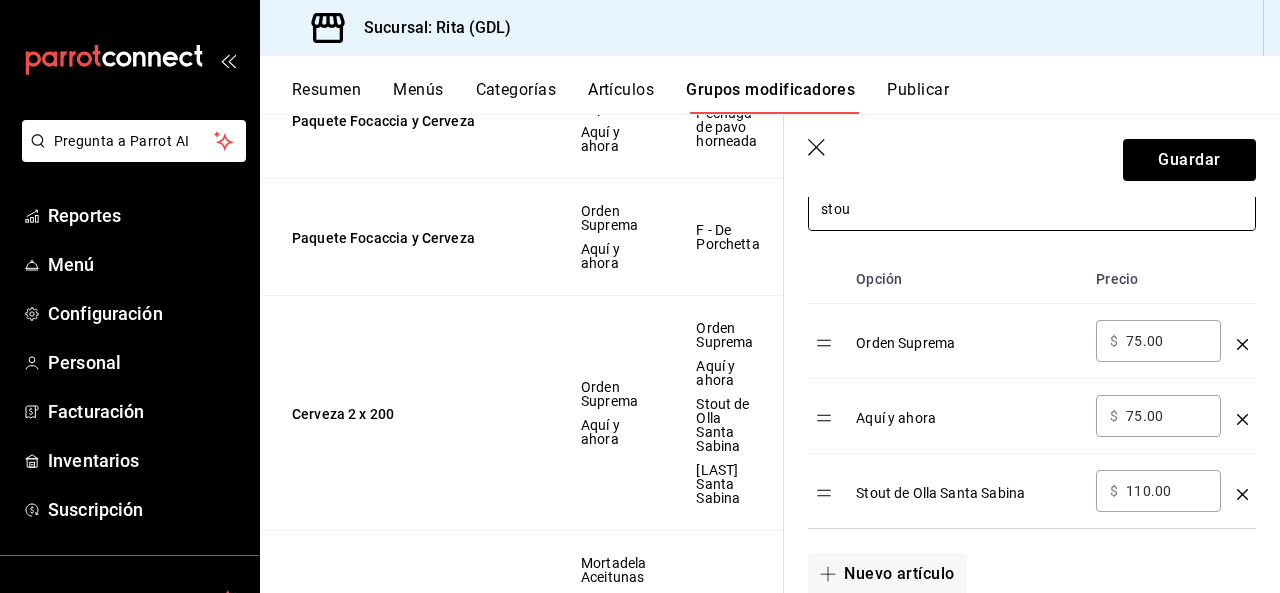 scroll, scrollTop: 700, scrollLeft: 0, axis: vertical 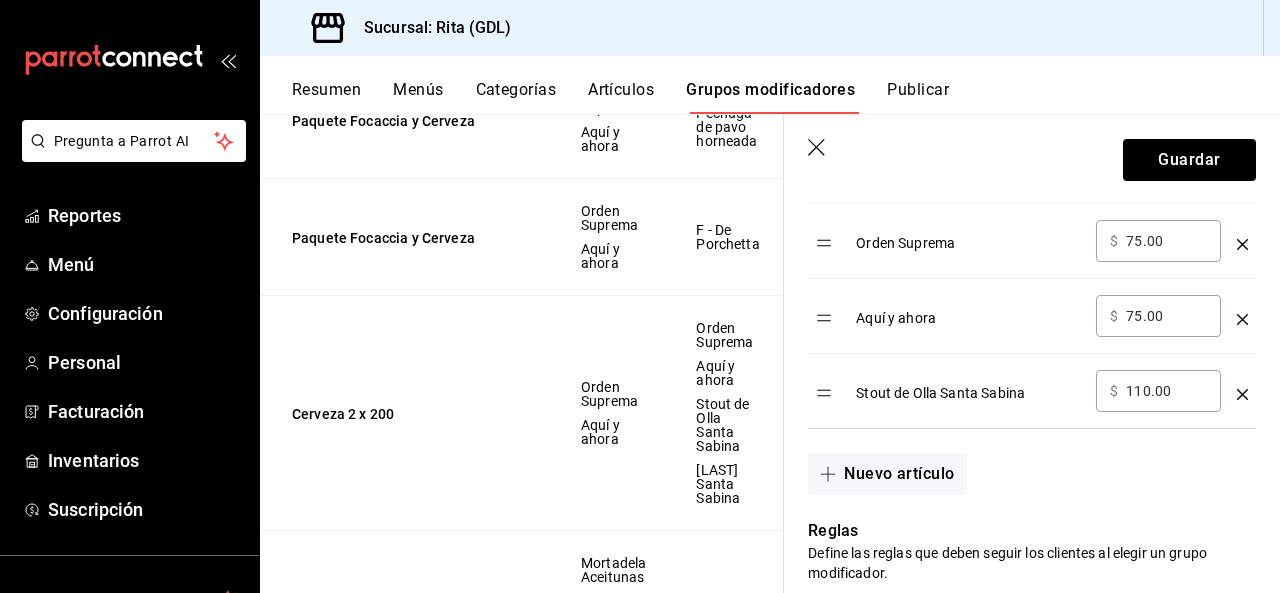 type on "stou" 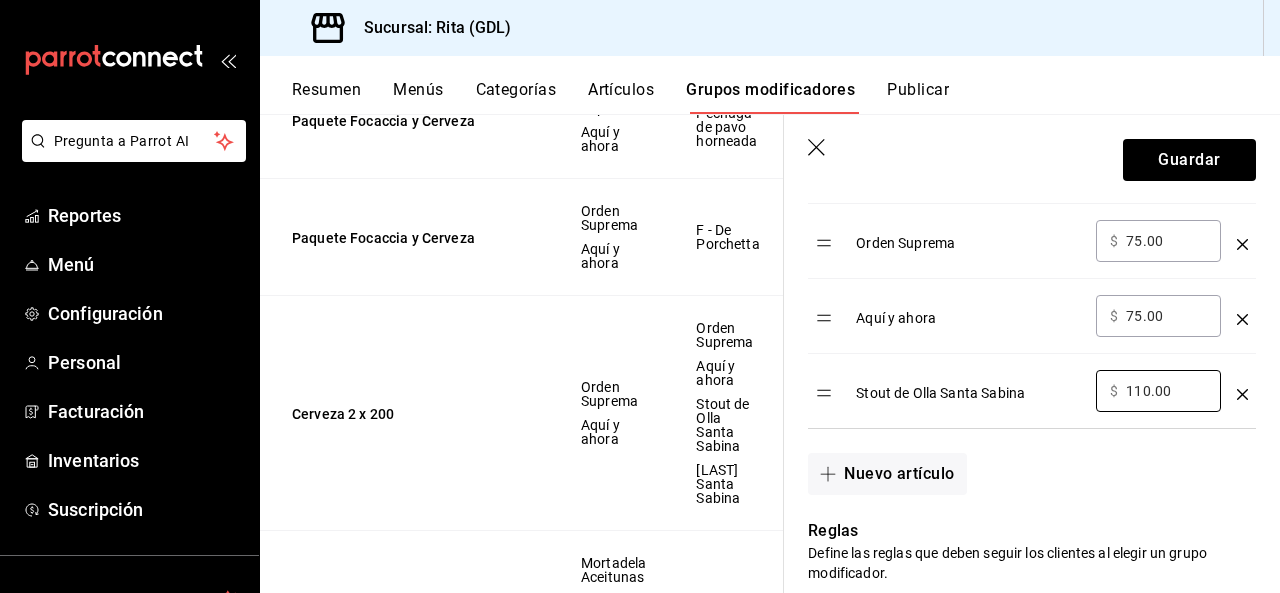 drag, startPoint x: 1184, startPoint y: 389, endPoint x: 1070, endPoint y: 399, distance: 114.43776 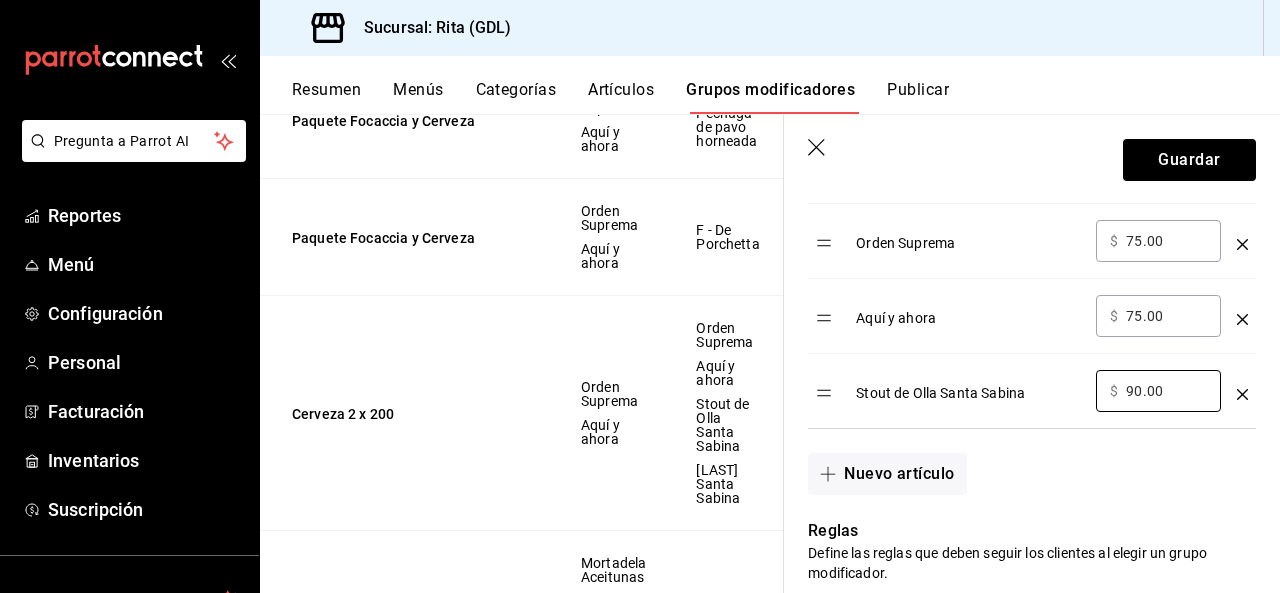 type on "90.00" 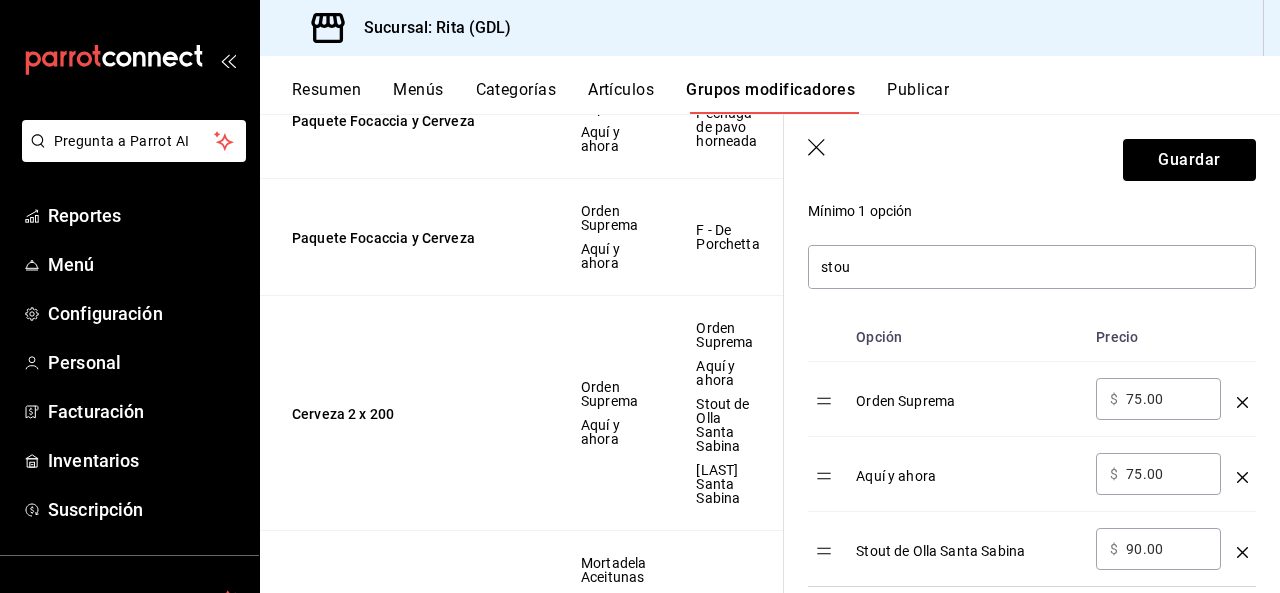 scroll, scrollTop: 500, scrollLeft: 0, axis: vertical 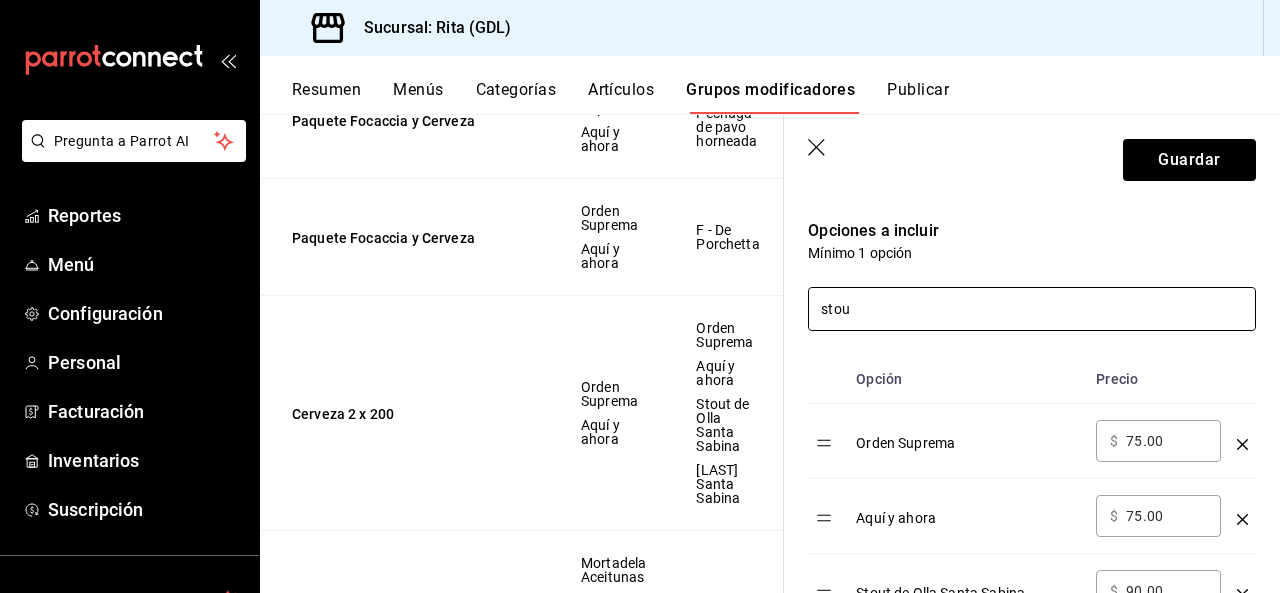 click on "stou" at bounding box center (1032, 309) 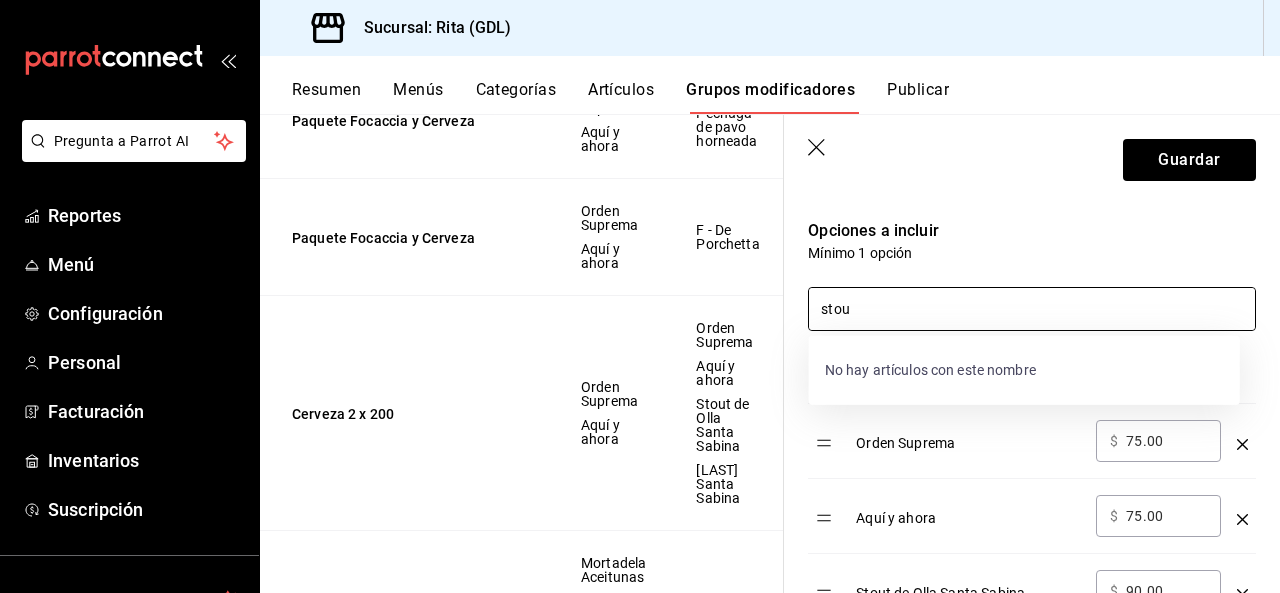 drag, startPoint x: 885, startPoint y: 313, endPoint x: 609, endPoint y: 313, distance: 276 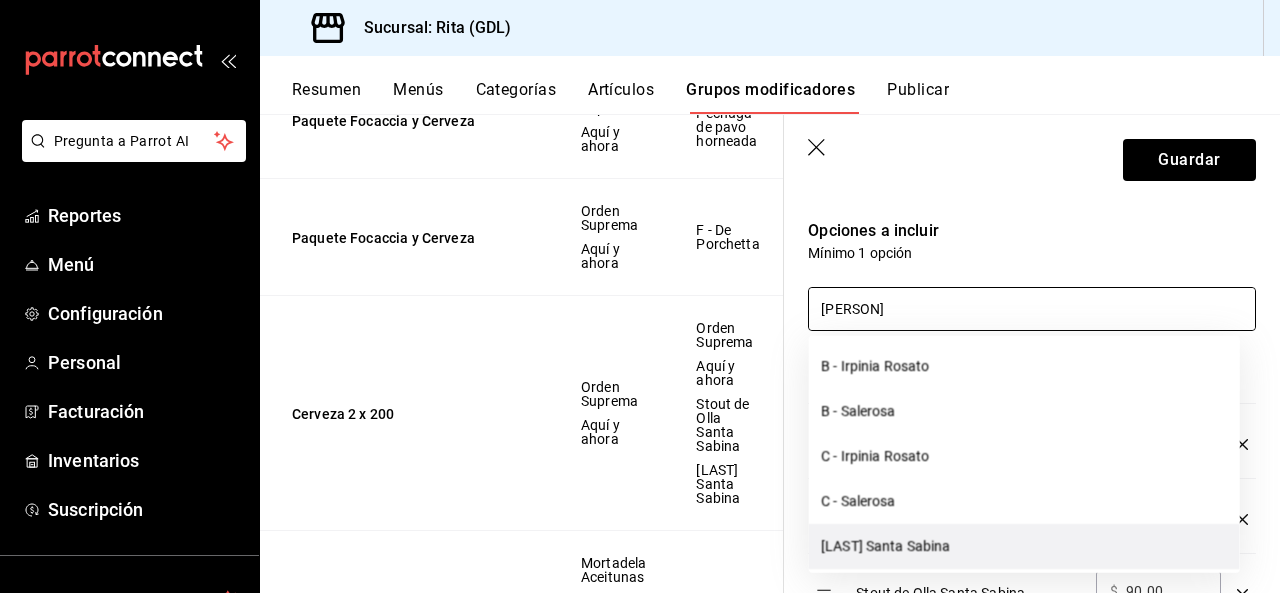 click on "[LAST] Santa Sabina" at bounding box center [1024, 546] 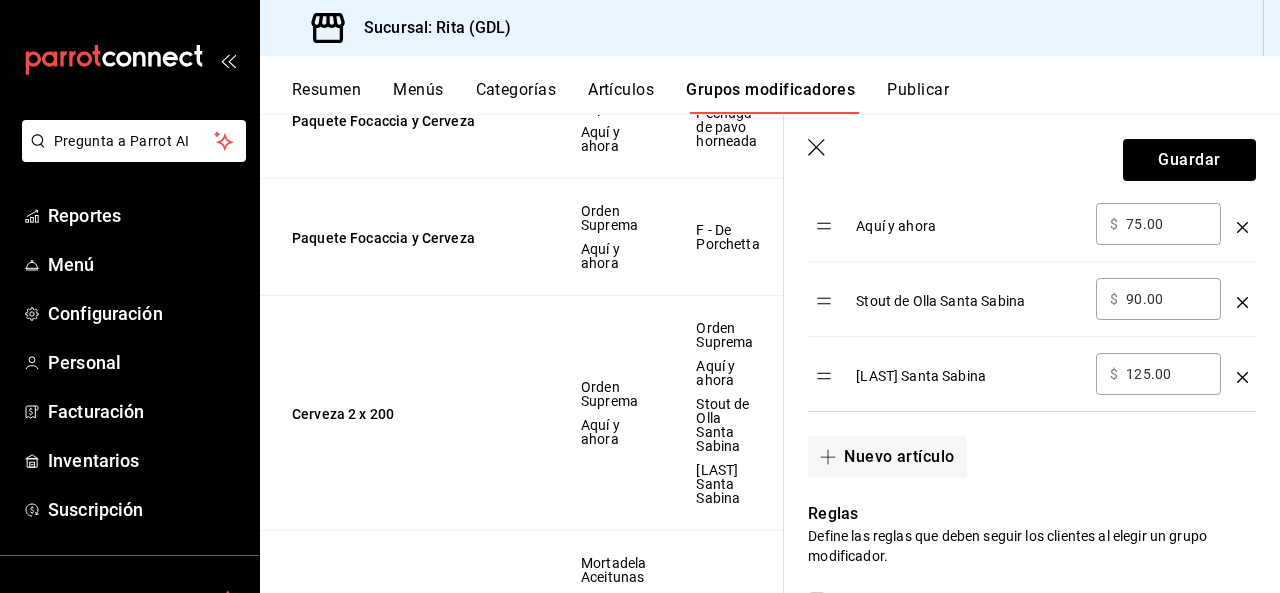 scroll, scrollTop: 800, scrollLeft: 0, axis: vertical 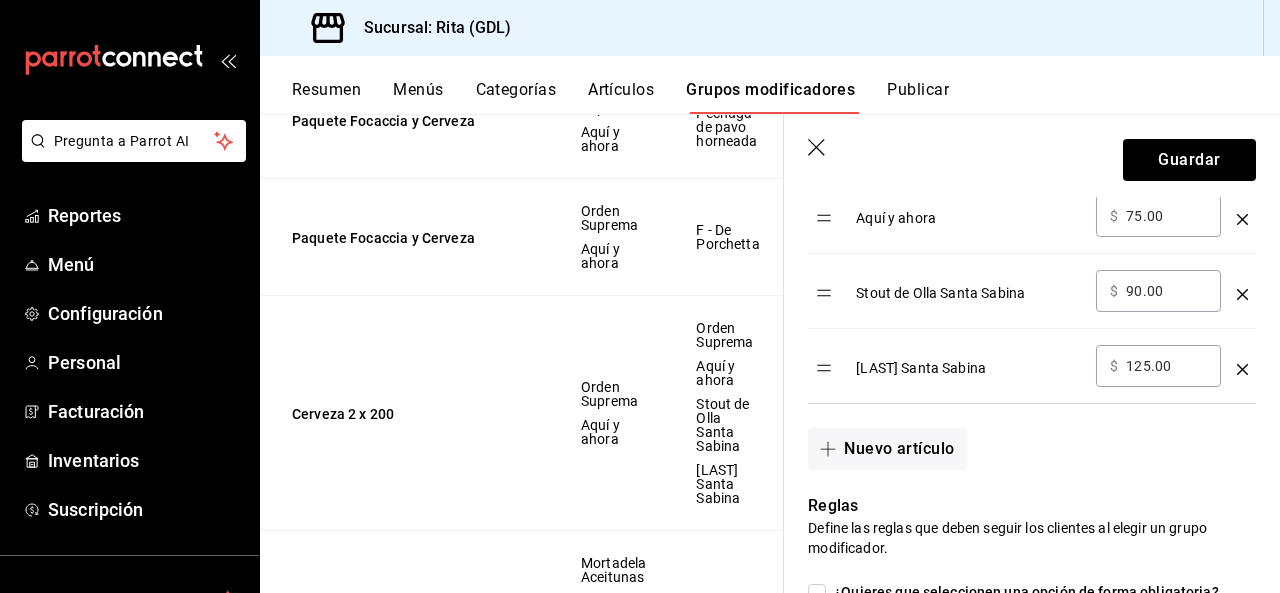 type on "[PERSON]" 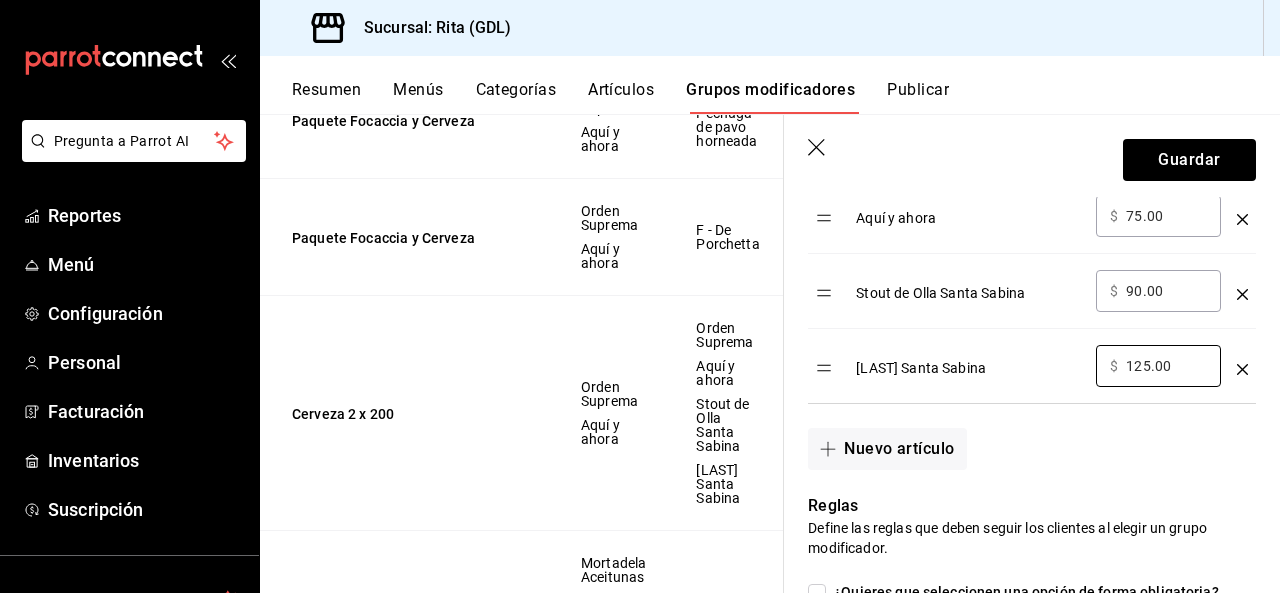 drag, startPoint x: 1176, startPoint y: 360, endPoint x: 880, endPoint y: 403, distance: 299.107 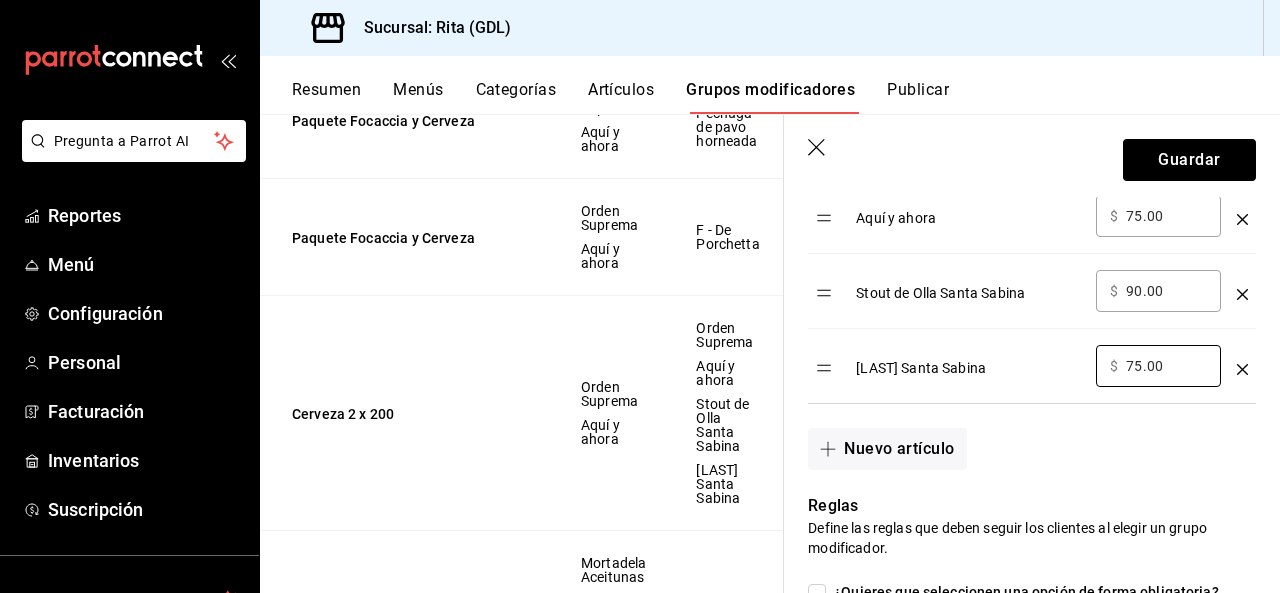 type on "75.00" 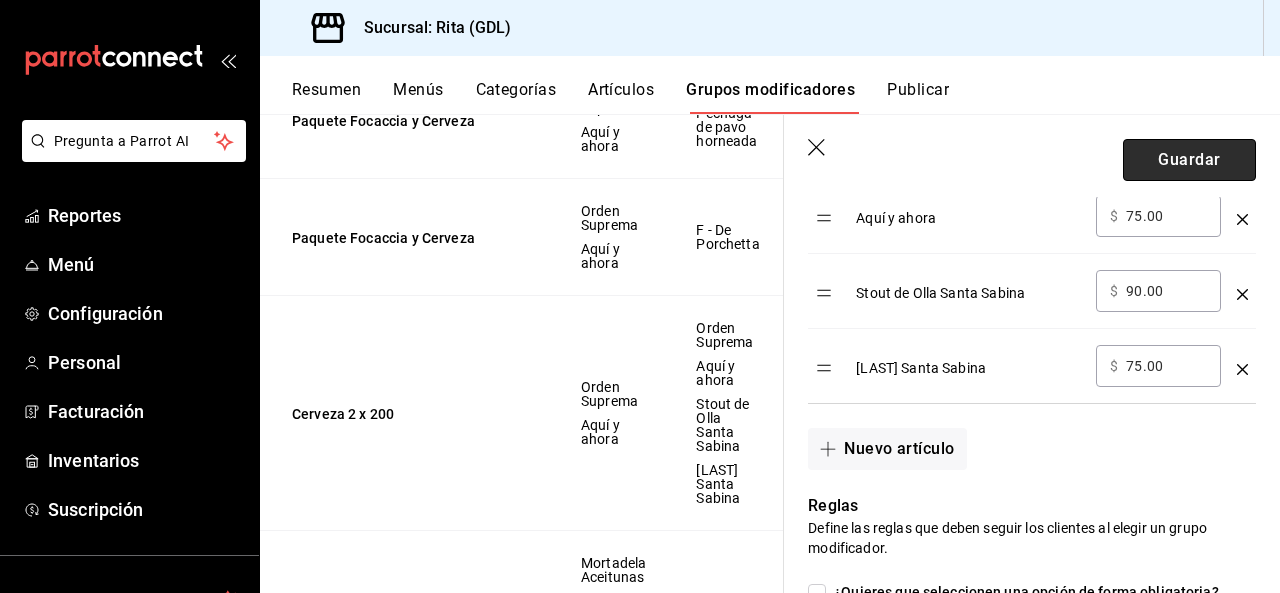 click on "Guardar" at bounding box center [1189, 160] 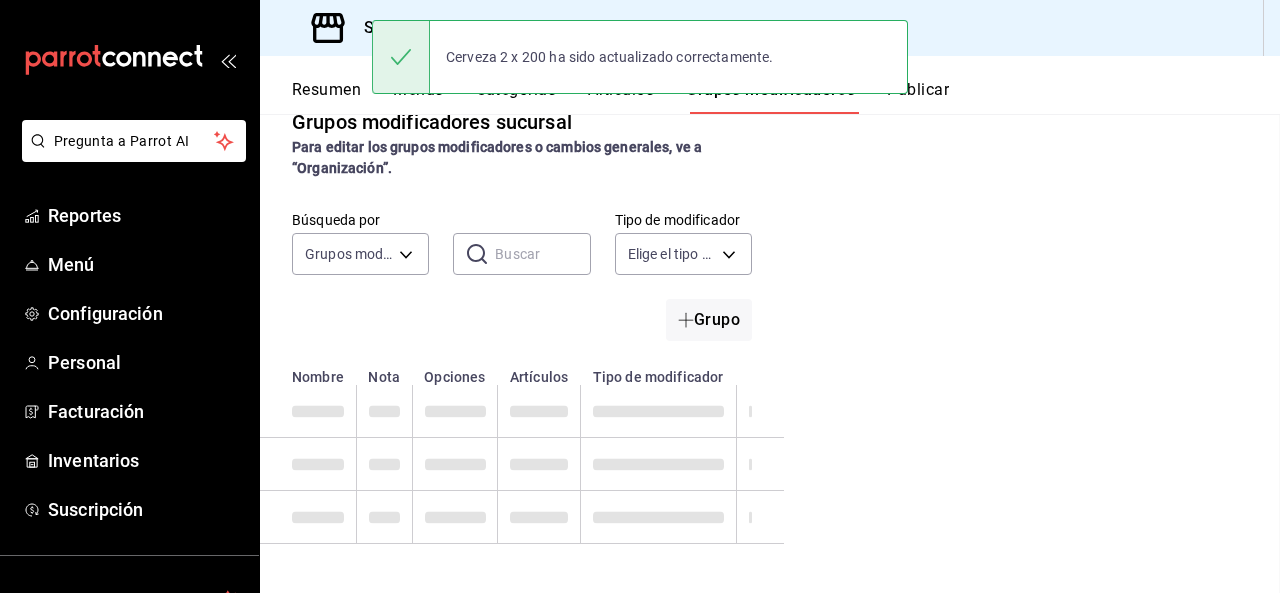 scroll, scrollTop: 0, scrollLeft: 0, axis: both 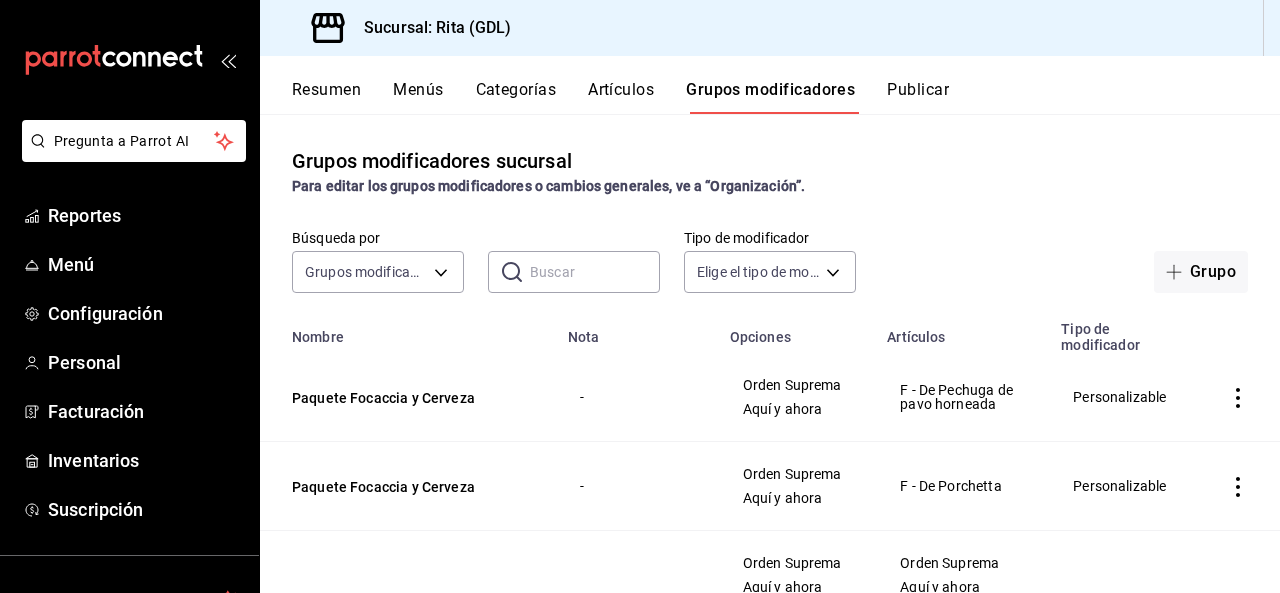 click on "Categorías" at bounding box center [516, 97] 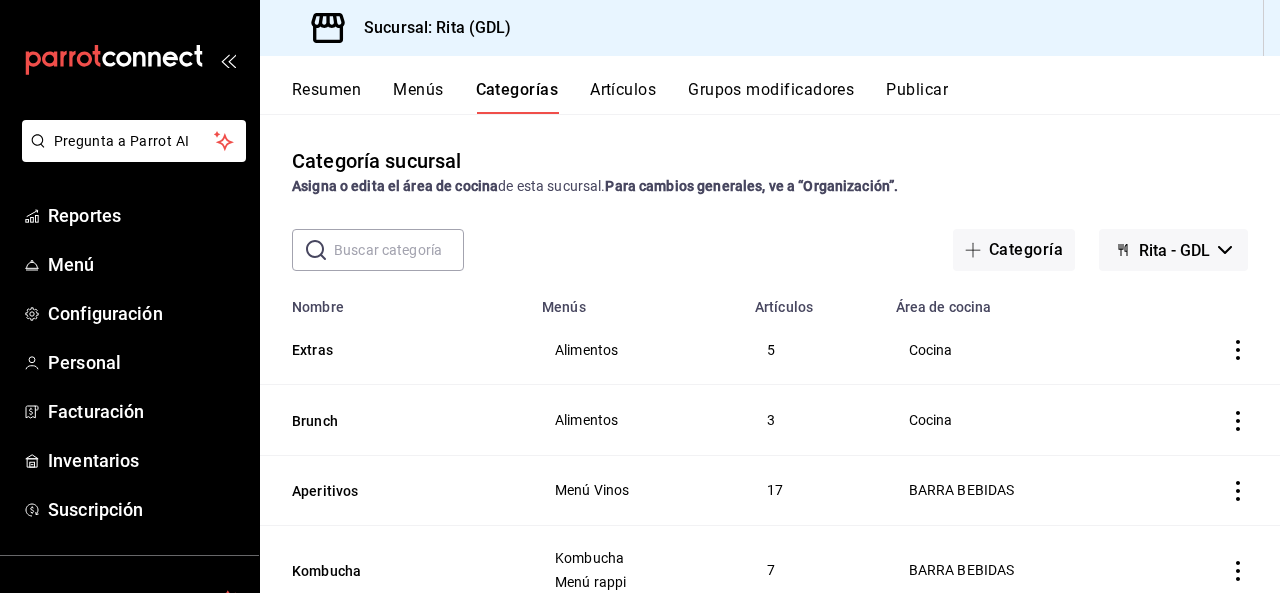 click on "Artículos" at bounding box center [623, 97] 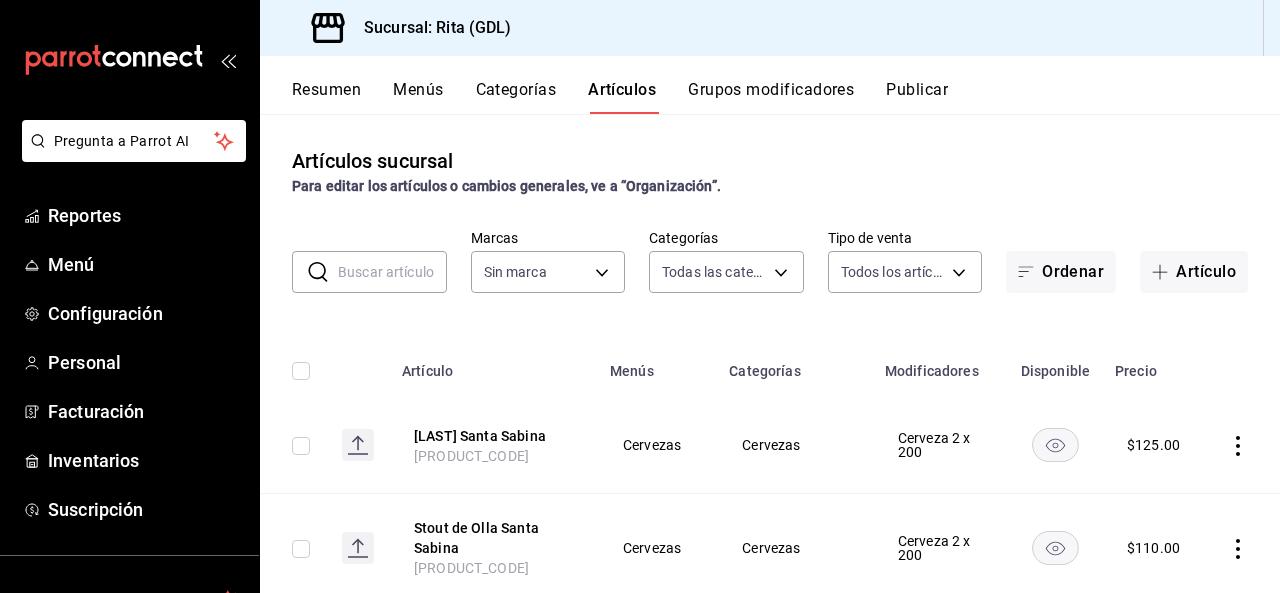 type on "5a38c0db-50c4-4522-a78d-74971e2a78b7,d0fb3d89-d9fa-4950-9157-36d411a573a0,9959c164-c187-4a56-8dab-0f7ba667f715,38363e62-52b4-49bc-bad8-971dd3fe2696,bf8c9e8f-e9e0-4ee2-aed5-19c3d3de0df4,290b0b32-3534-40c8-a6c7-7d56d3437968,2fc789cb-386d-4e63-8ddf-f875c9d46e11,3d4d1c21-29c3-4f56-8531-cb6b1aca6798,e0cd8c61-c7b8-460c-8ed5-22163d56845d,9f31f14e-9927-4824-a446-f5dadff0ad5a,eaed0b07-5e0e-4e86-b0cf-eb68f643cc26,ea763c13-e17f-49cc-8527-f333d565307f,34910040-26c0-4d08-9a08-2246139ef8ab,45490575-758a-409e-a3c4-dd858fc4574f,ad7d1384-bc45-4ea1-9c16-a48c72adb200,62fef760-489f-4914-8087-e24a7ae71f35" 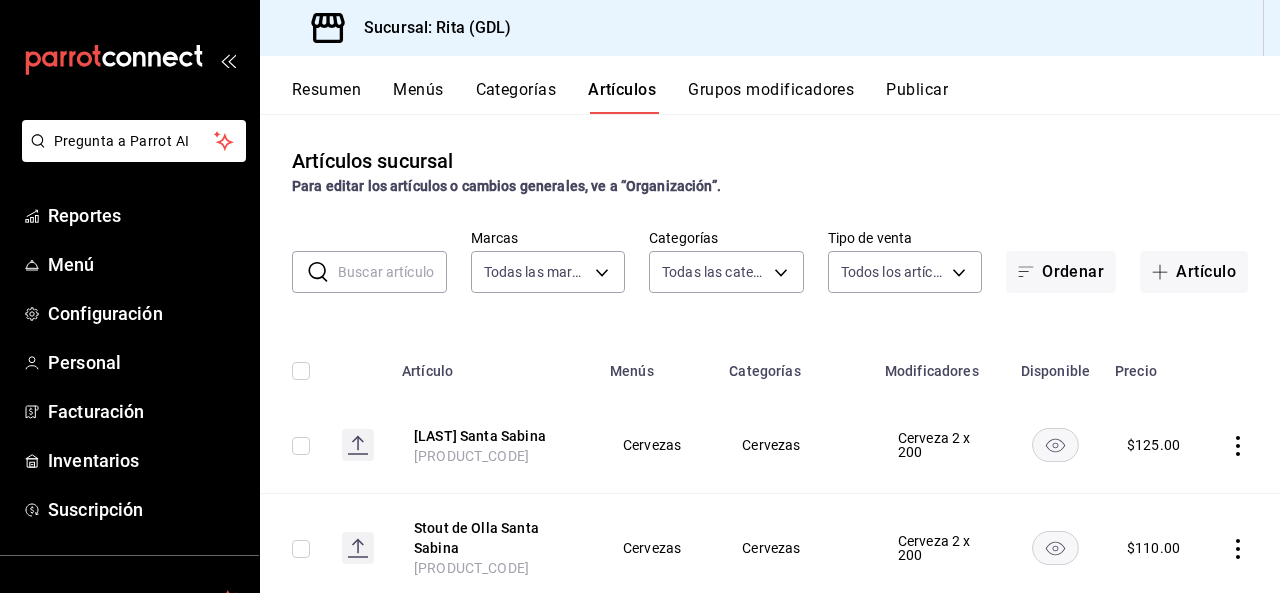 scroll, scrollTop: 200, scrollLeft: 0, axis: vertical 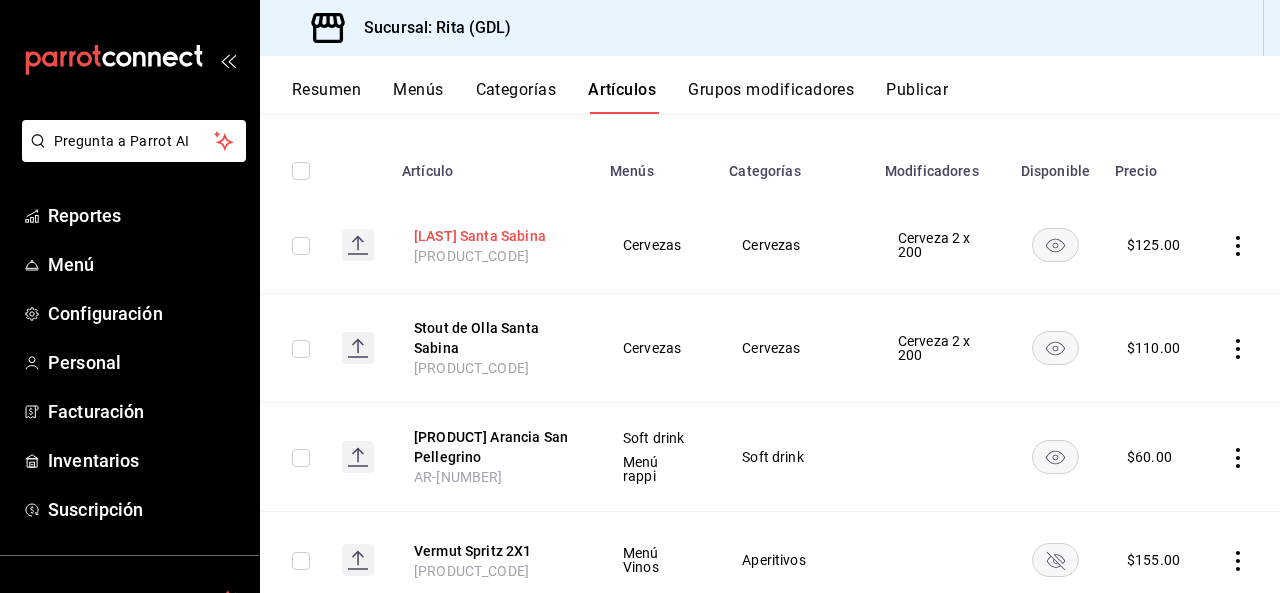 click on "[LAST] Santa Sabina" at bounding box center (494, 236) 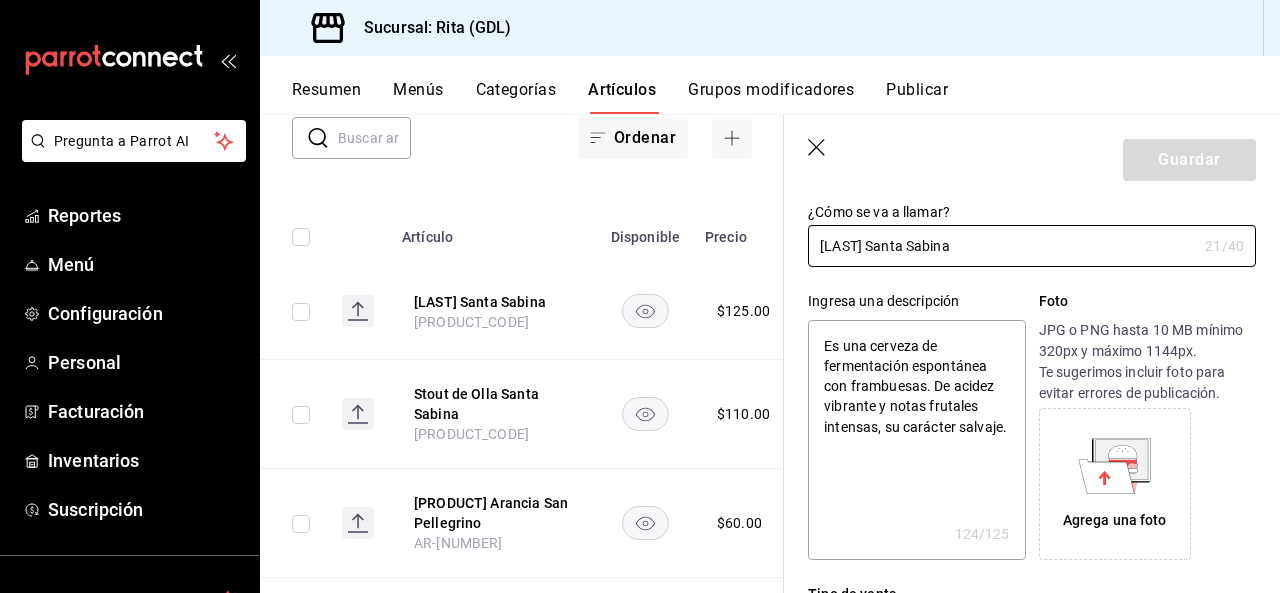 scroll, scrollTop: 0, scrollLeft: 0, axis: both 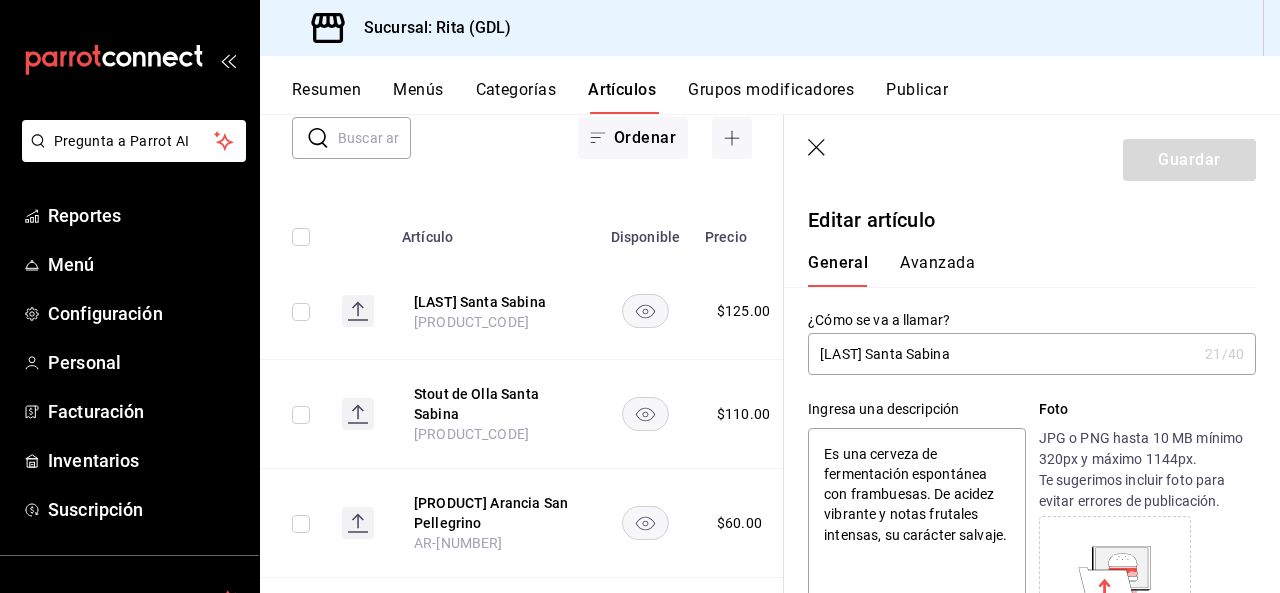 click 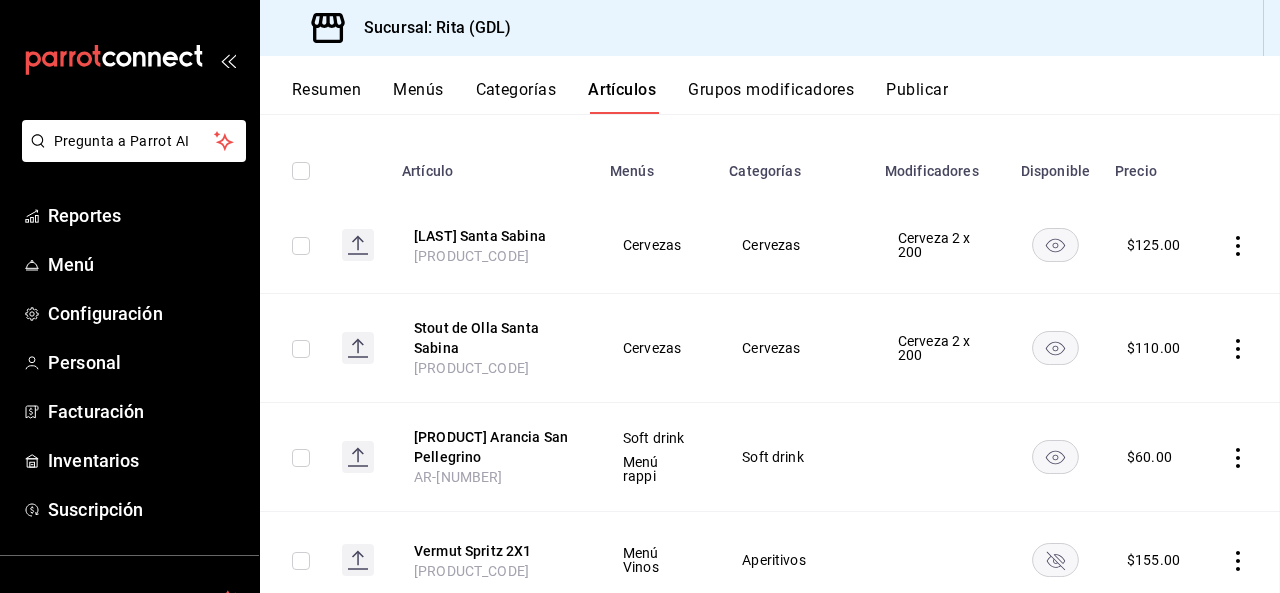 scroll, scrollTop: 134, scrollLeft: 0, axis: vertical 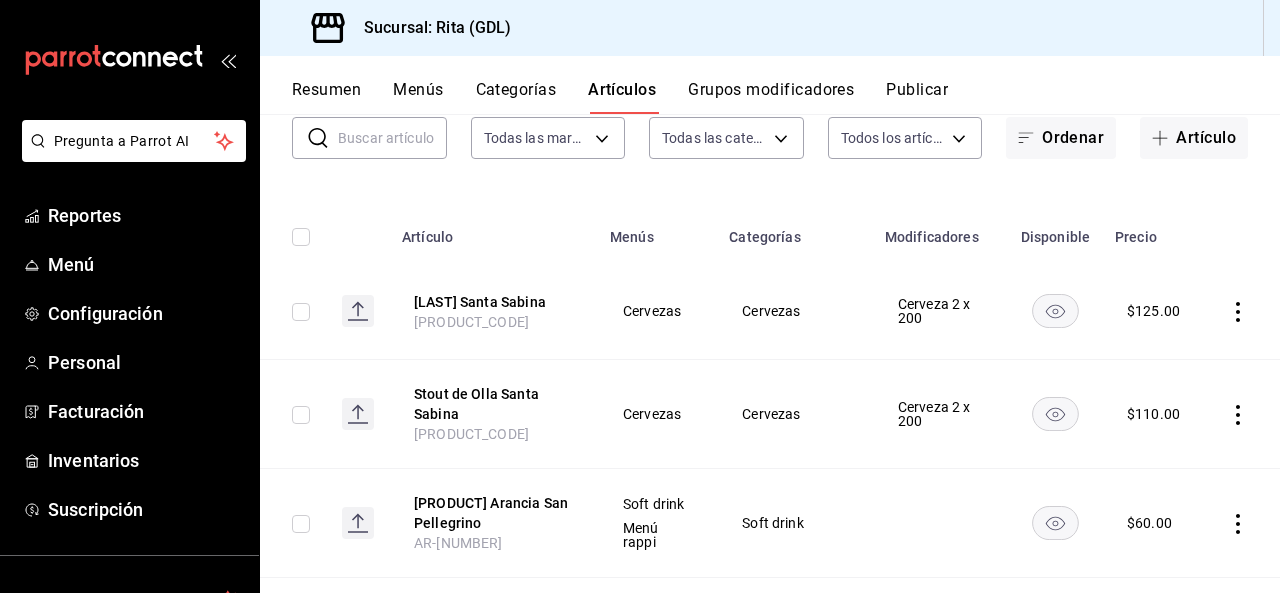 click 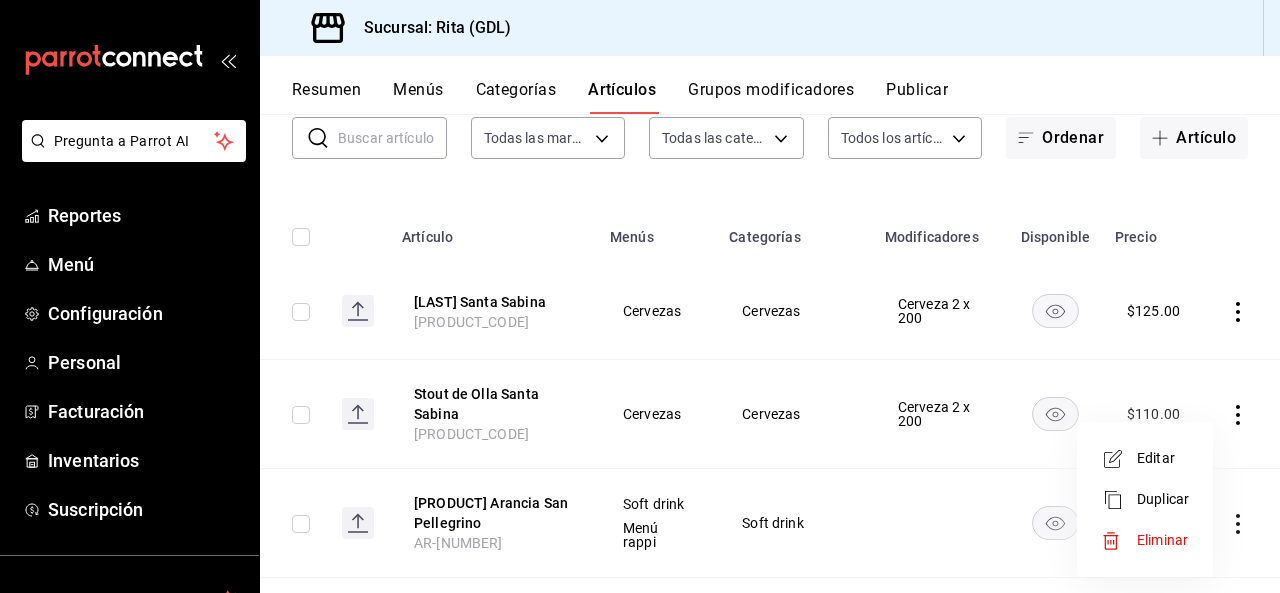 click on "Editar" at bounding box center [1163, 458] 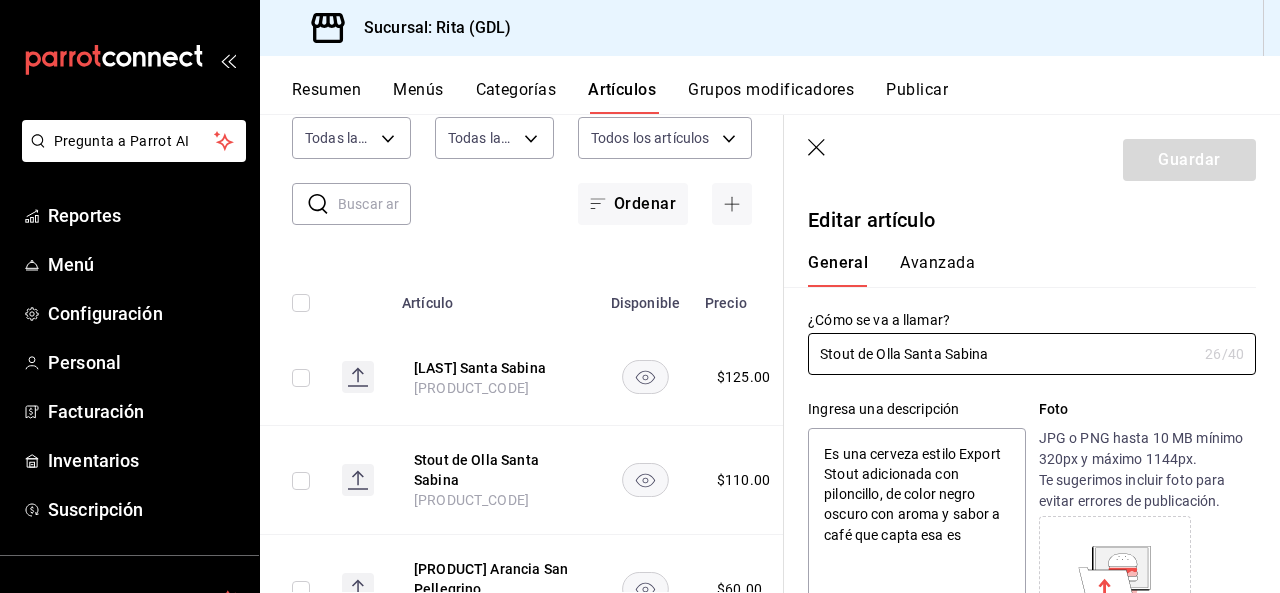 type on "x" 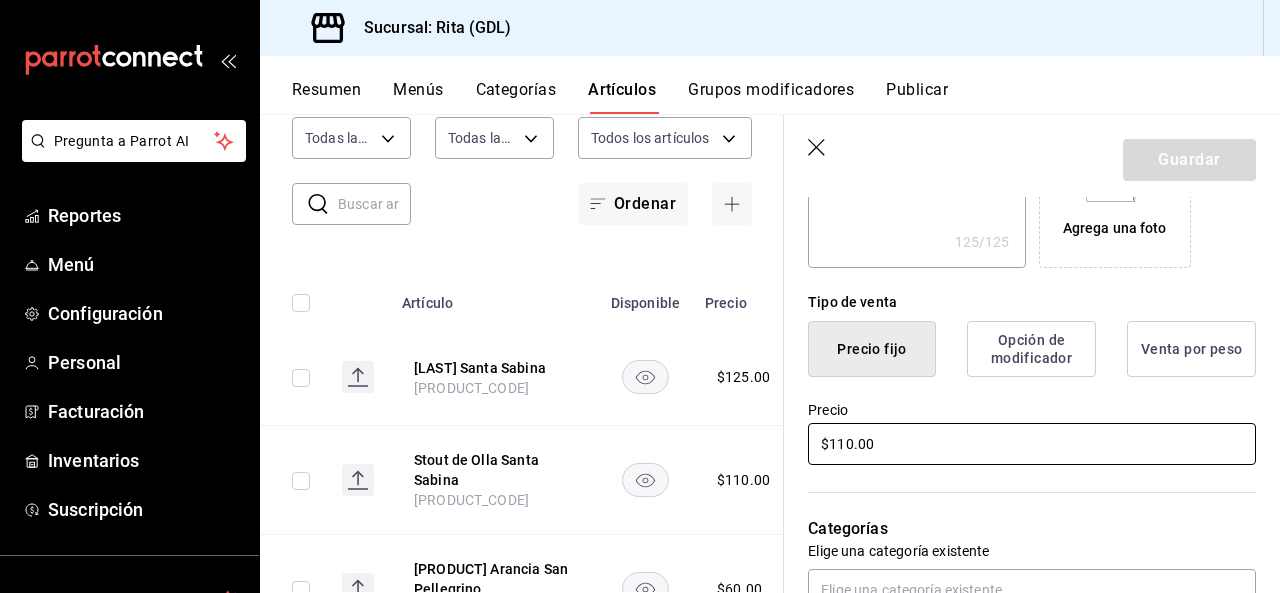click on "$110.00" at bounding box center [1032, 444] 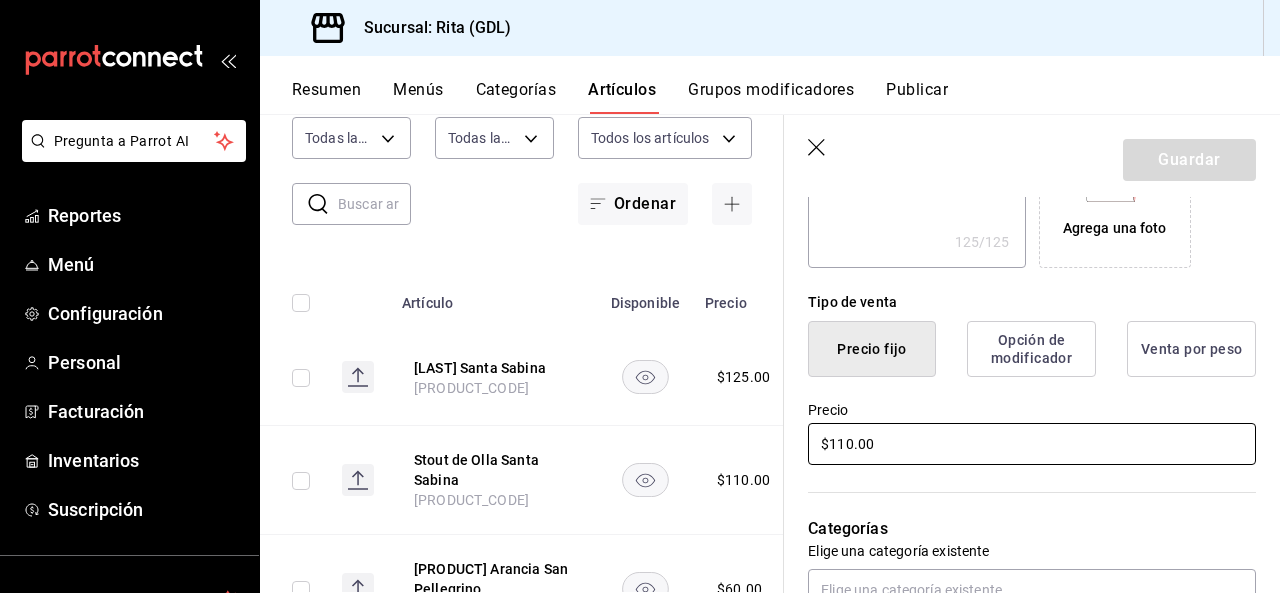 type on "$11.00" 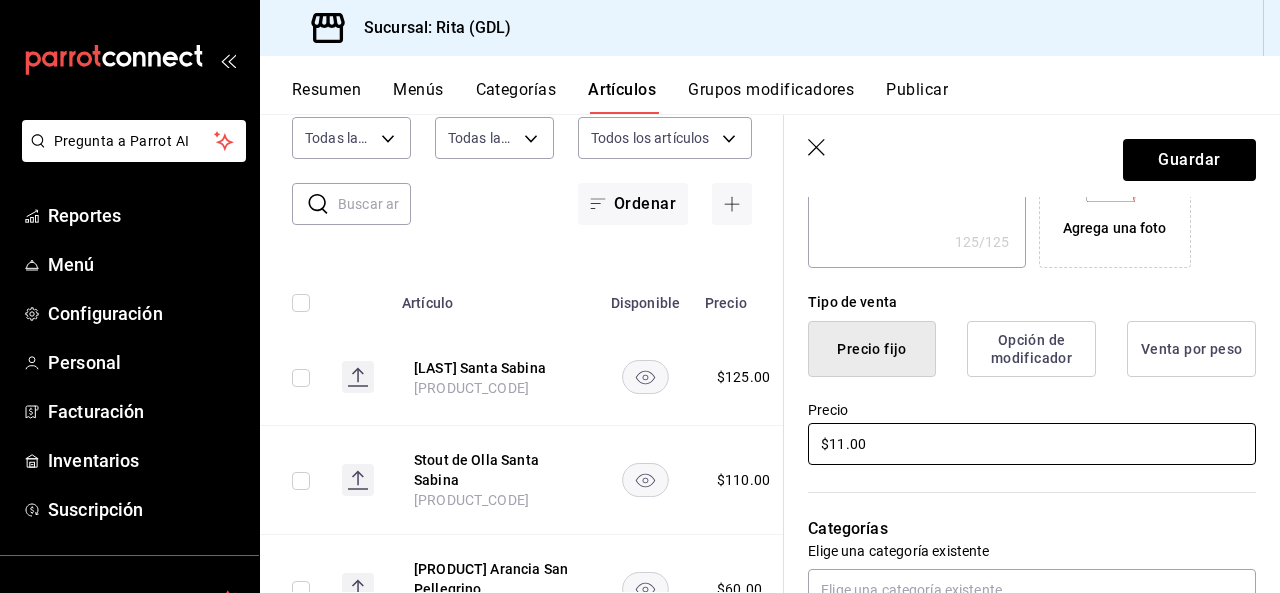 type on "x" 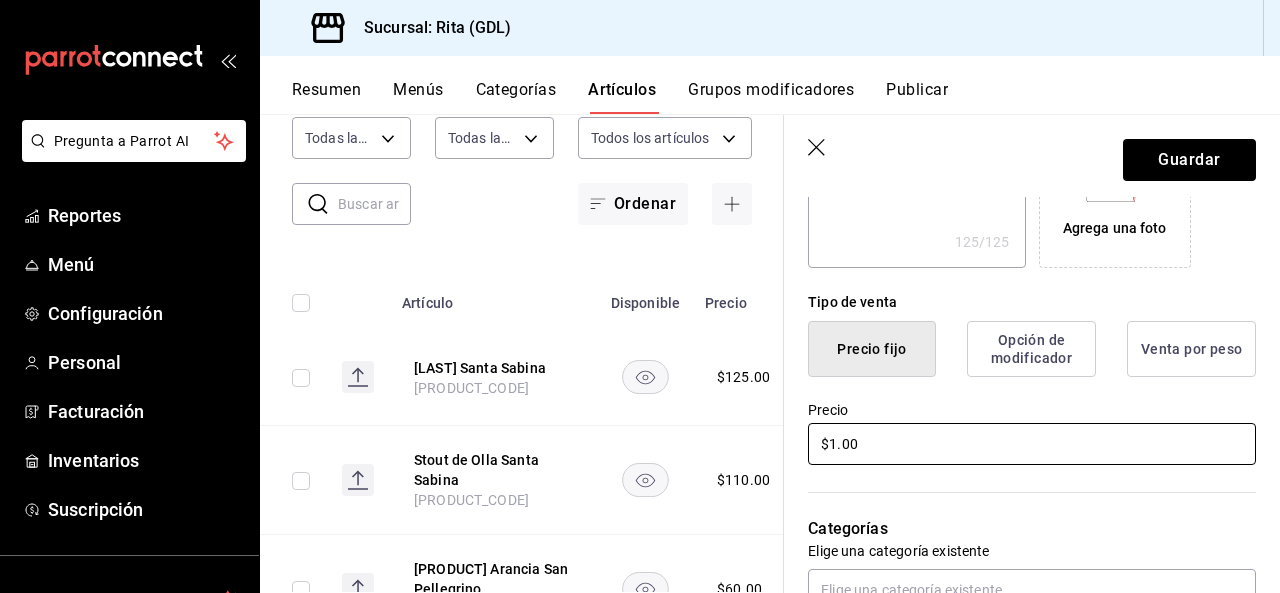 type on "x" 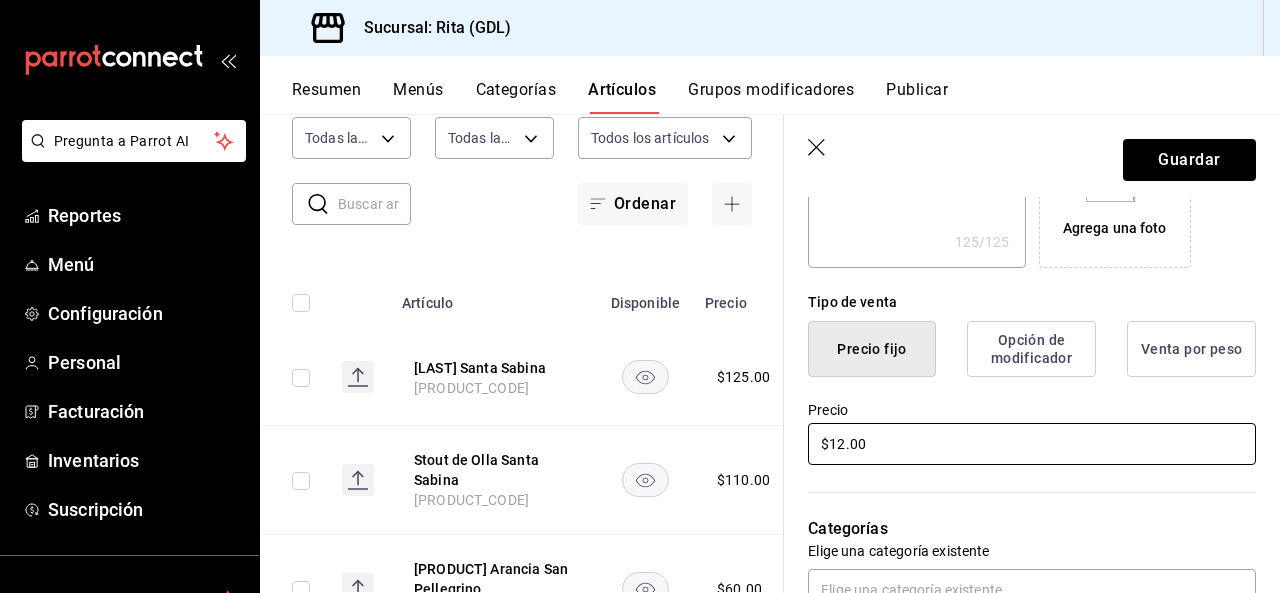 type on "x" 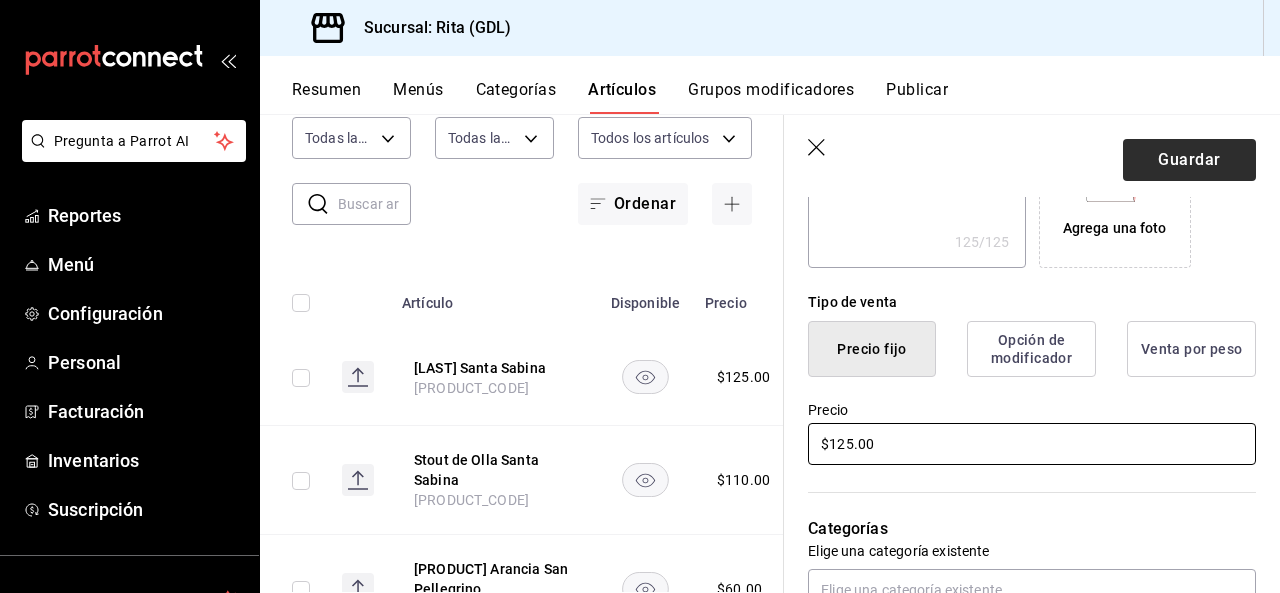 type on "$125.00" 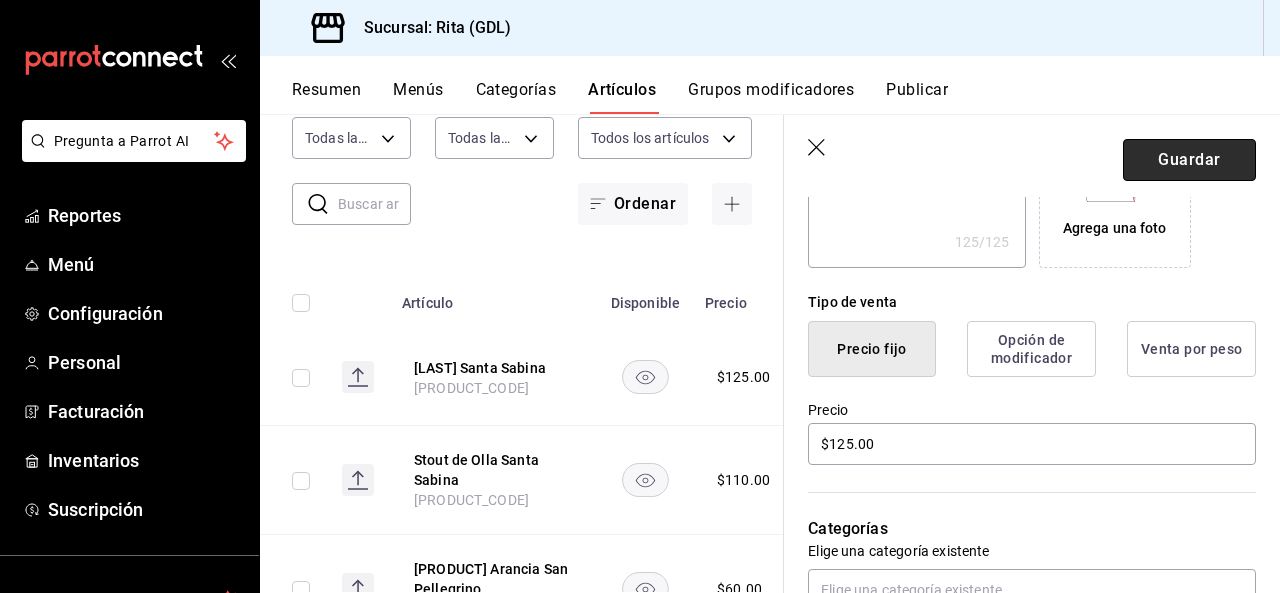 click on "Guardar" at bounding box center (1189, 160) 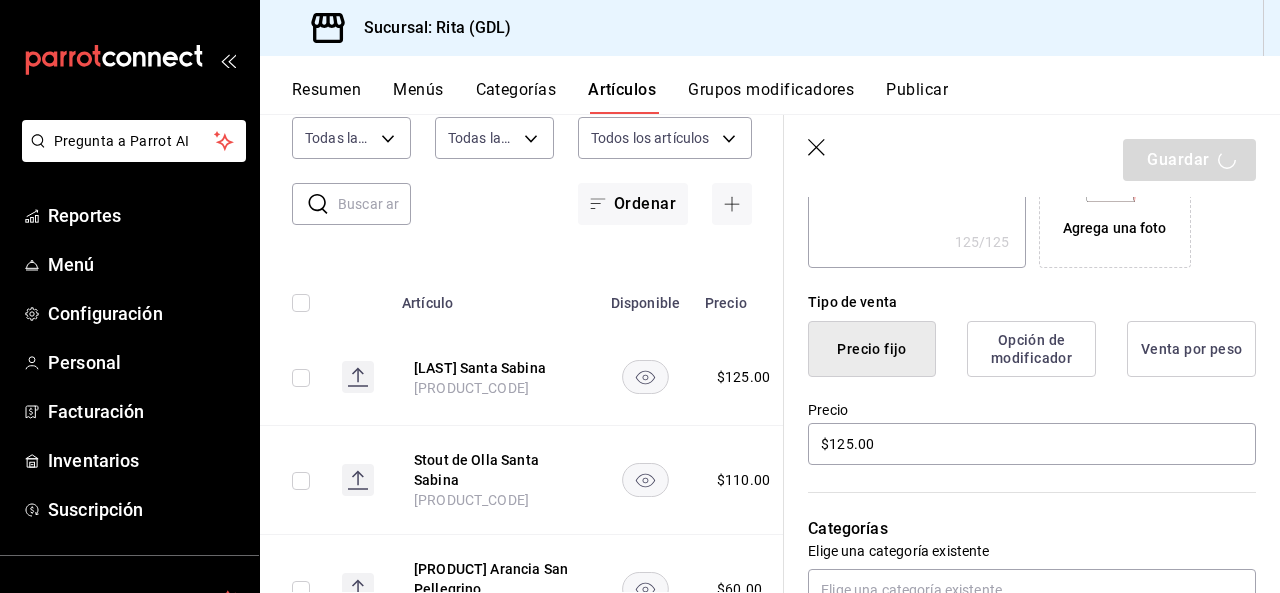 type on "x" 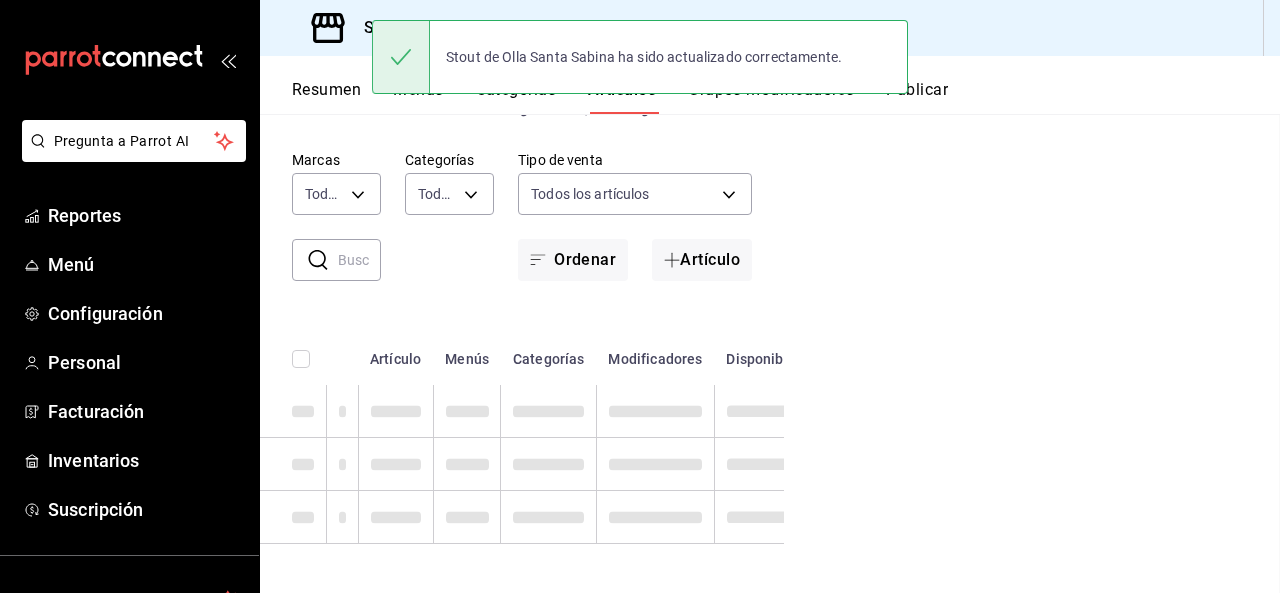scroll, scrollTop: 10, scrollLeft: 0, axis: vertical 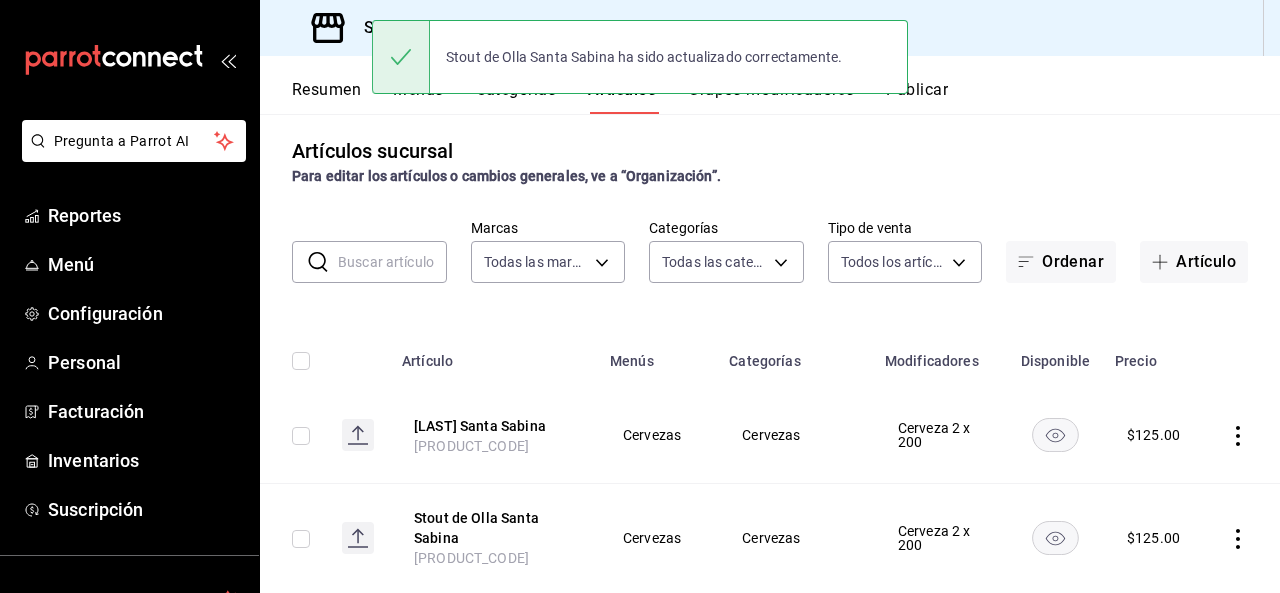 click on "Grupos modificadores" at bounding box center (771, 97) 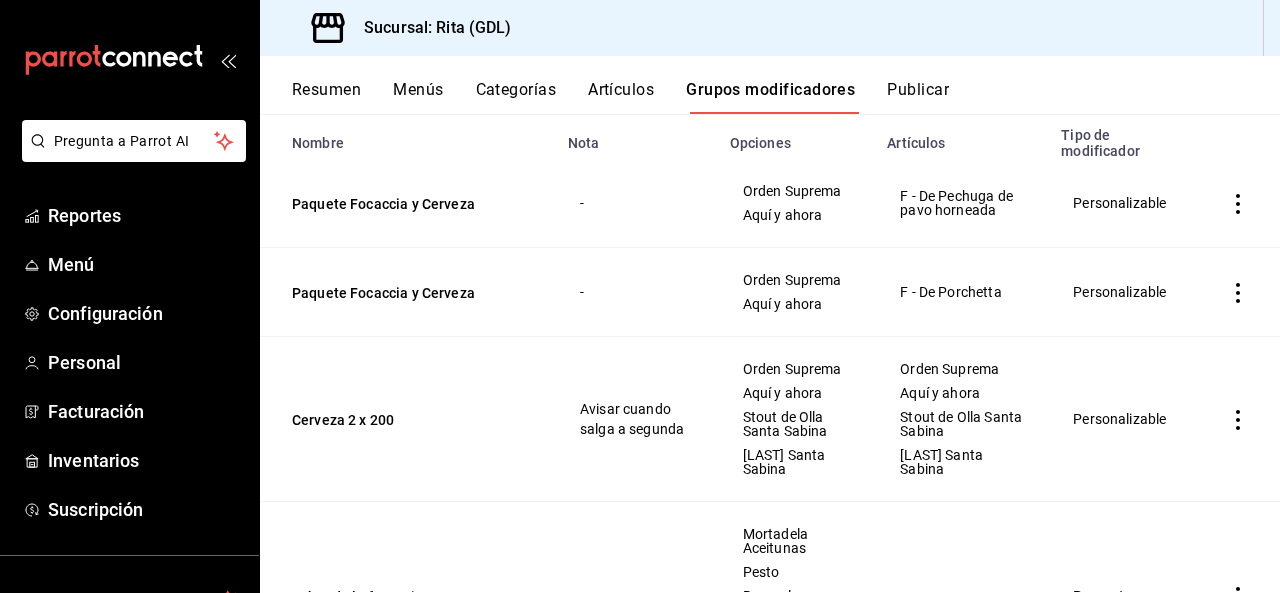 scroll, scrollTop: 300, scrollLeft: 0, axis: vertical 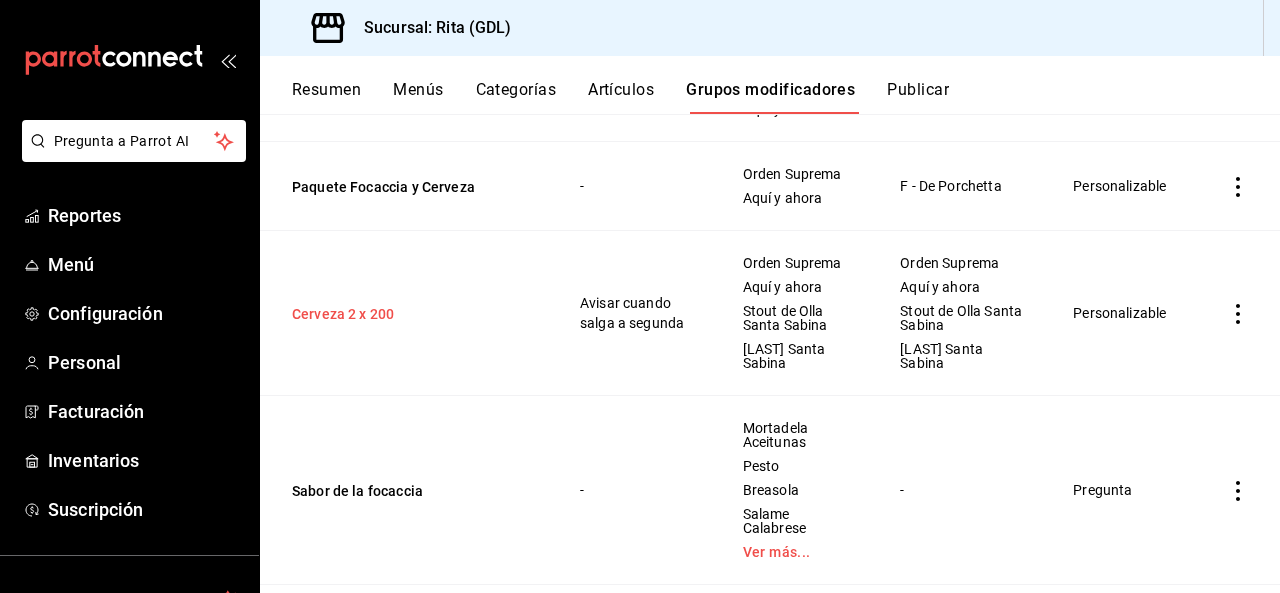 click on "Cerveza 2 x 200" at bounding box center (412, 314) 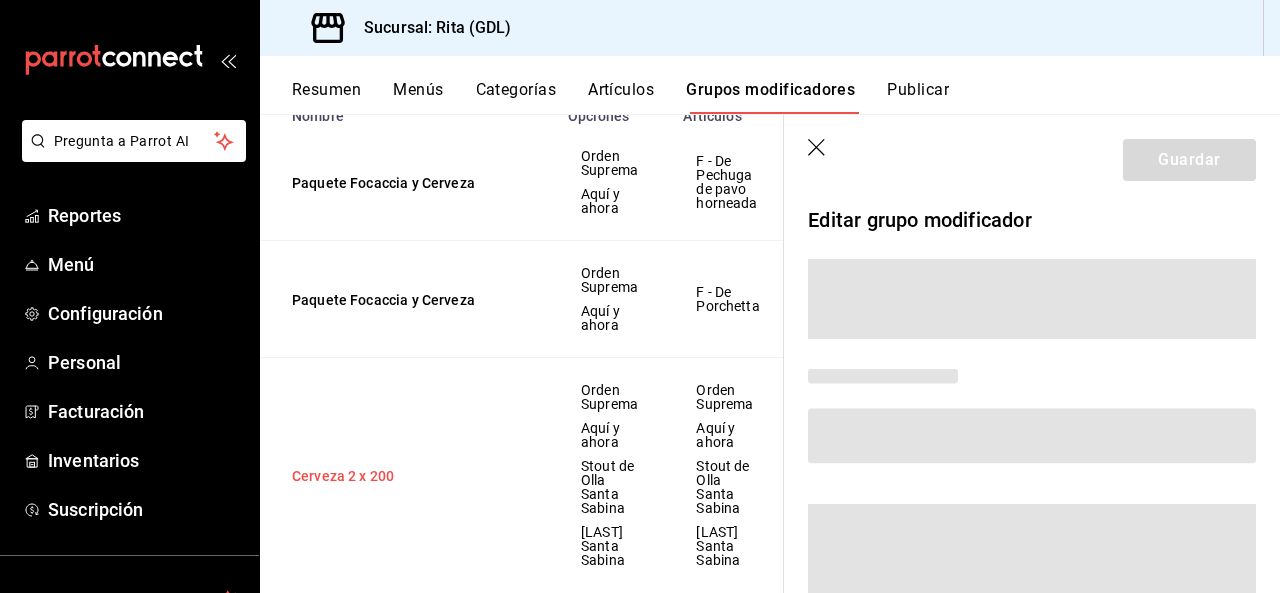 scroll, scrollTop: 283, scrollLeft: 0, axis: vertical 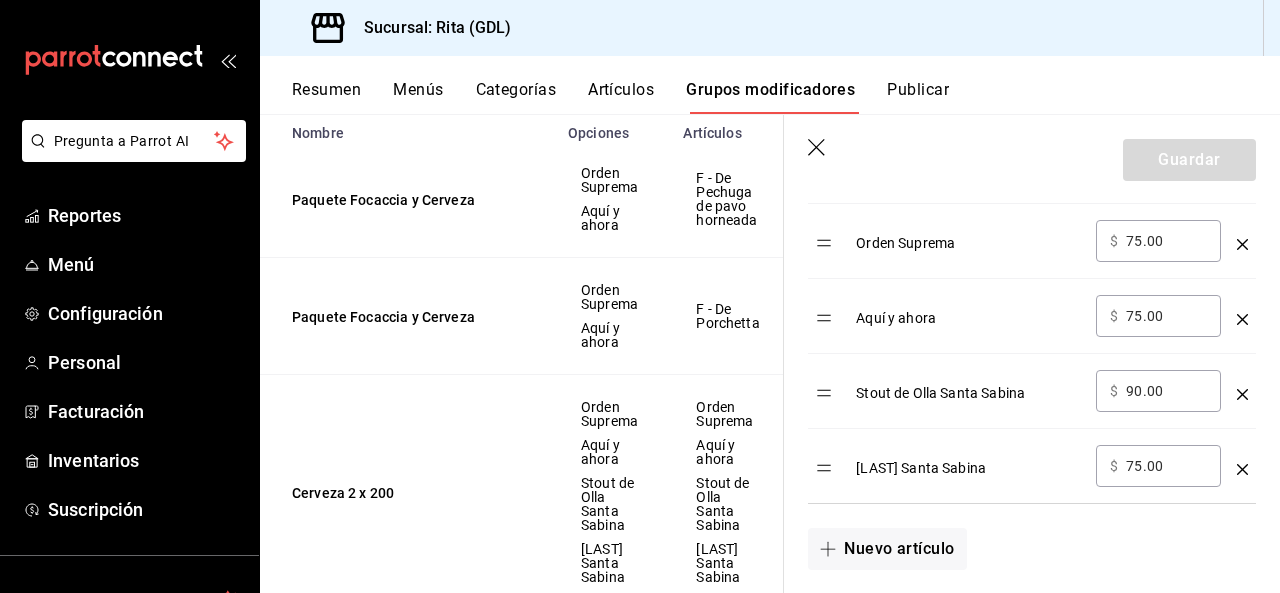 click on "90.00" at bounding box center [1166, 391] 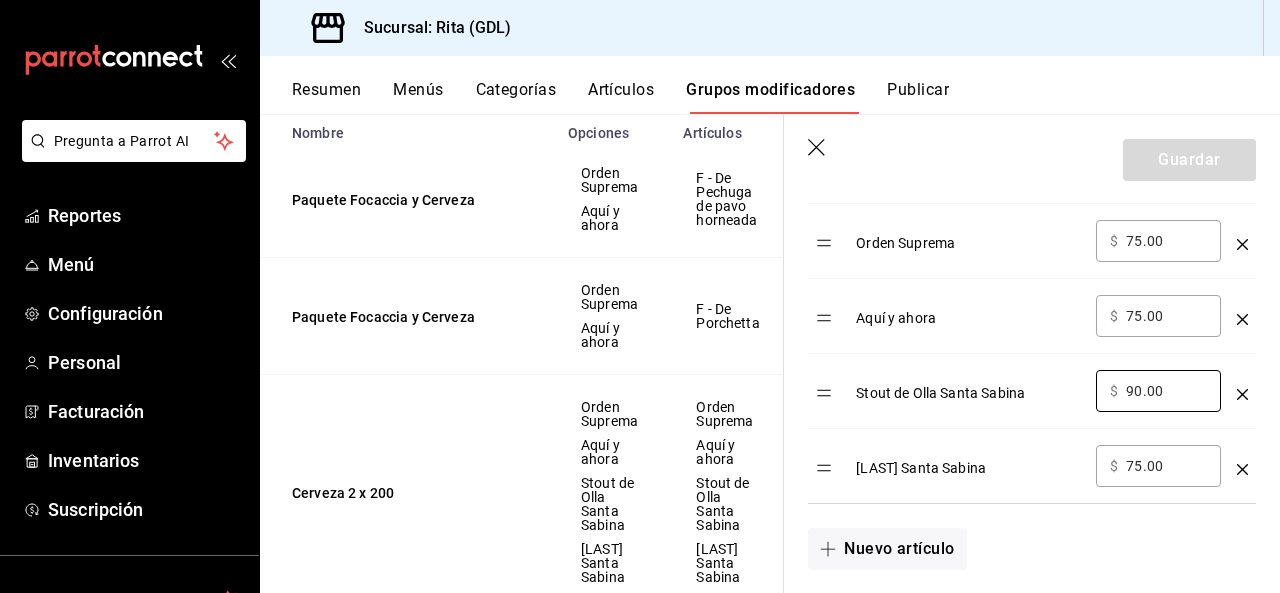 type on "9.00" 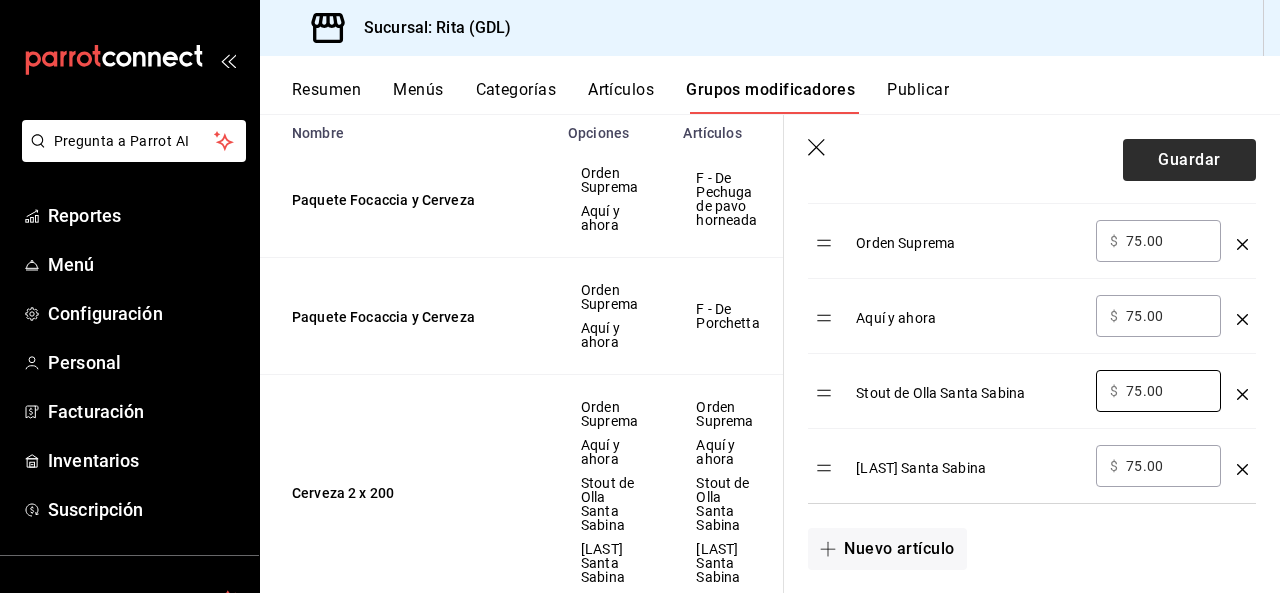 type on "75.00" 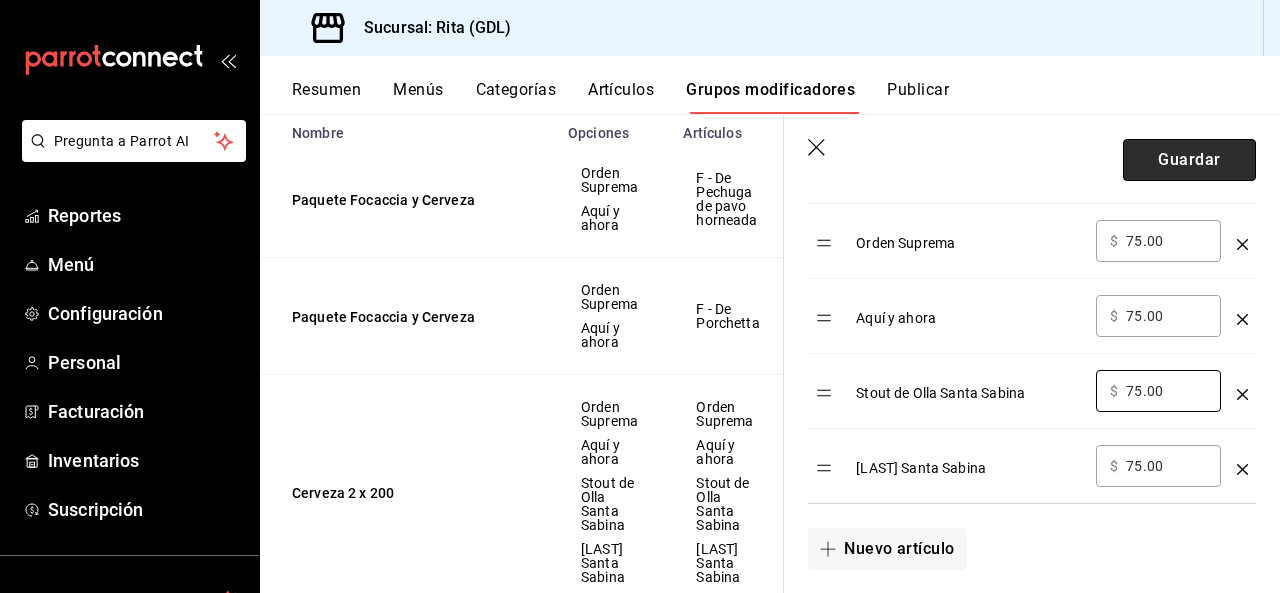 click on "Guardar" at bounding box center [1189, 160] 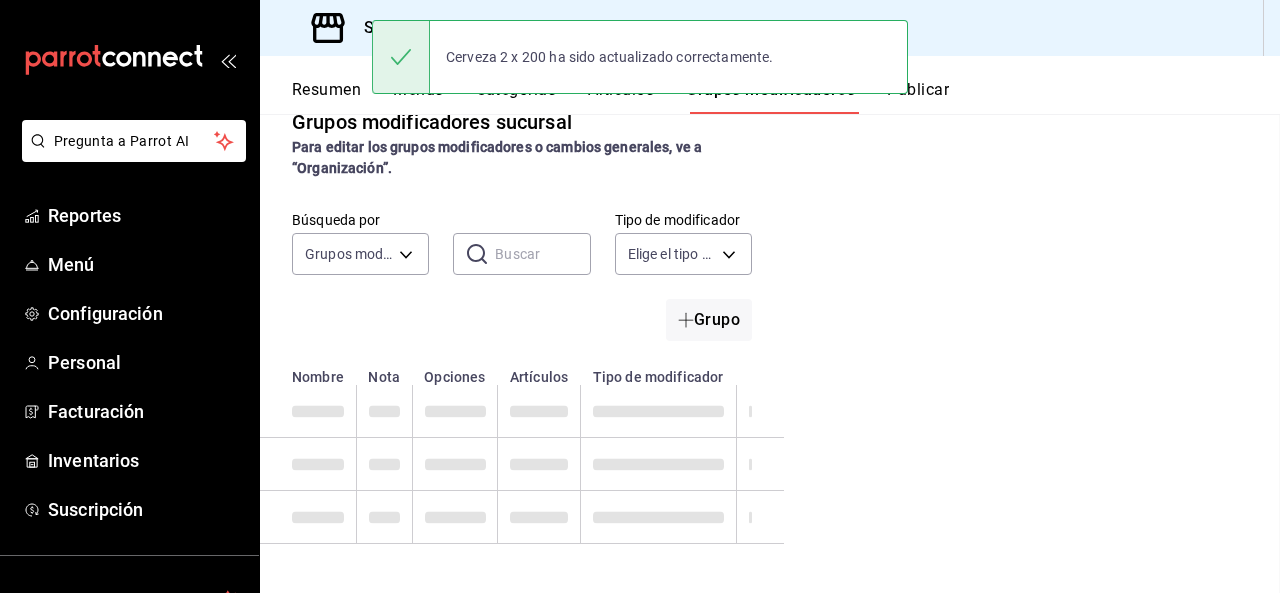 scroll, scrollTop: 0, scrollLeft: 0, axis: both 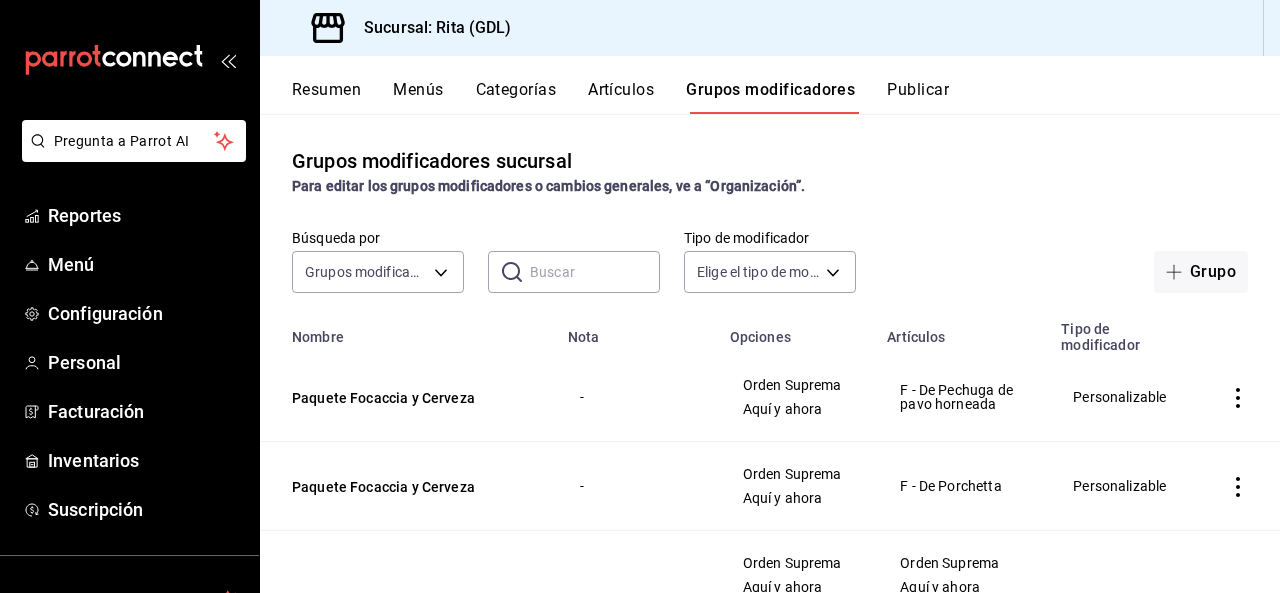 click on "Artículos" at bounding box center [621, 97] 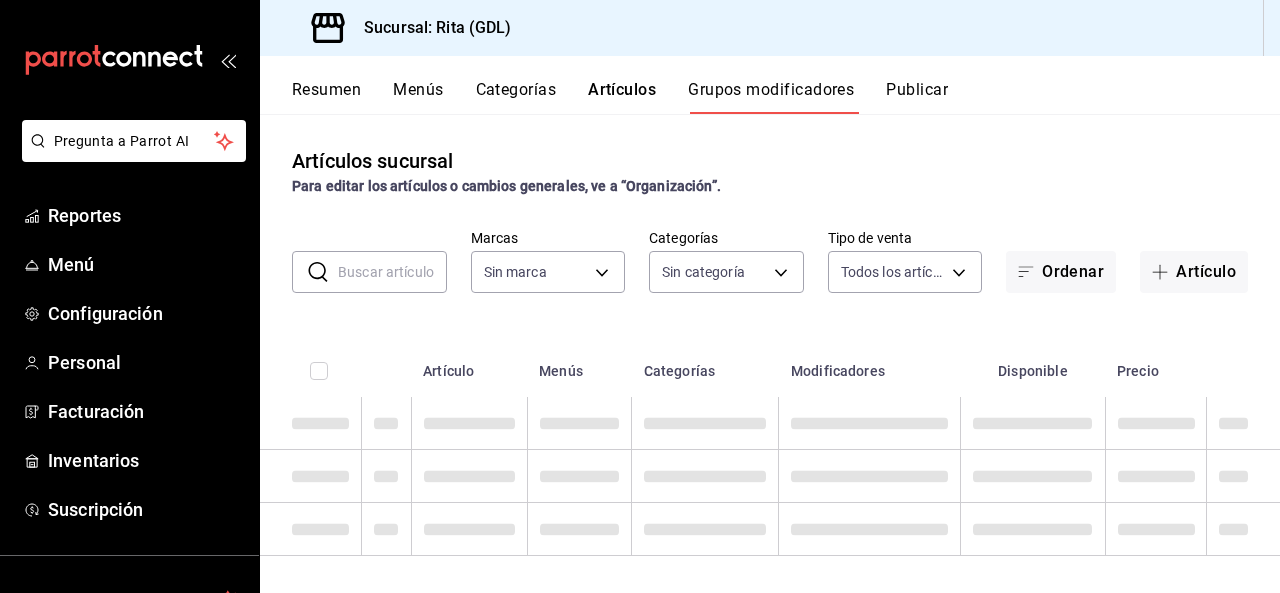 type on "[UUID]" 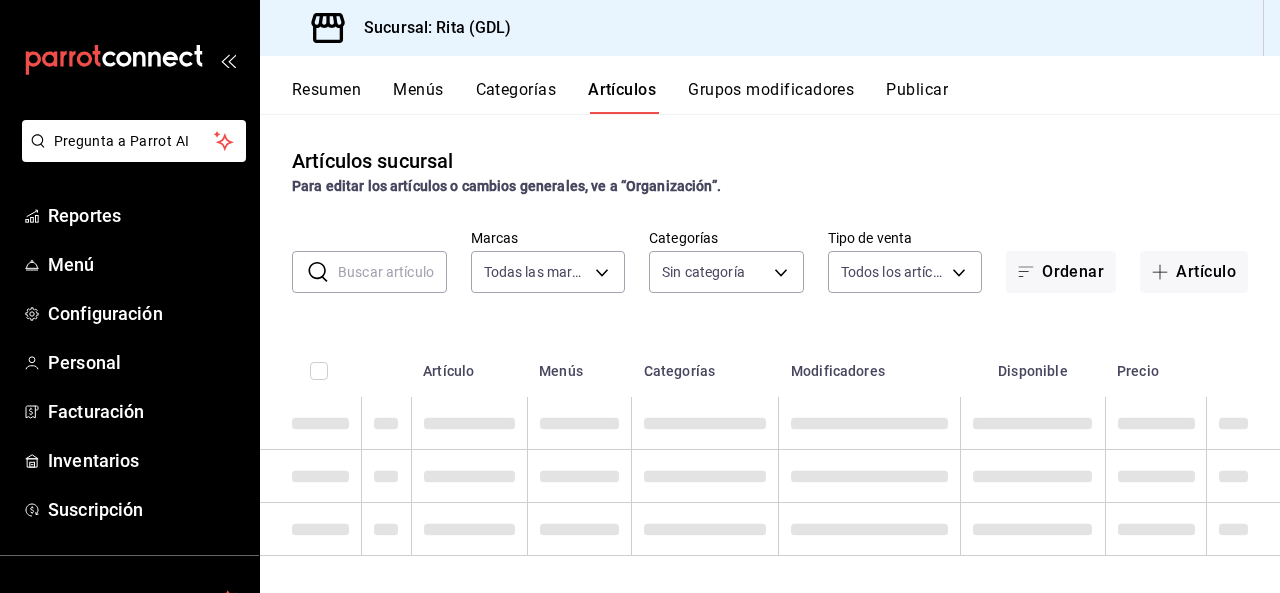 type on "[UUID]" 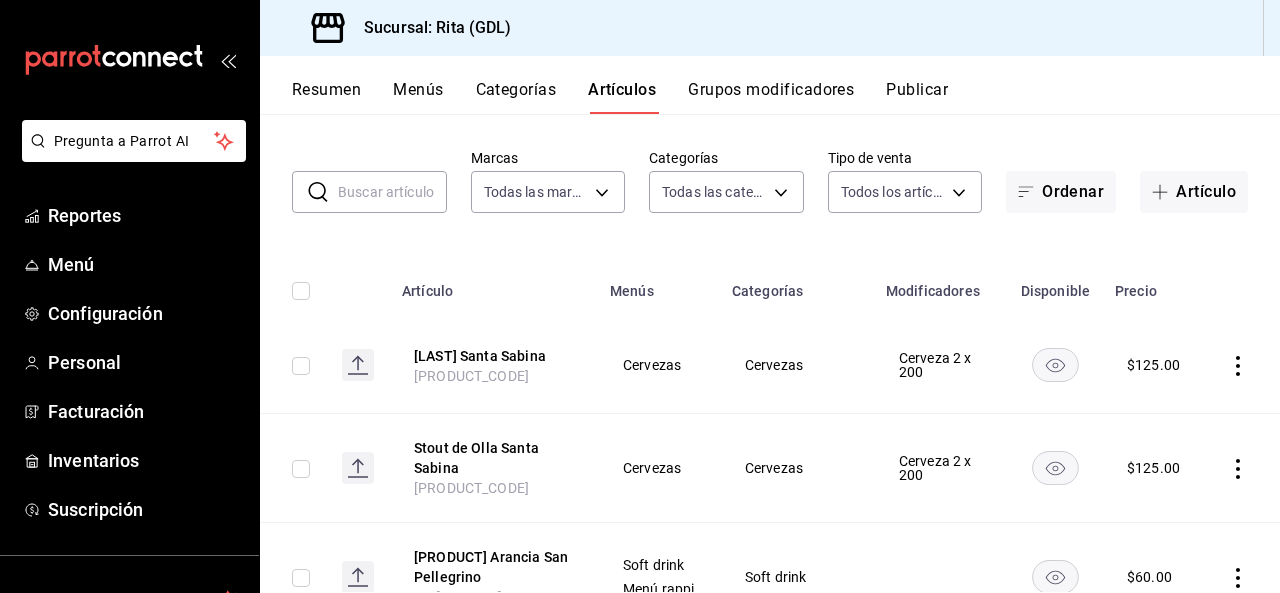 scroll, scrollTop: 0, scrollLeft: 0, axis: both 